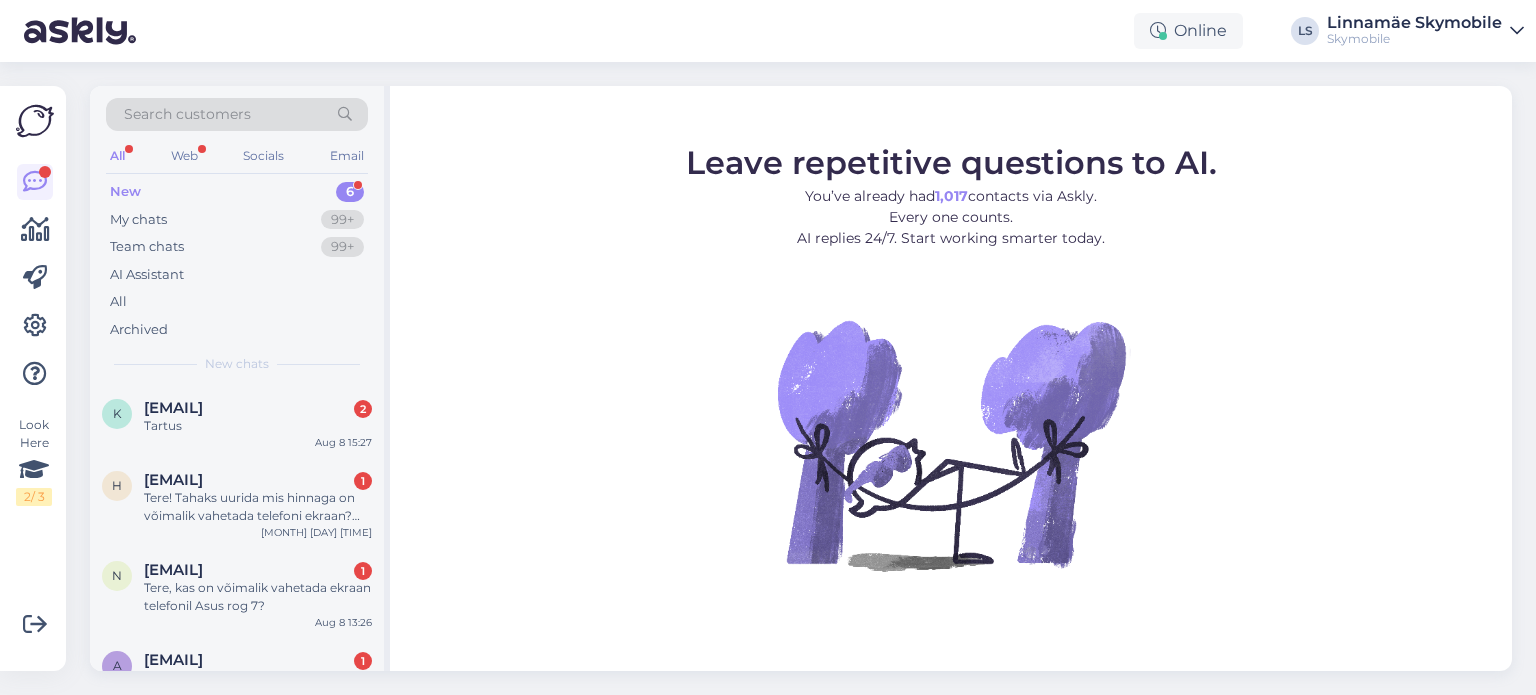 scroll, scrollTop: 0, scrollLeft: 0, axis: both 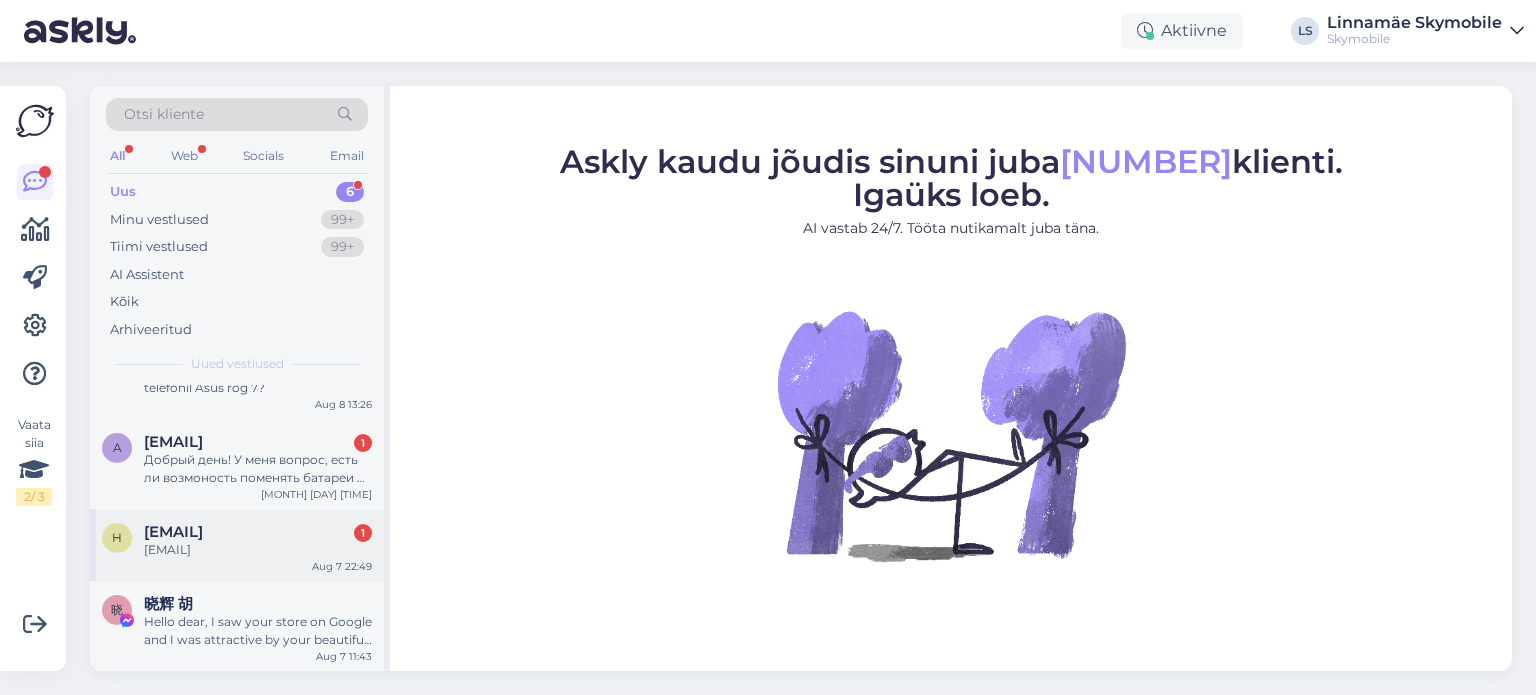 click on "[EMAIL]" at bounding box center (258, 550) 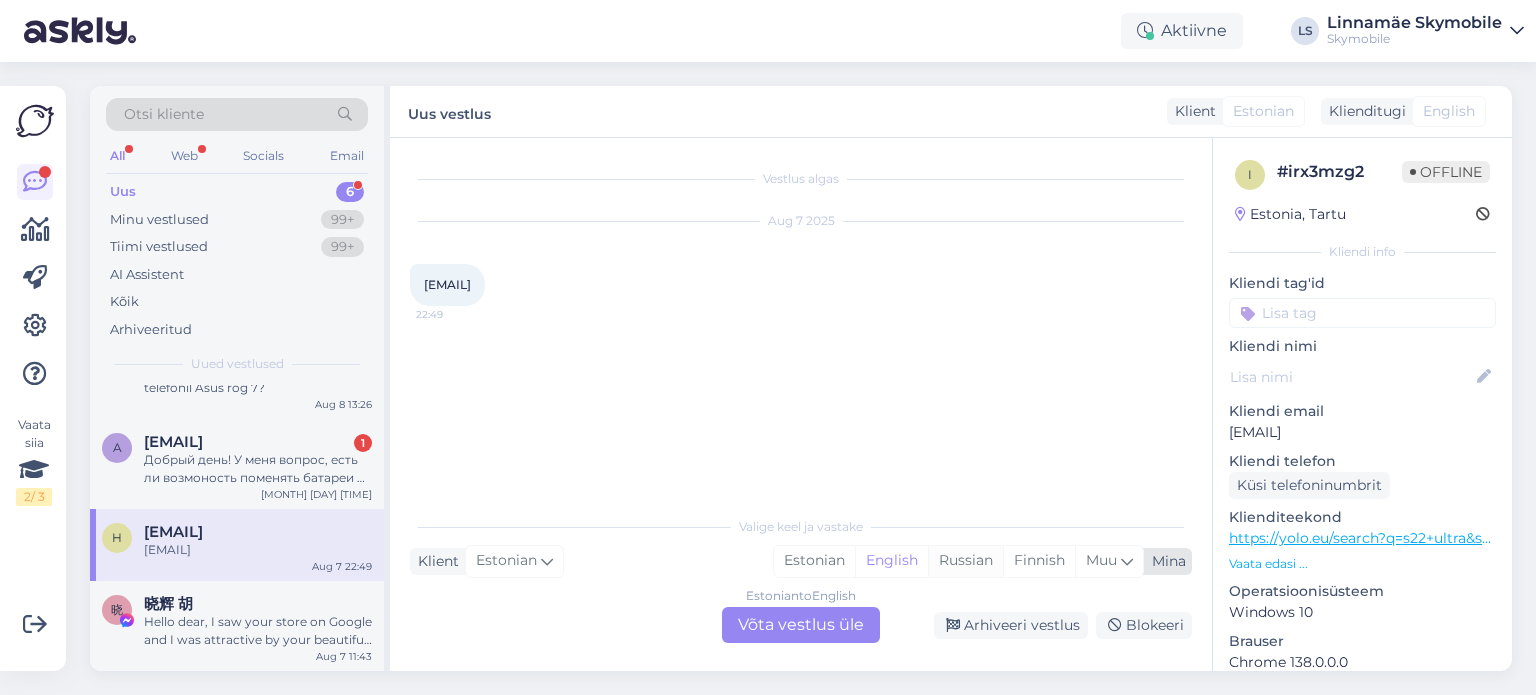 click on "Russian" at bounding box center [965, 561] 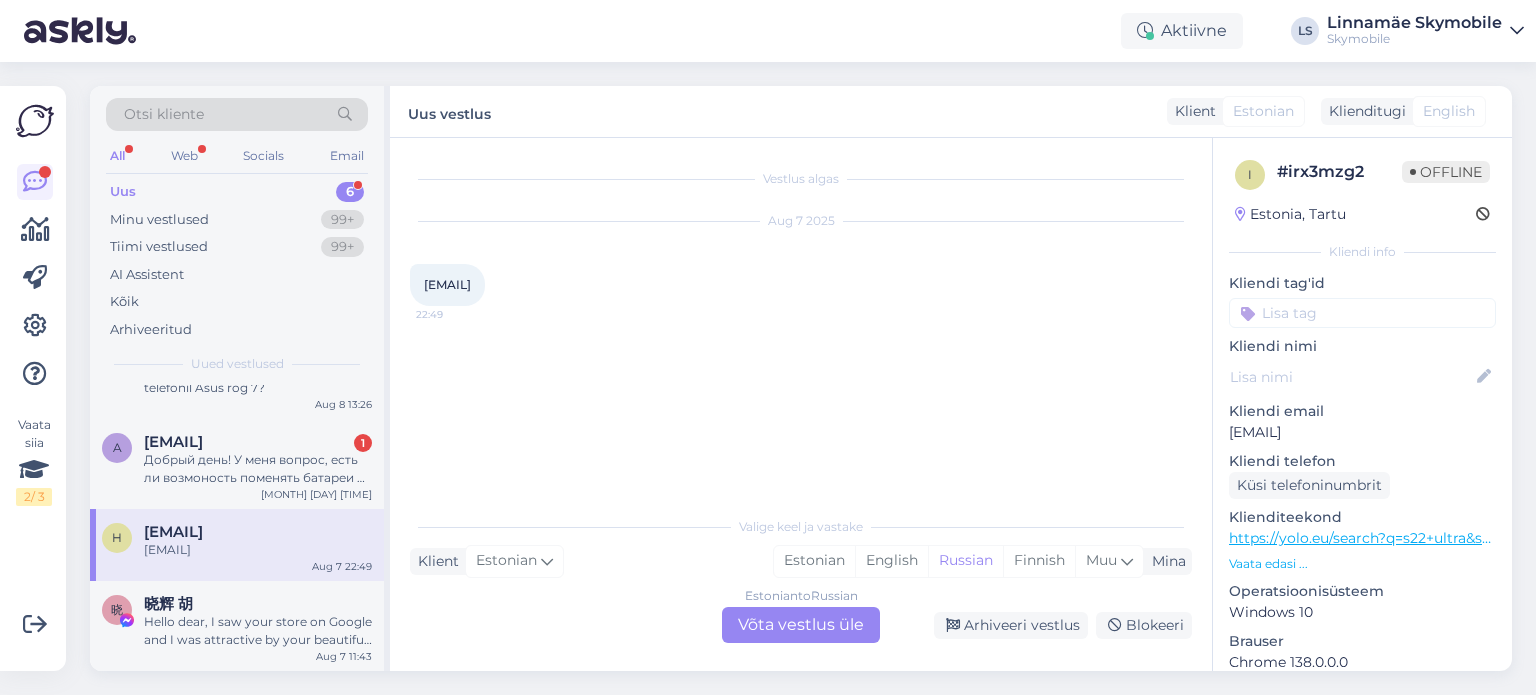 click on "Estonian  to  Russian Võta vestlus üle" at bounding box center [801, 625] 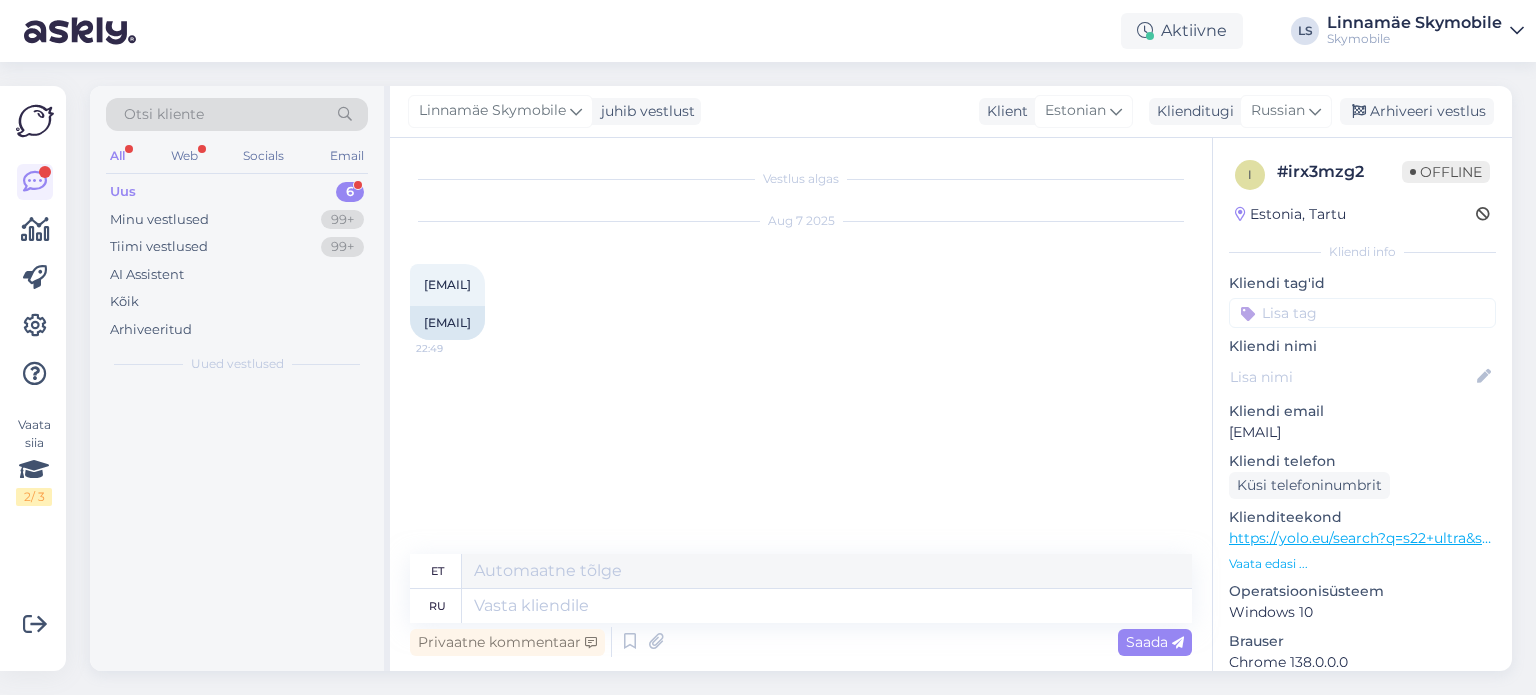 scroll, scrollTop: 0, scrollLeft: 0, axis: both 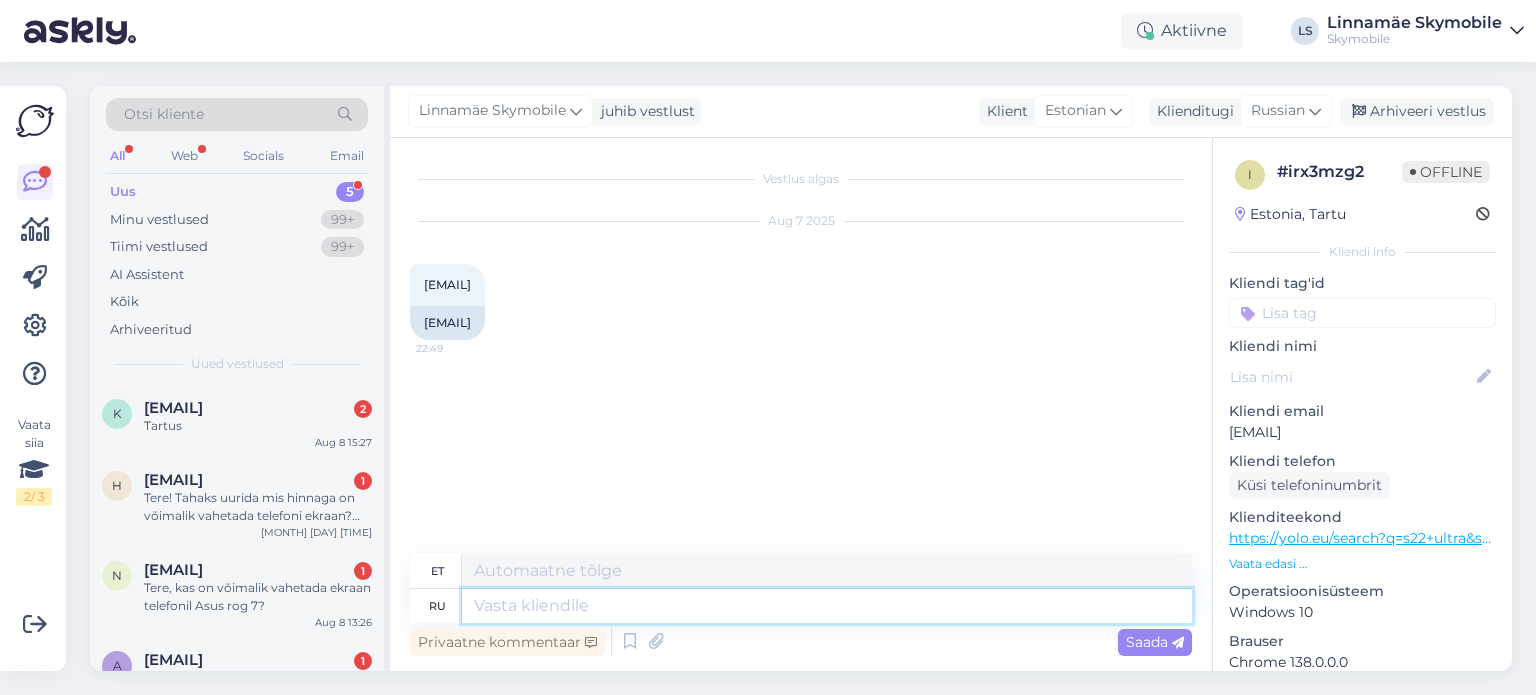 click at bounding box center (827, 606) 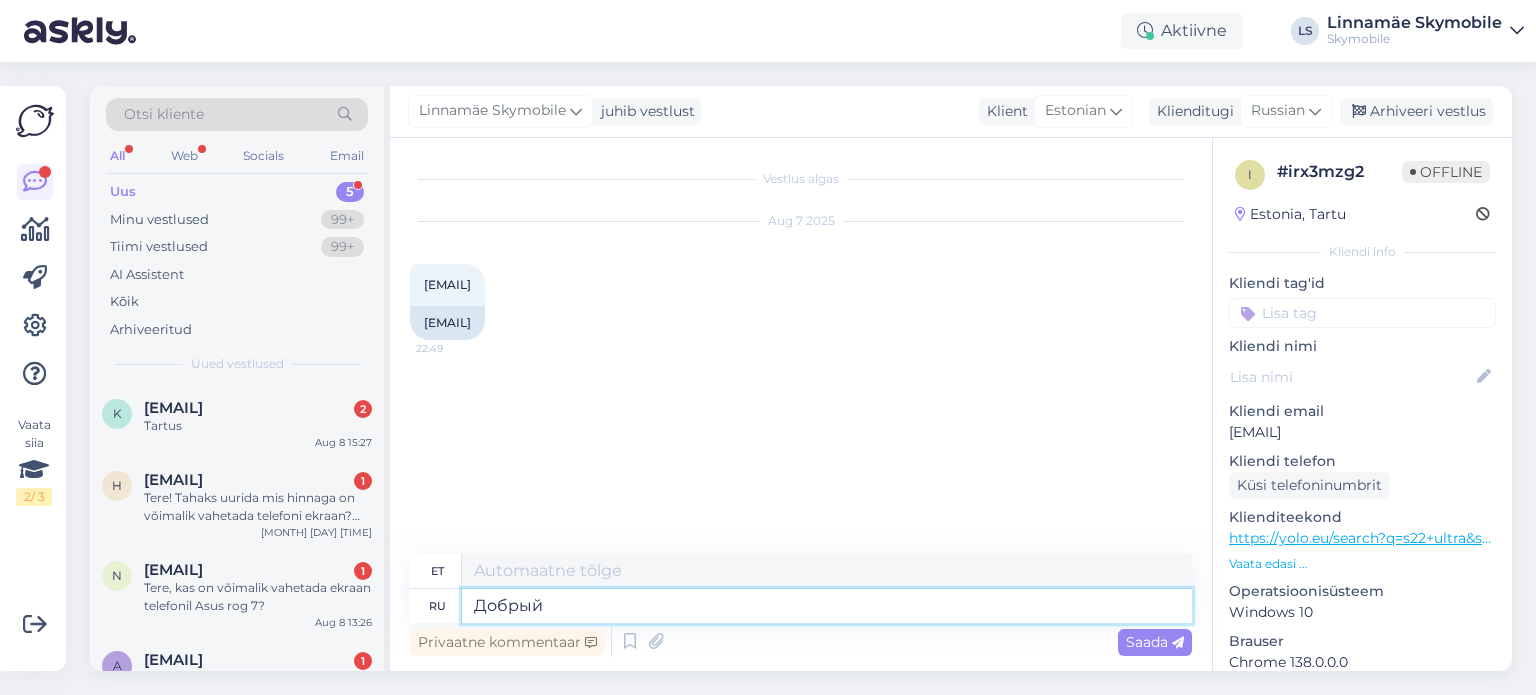 type on "Добрый" 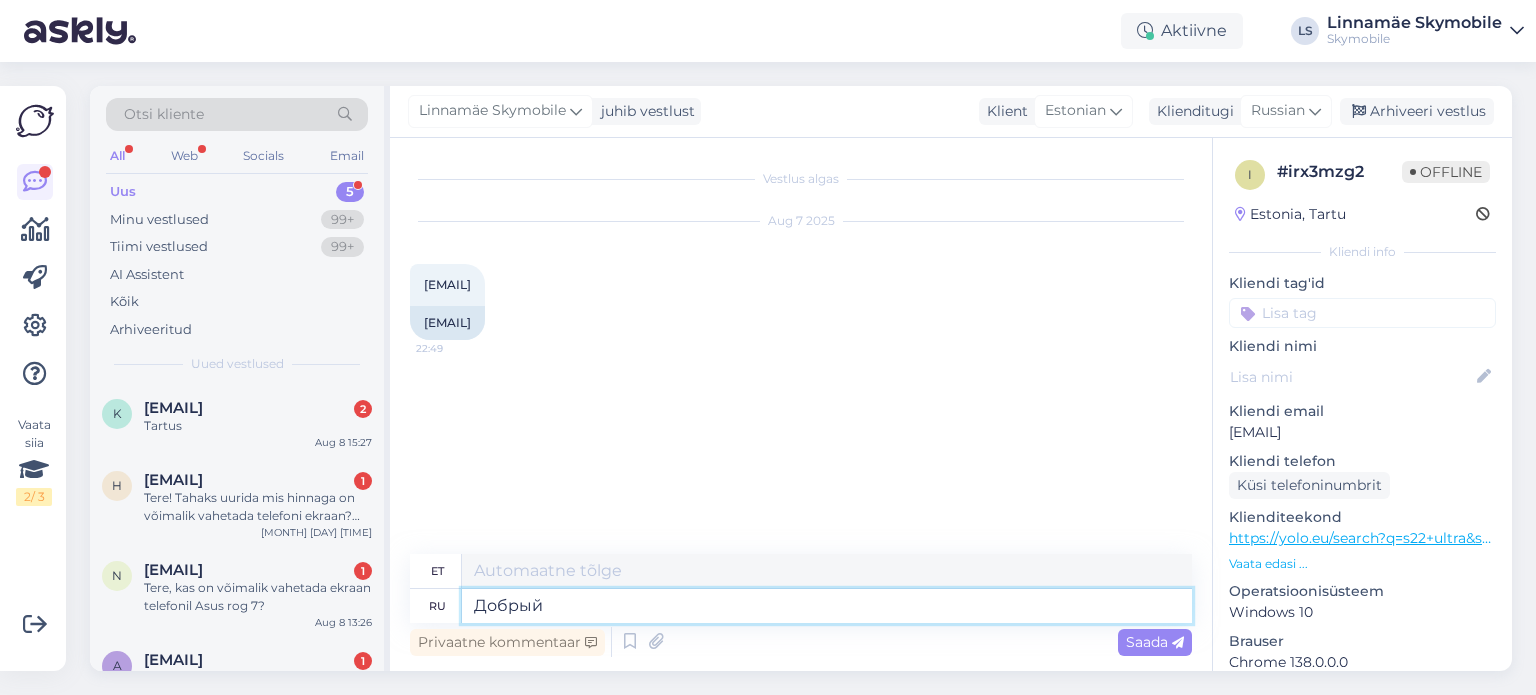 type on "Lahke" 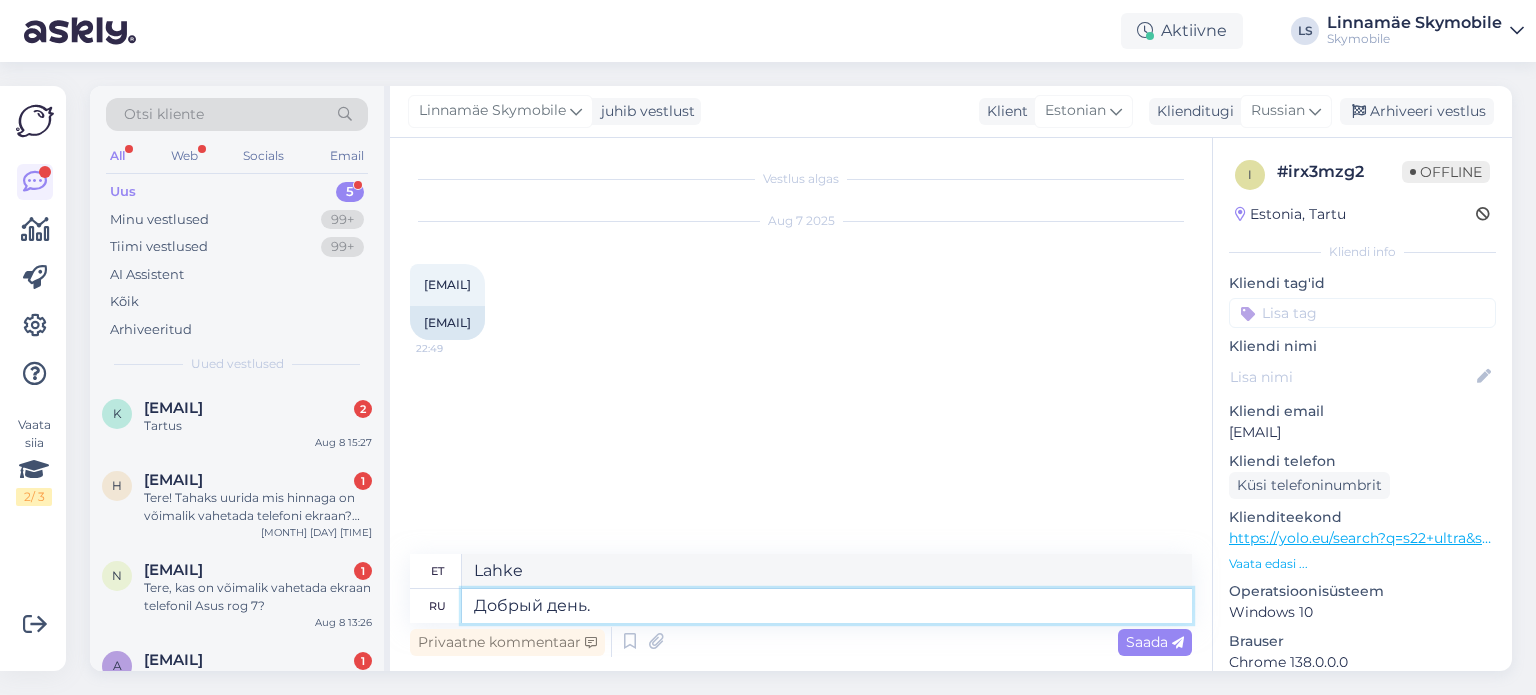 type on "Добрый день." 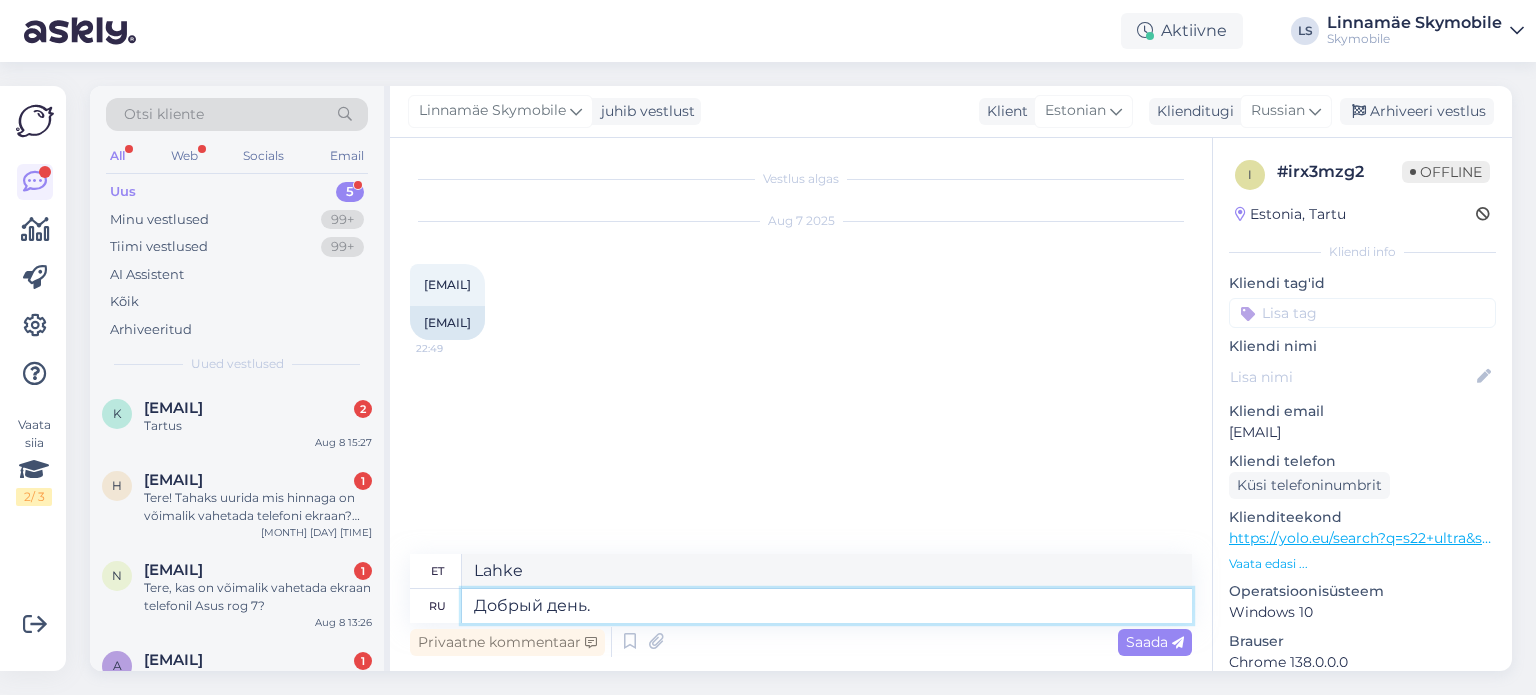 type on "Tere päevast." 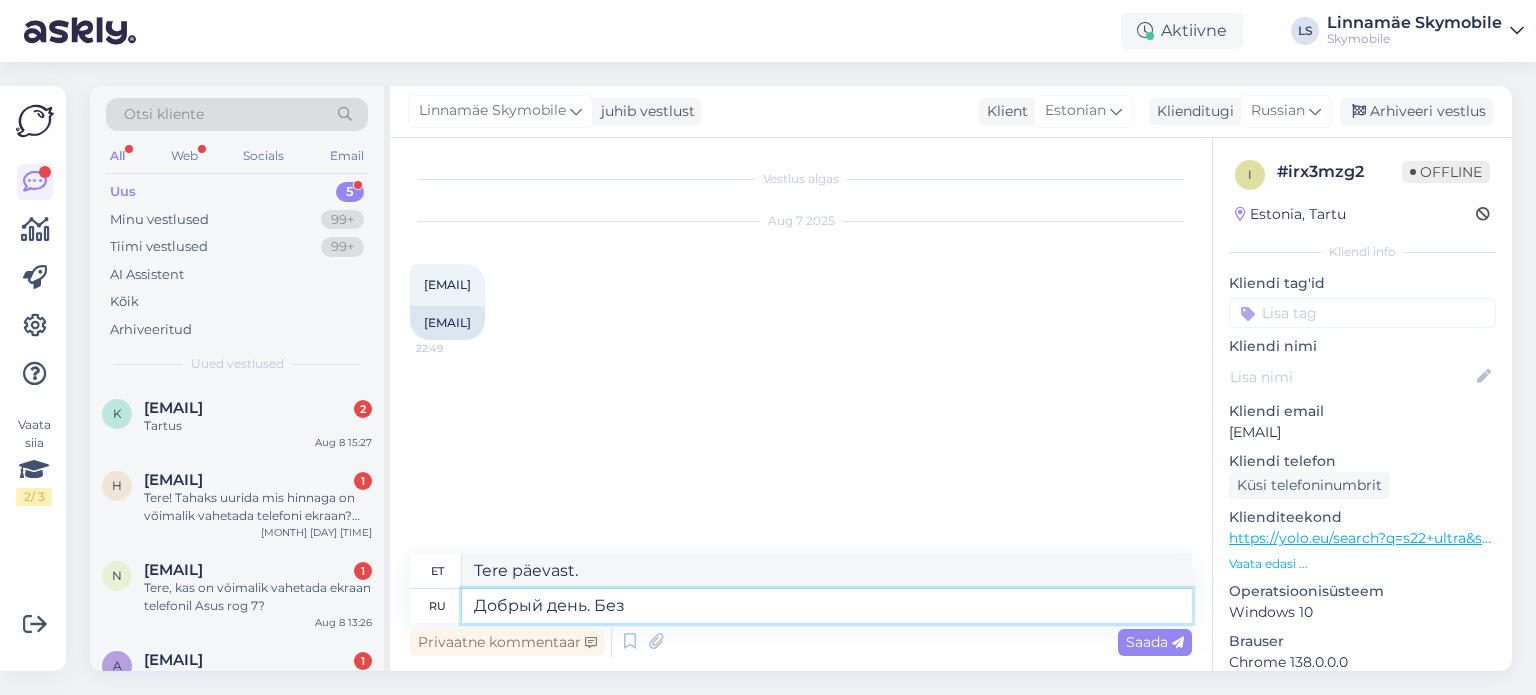 type on "Добрый день. Без р" 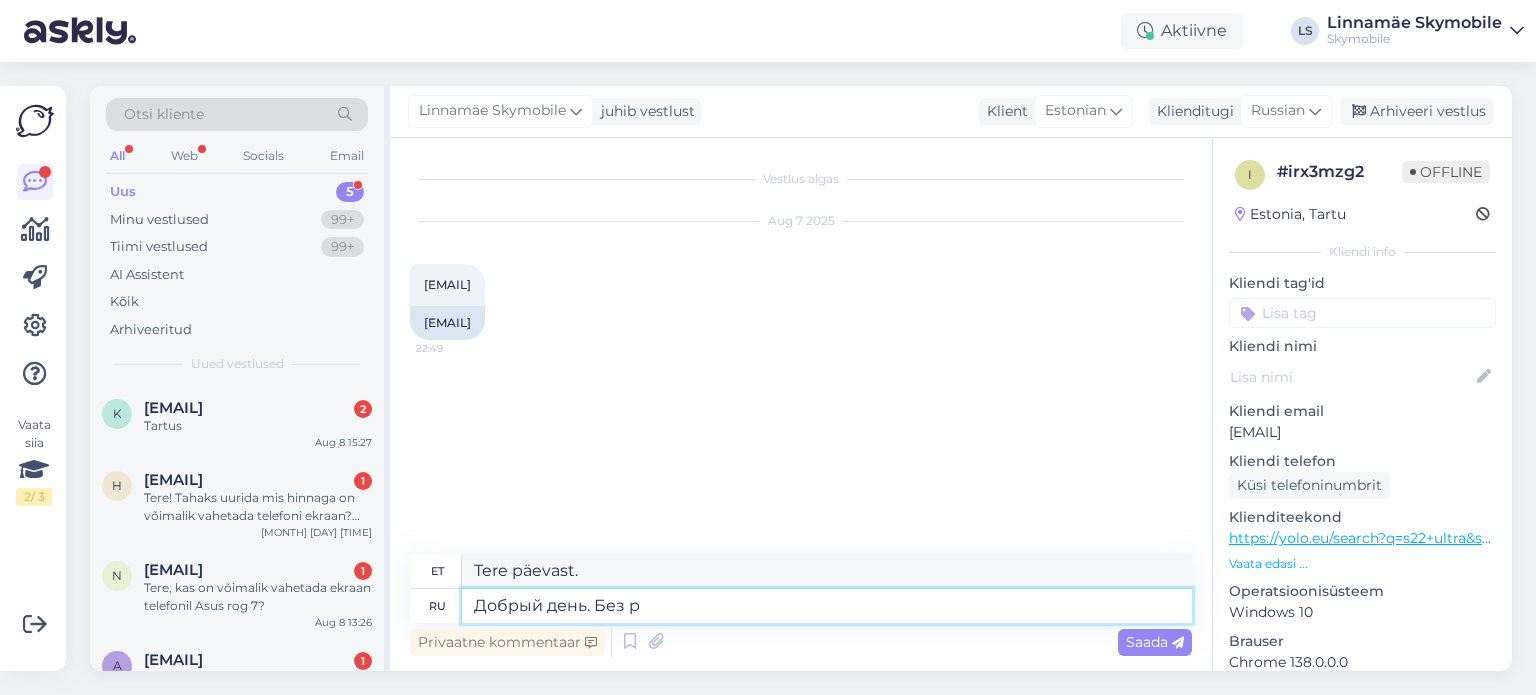 type on "Tere päevast. Ilma" 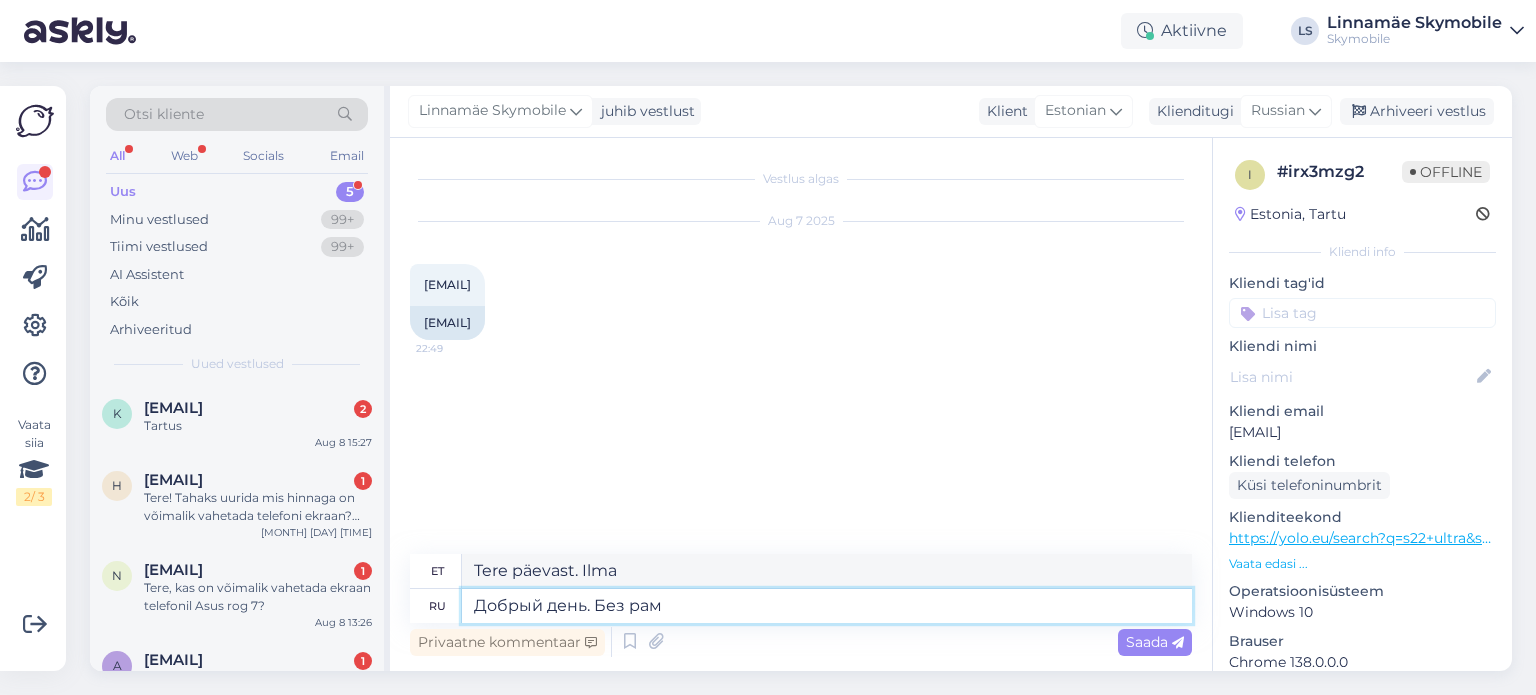 type on "Добрый день. Без рамк" 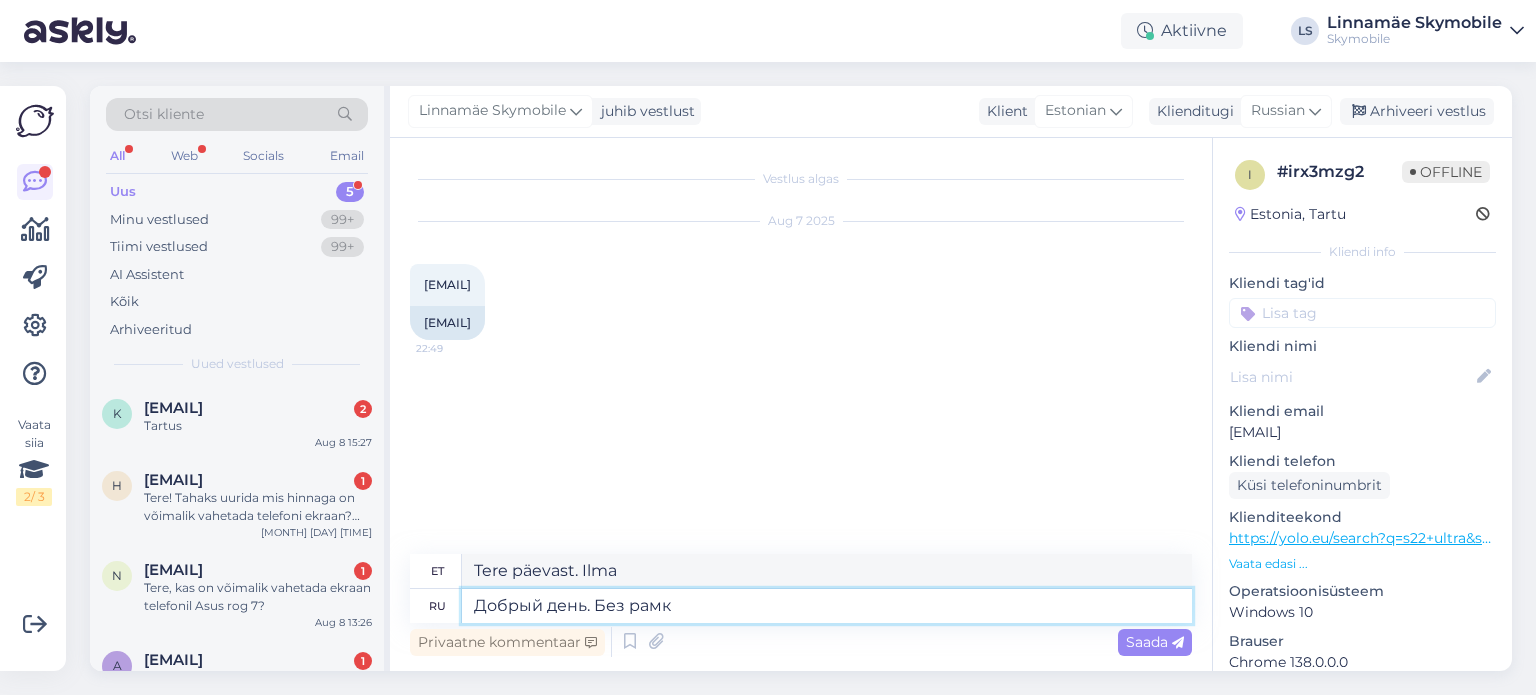 type on "Tere päevast. Raame pole." 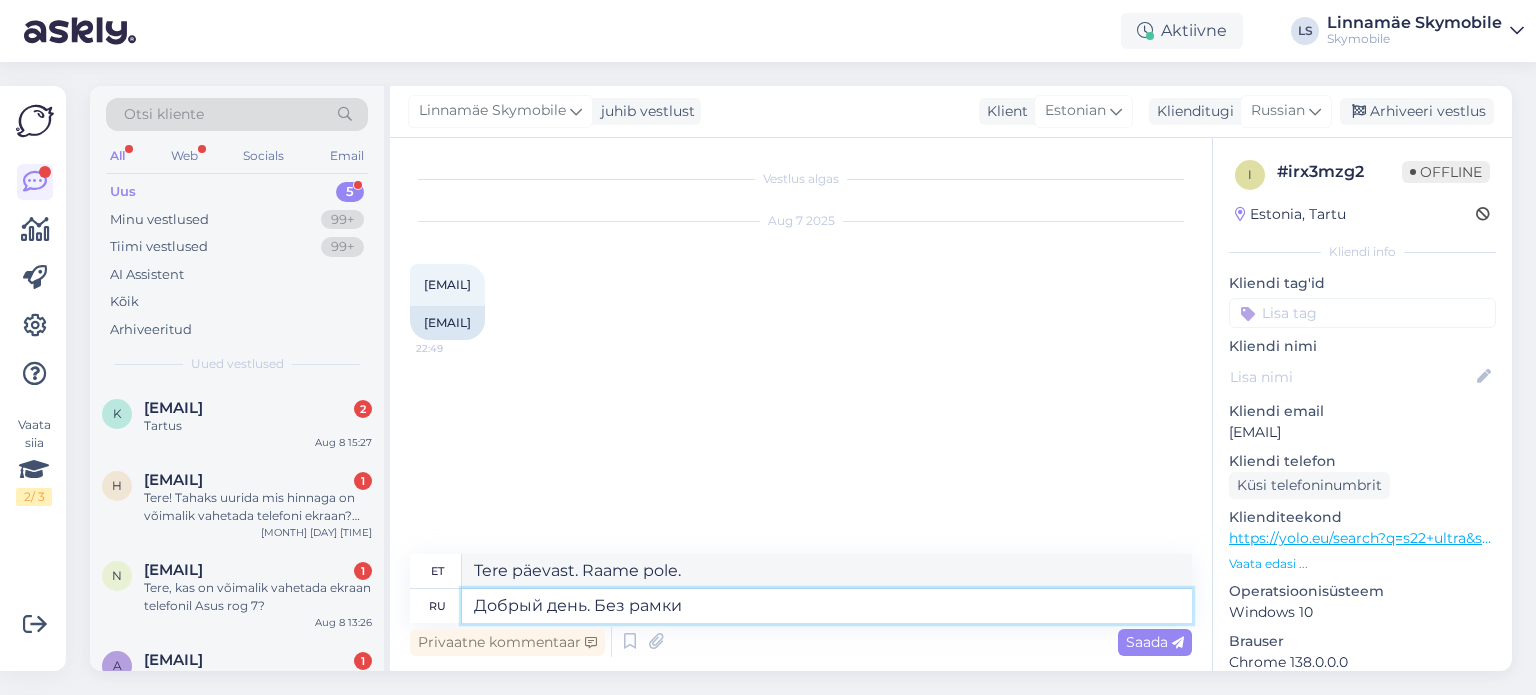 type on "Добрый день. Без рамки" 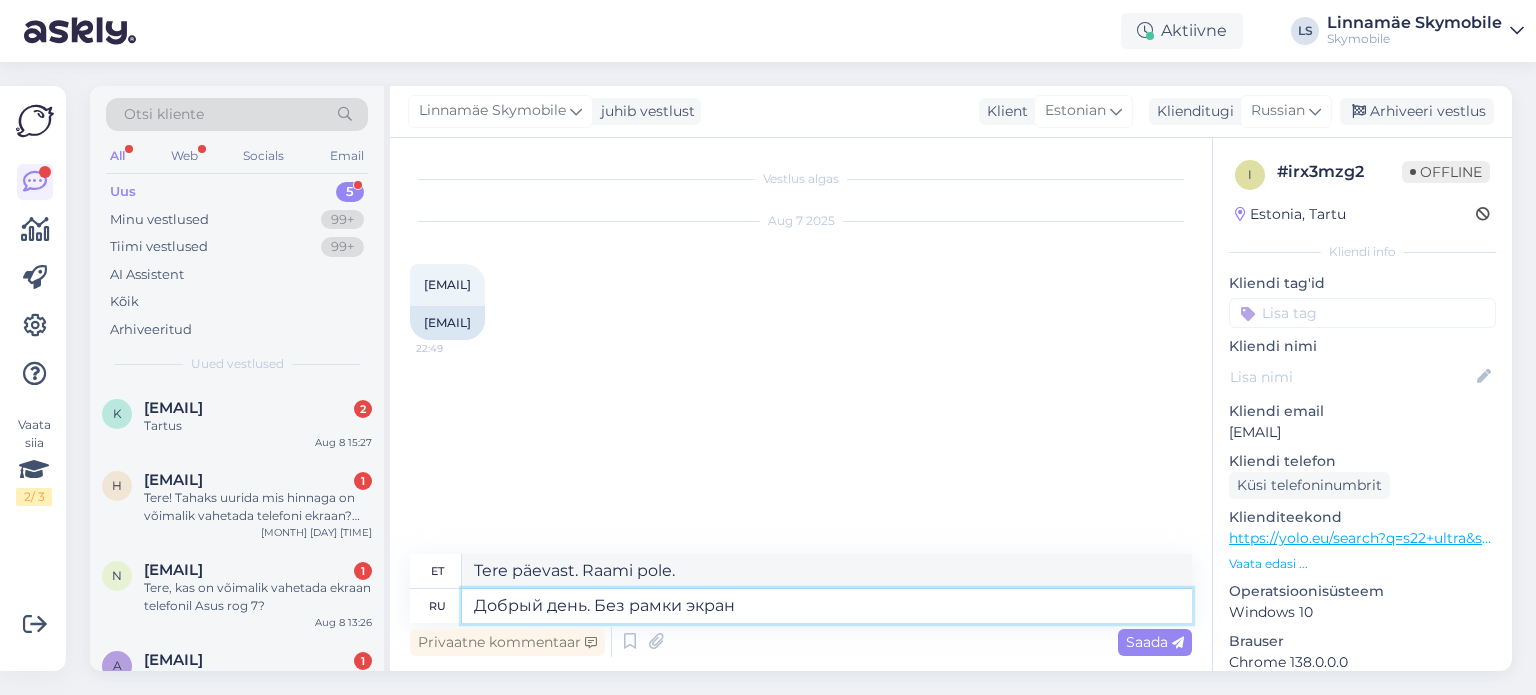 type on "Добрый день. Без рамки экран" 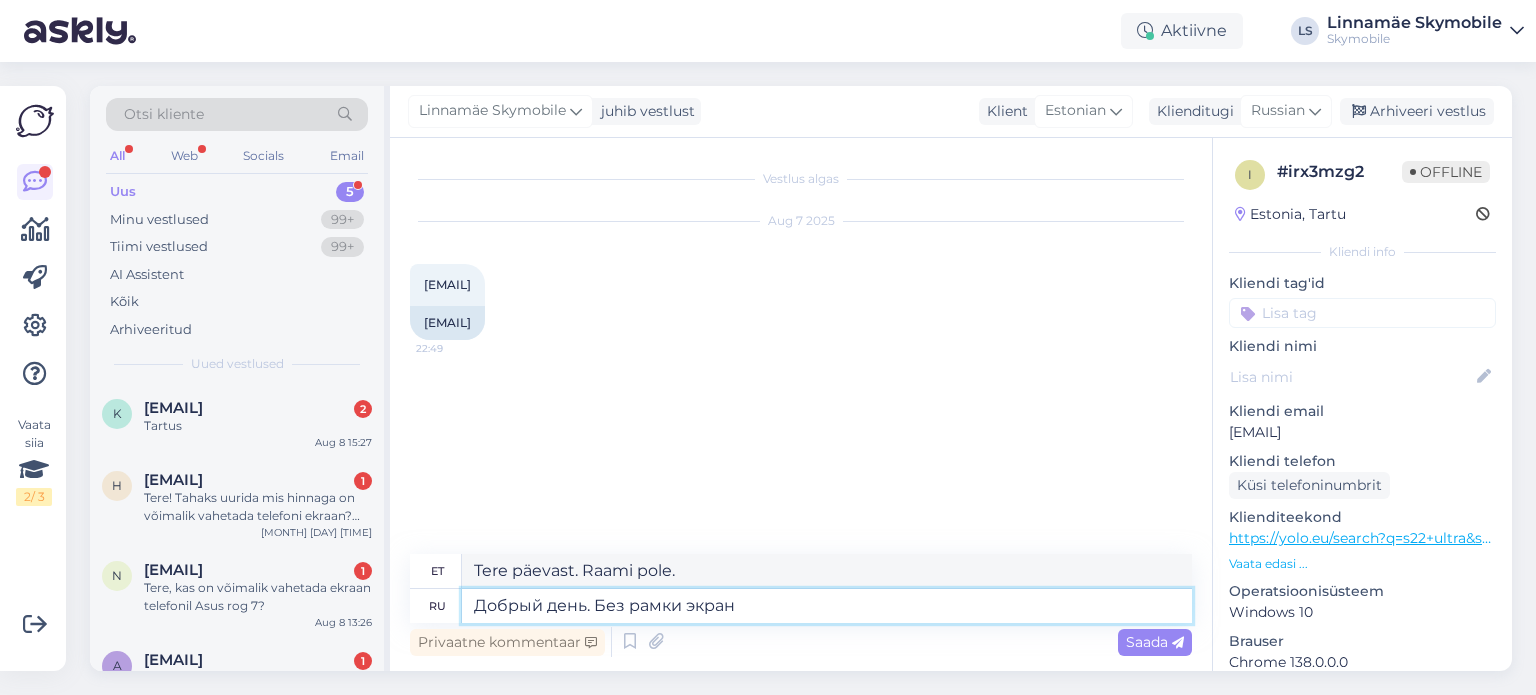 type on "Tere päevast. Raamita ekraan." 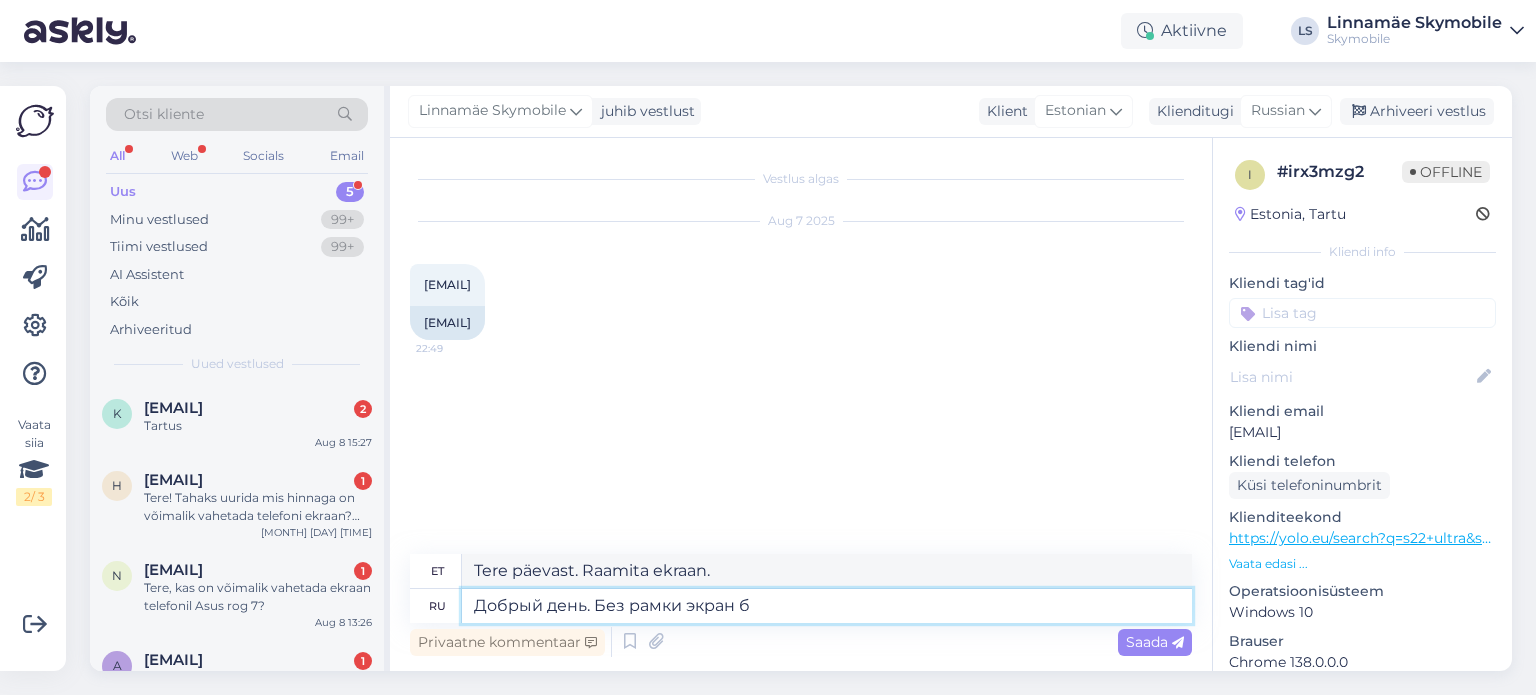 type on "Добрый день. Без рамки экран" 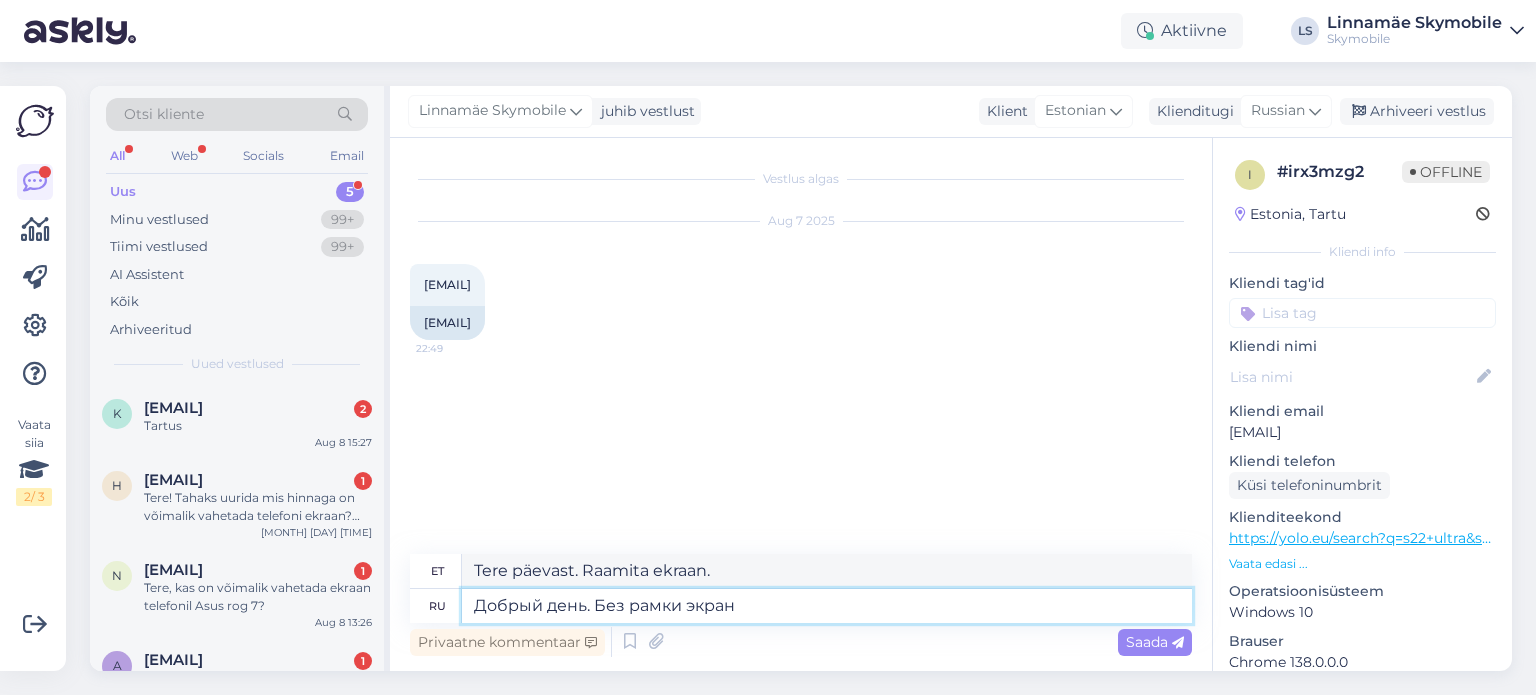 type on "Tere päevast. Raamita ekraan b" 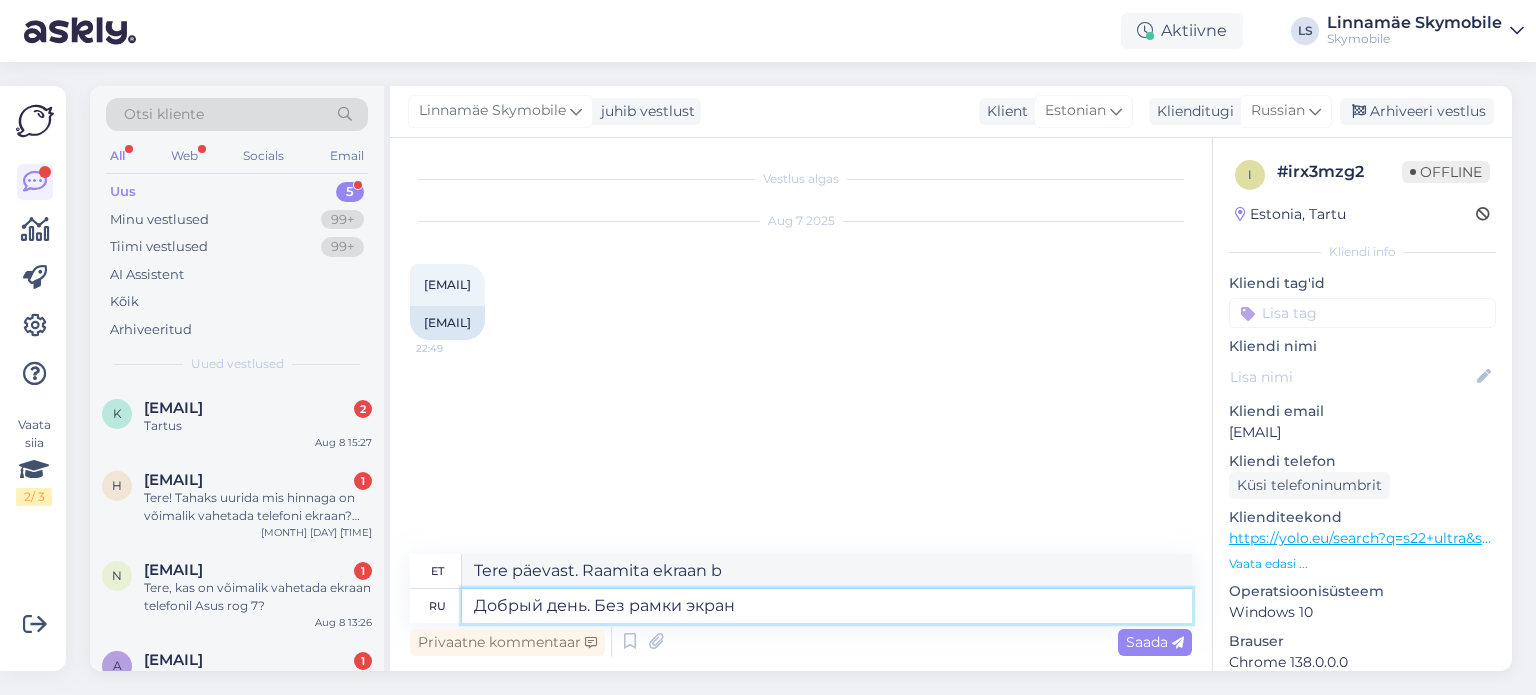 type on "Добрый день. Без рамки экран" 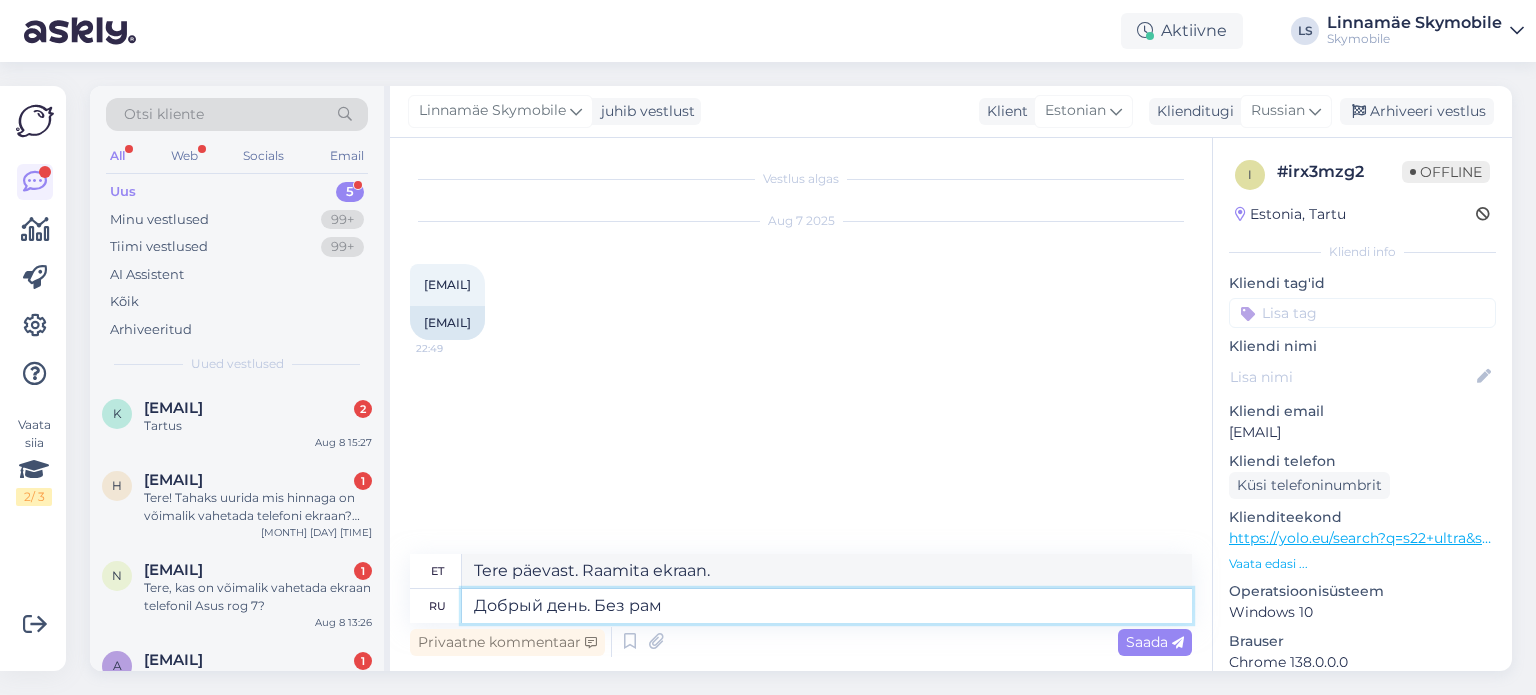 type on "Добрый день. Без ра" 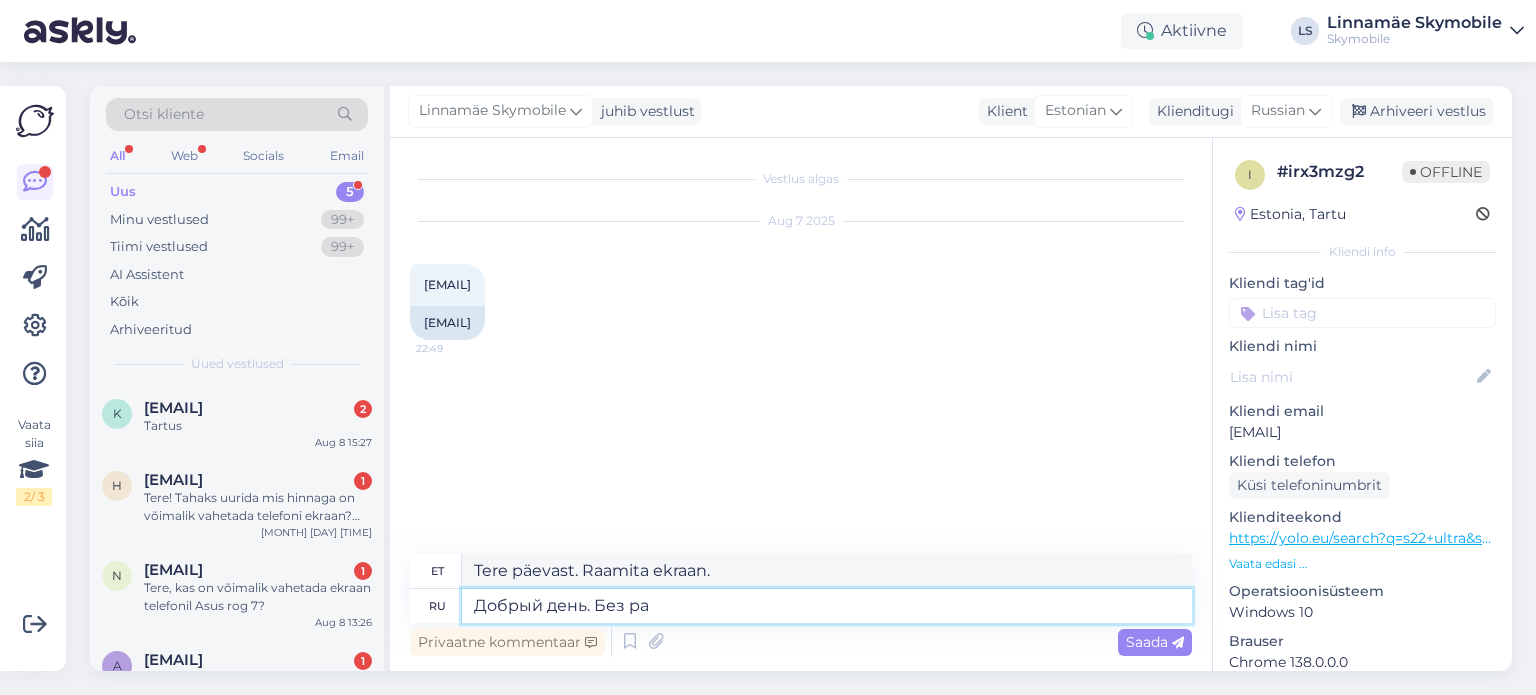 type on "Tere päevast. Raami pole." 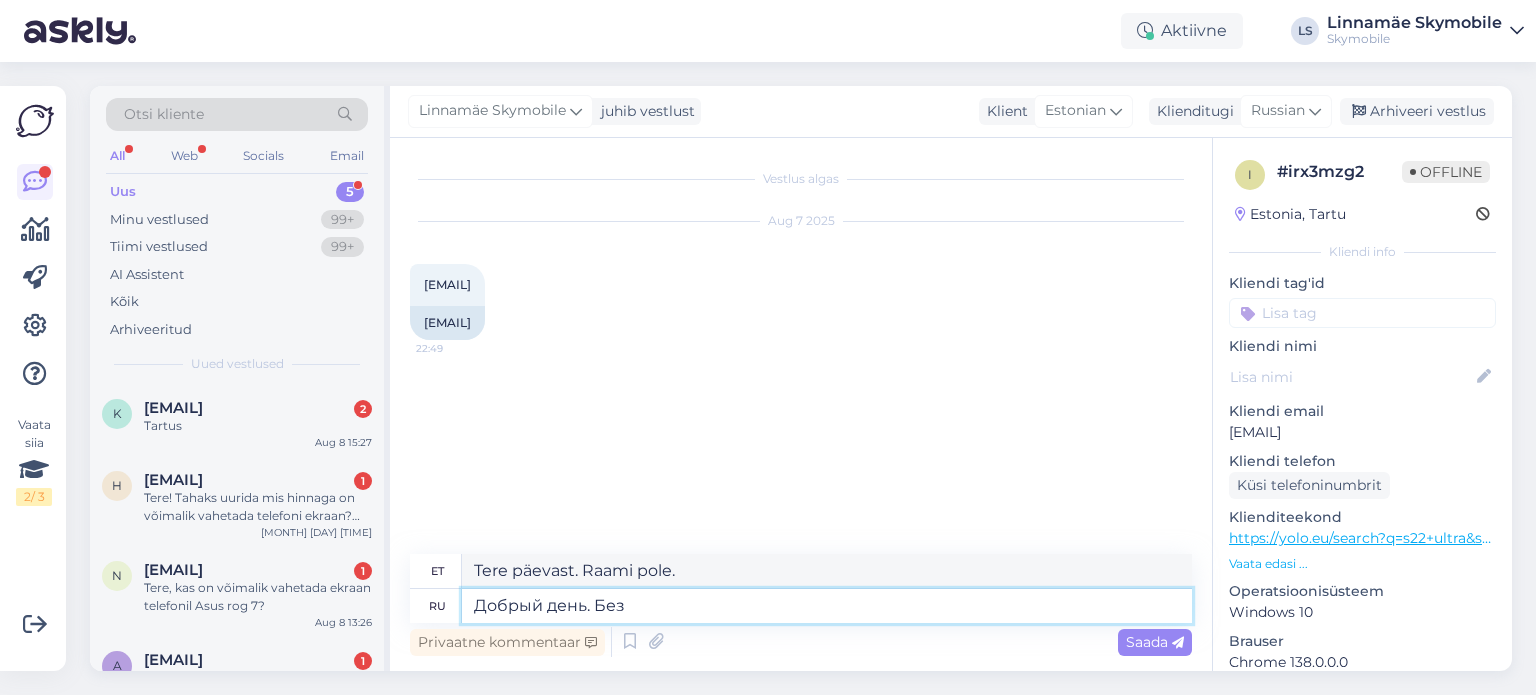 type on "Добрый день. Без" 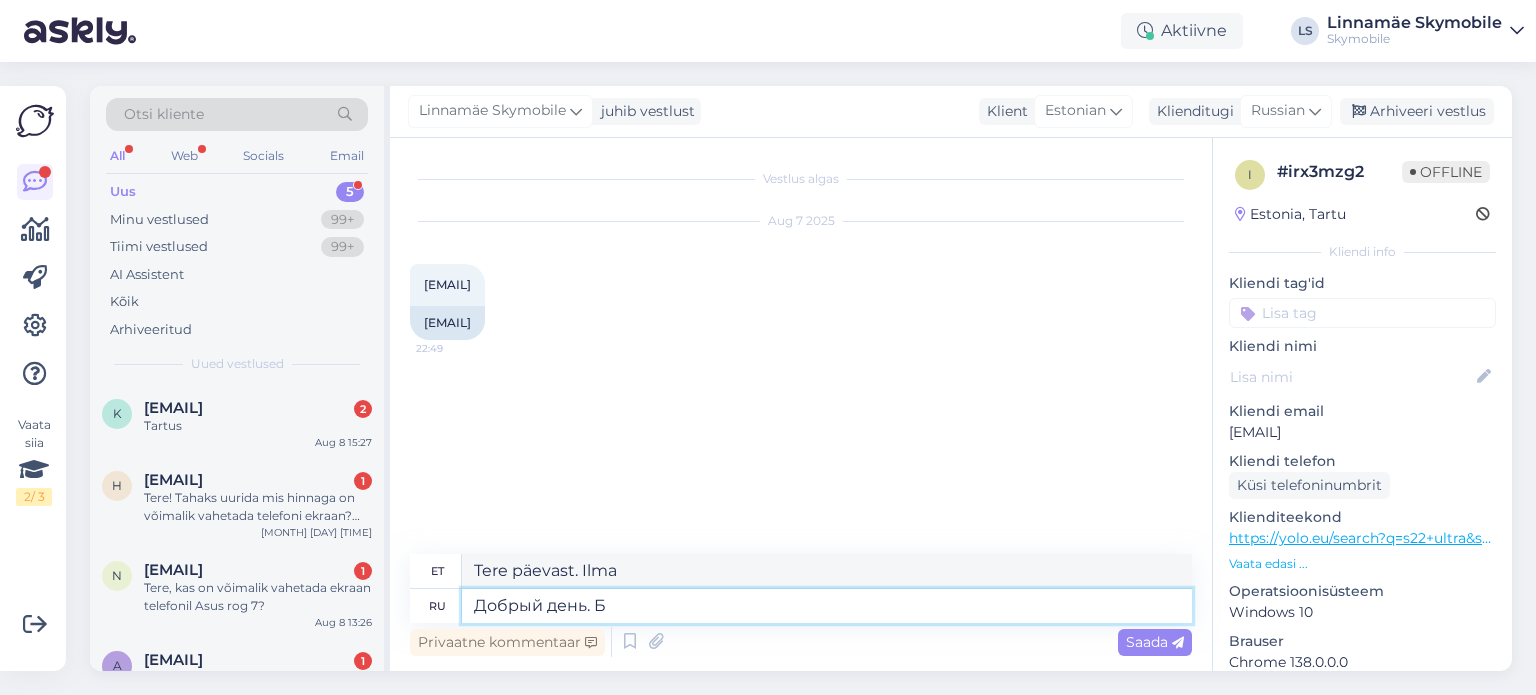 type on "Добрый день." 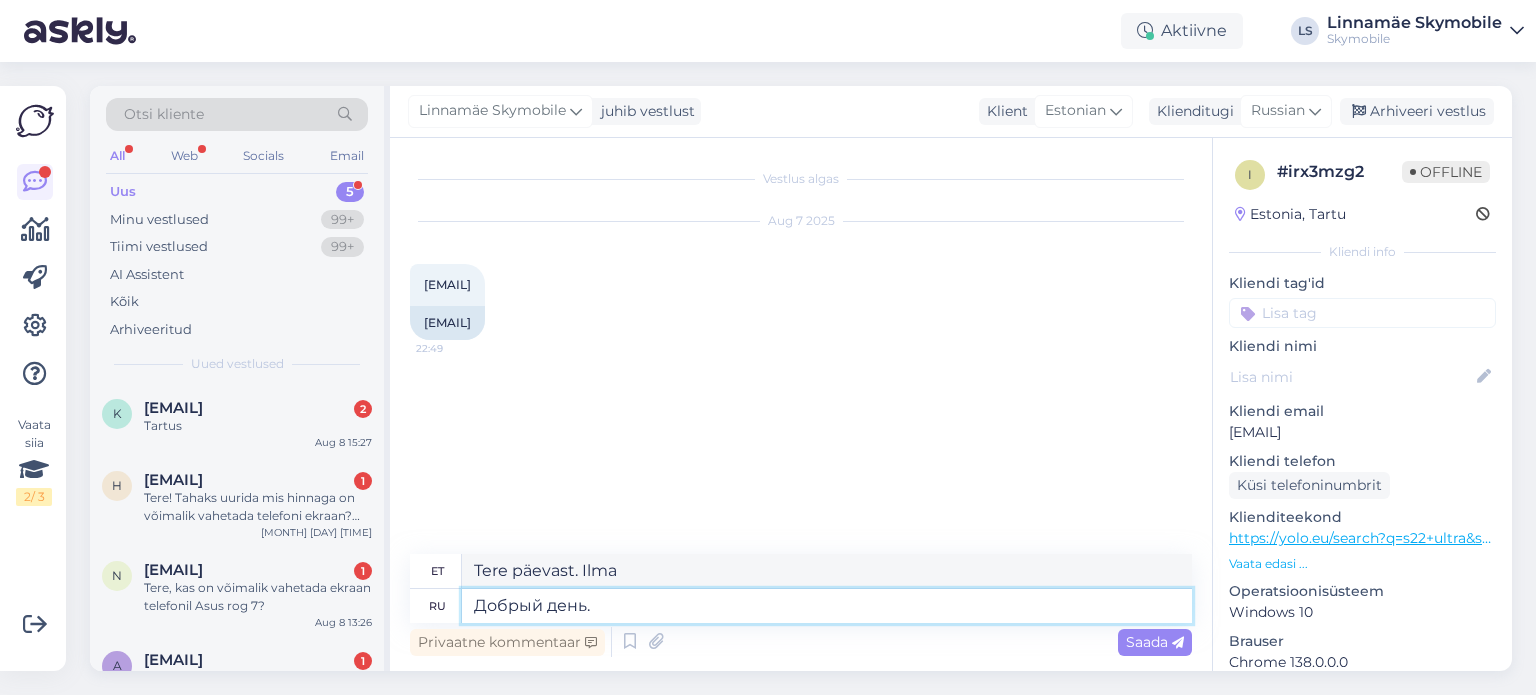 type on "Tere päevast." 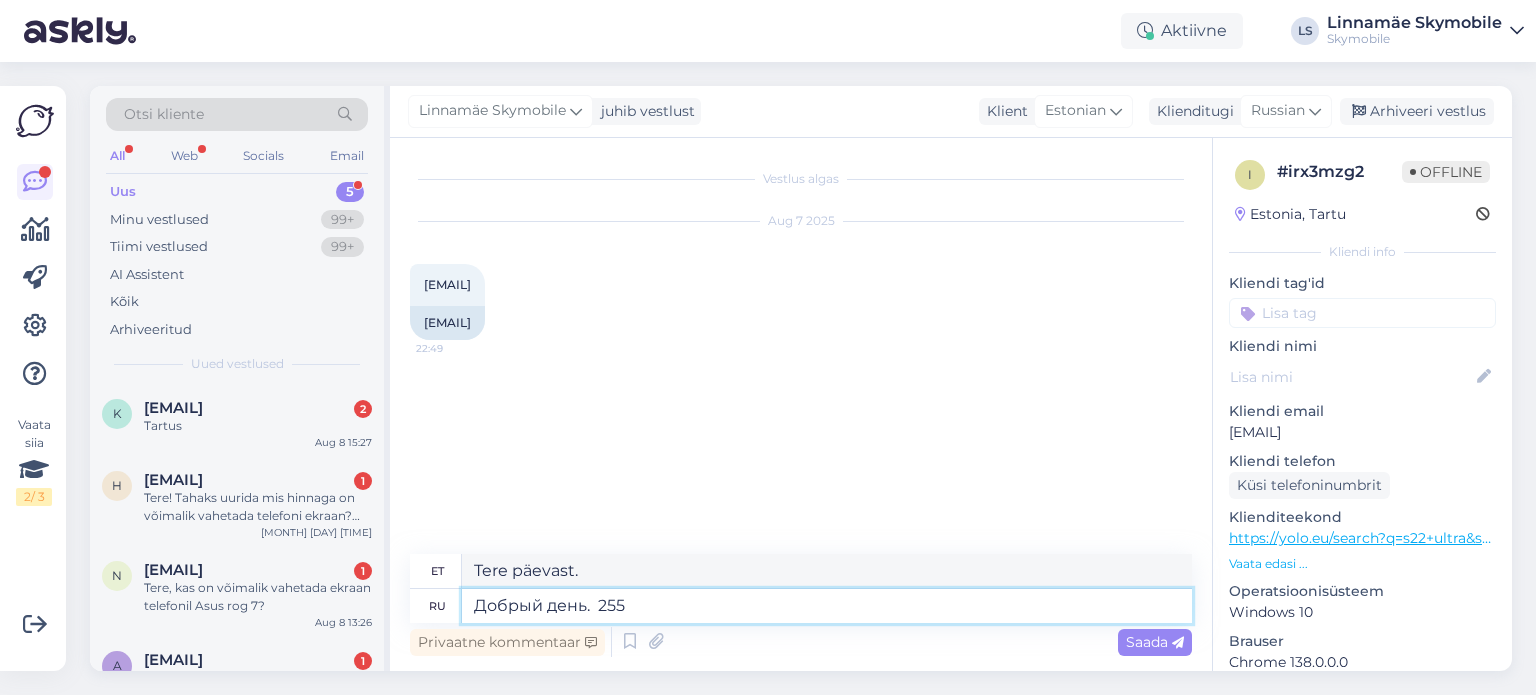 type on "Добрый день.  255" 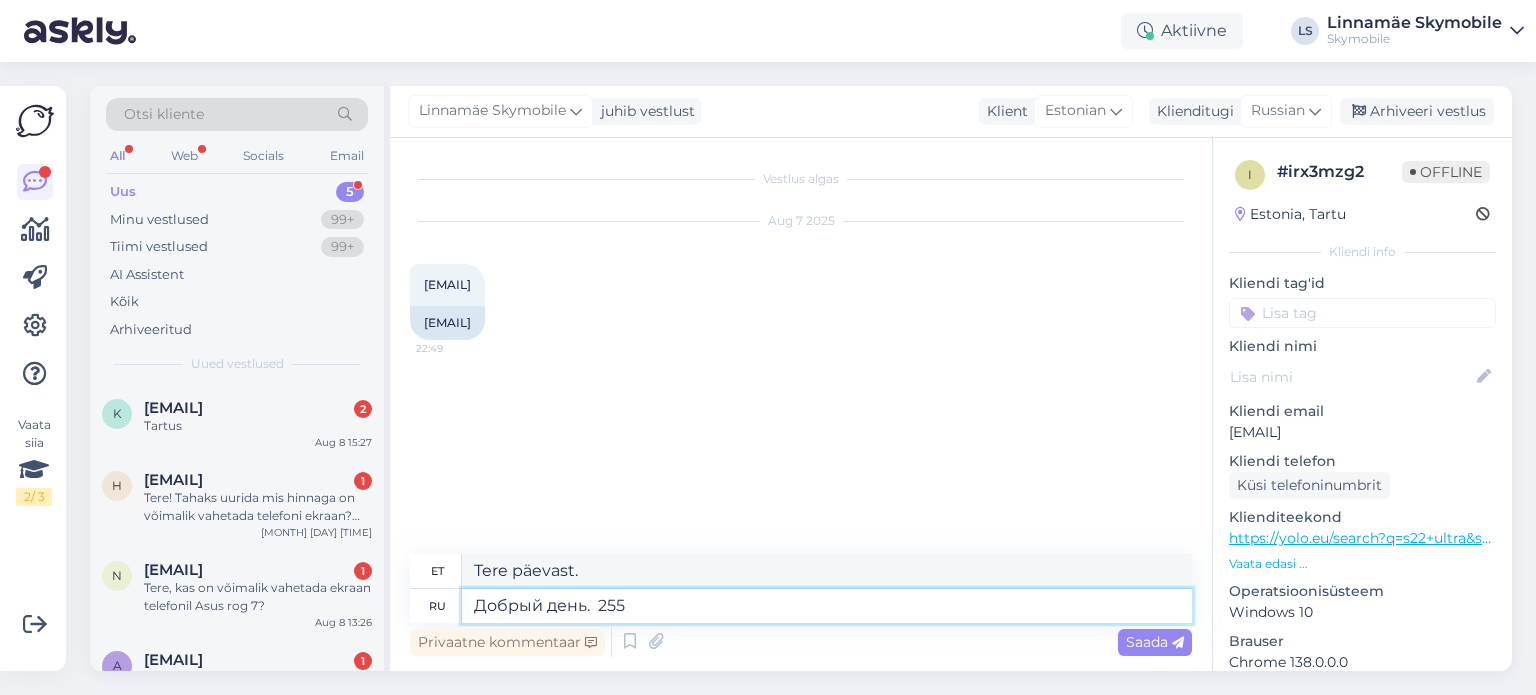 type on "Tere päevast. [PRICE]" 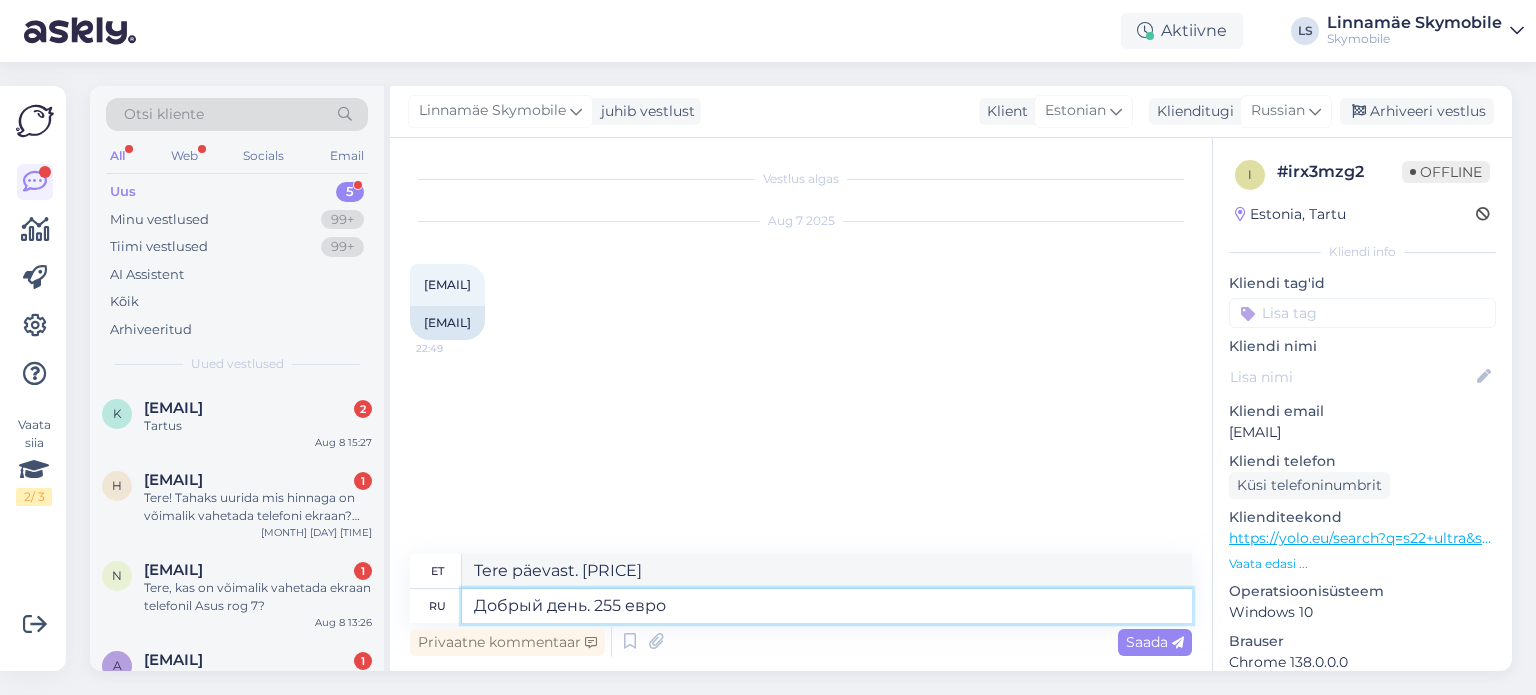type on "Добрый день. 255 евро" 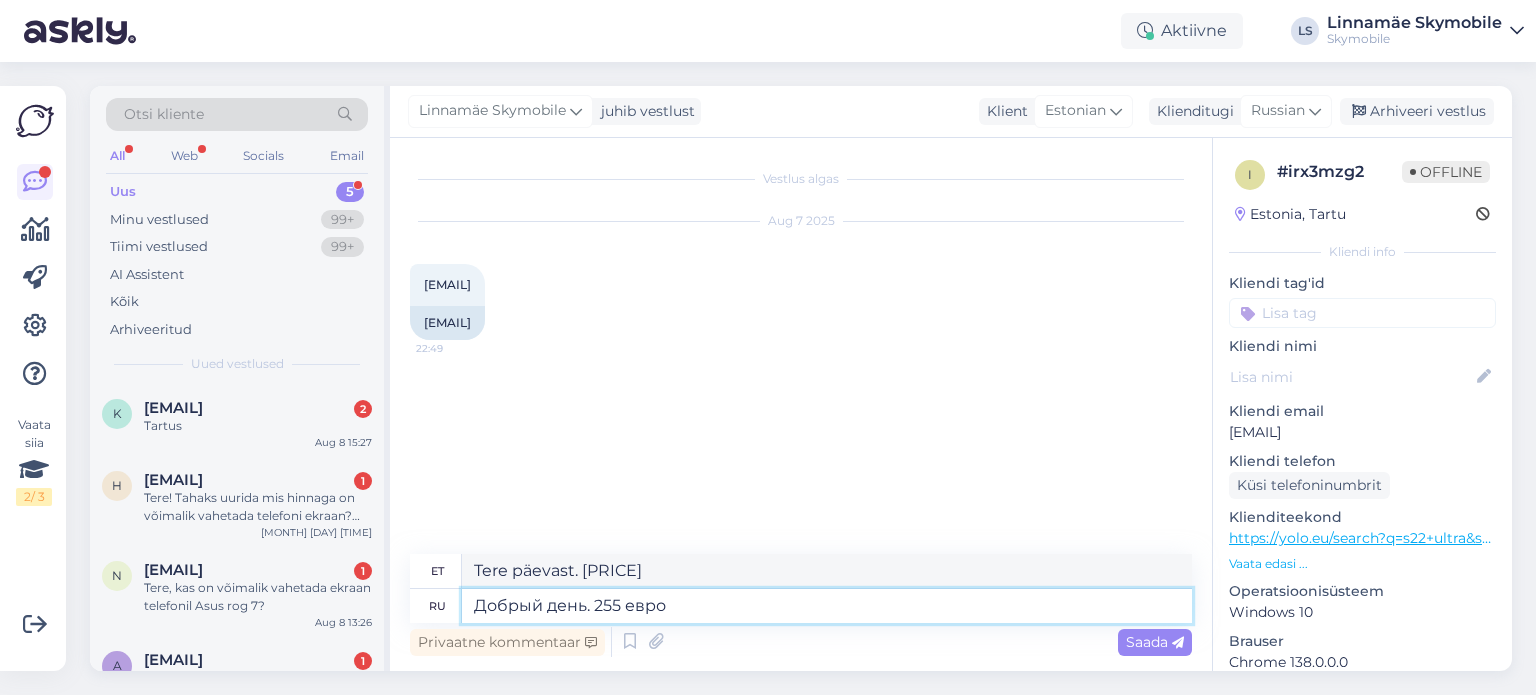 type on "Tere päevast. [PRICE] eurot" 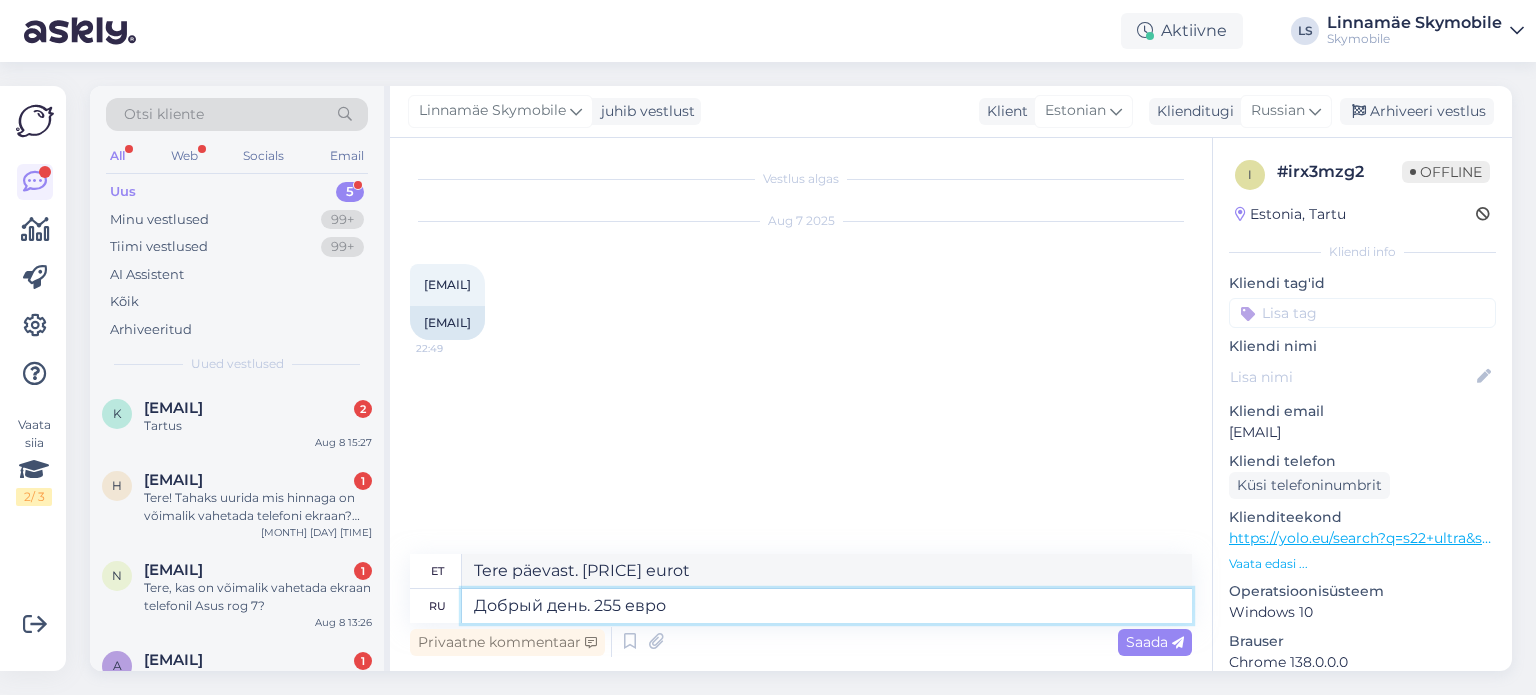 type on "Добрый день. 255 евро" 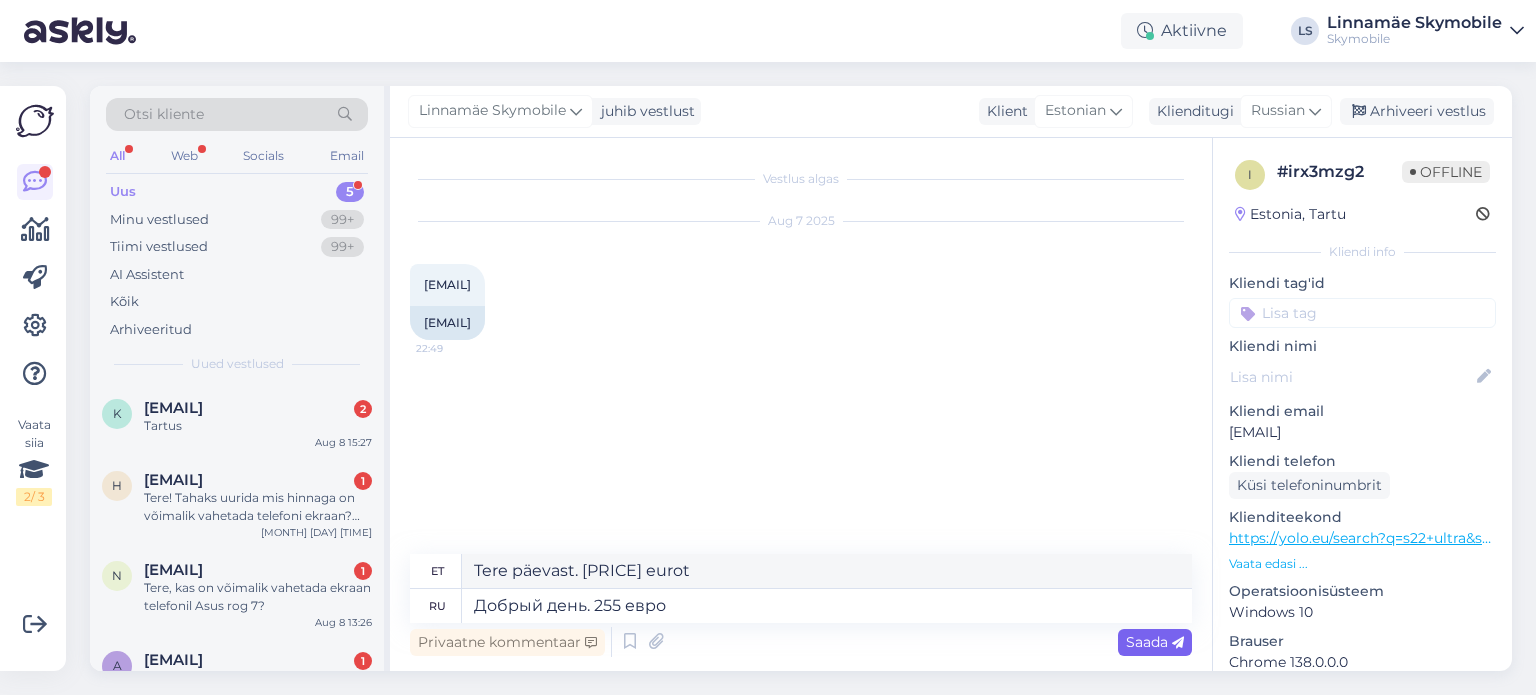 click on "Saada" at bounding box center [1155, 642] 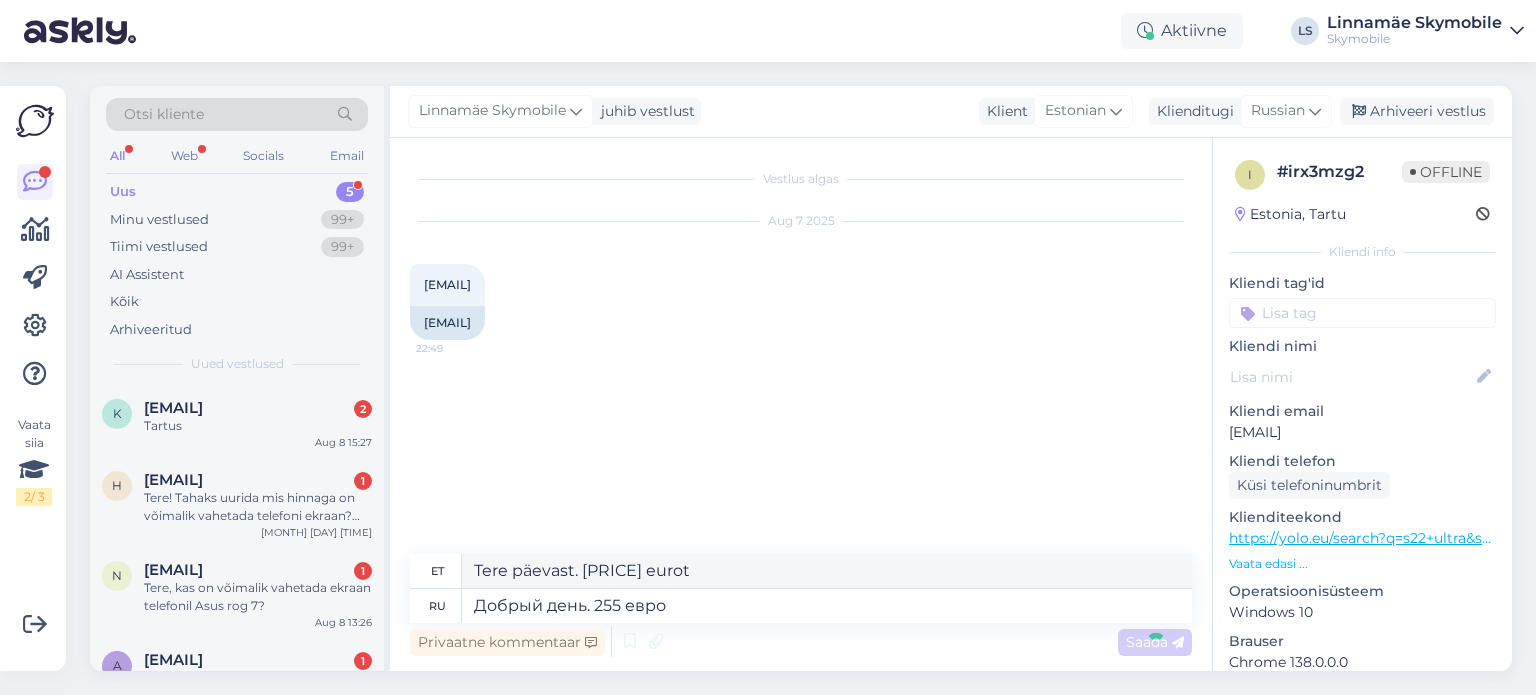 type 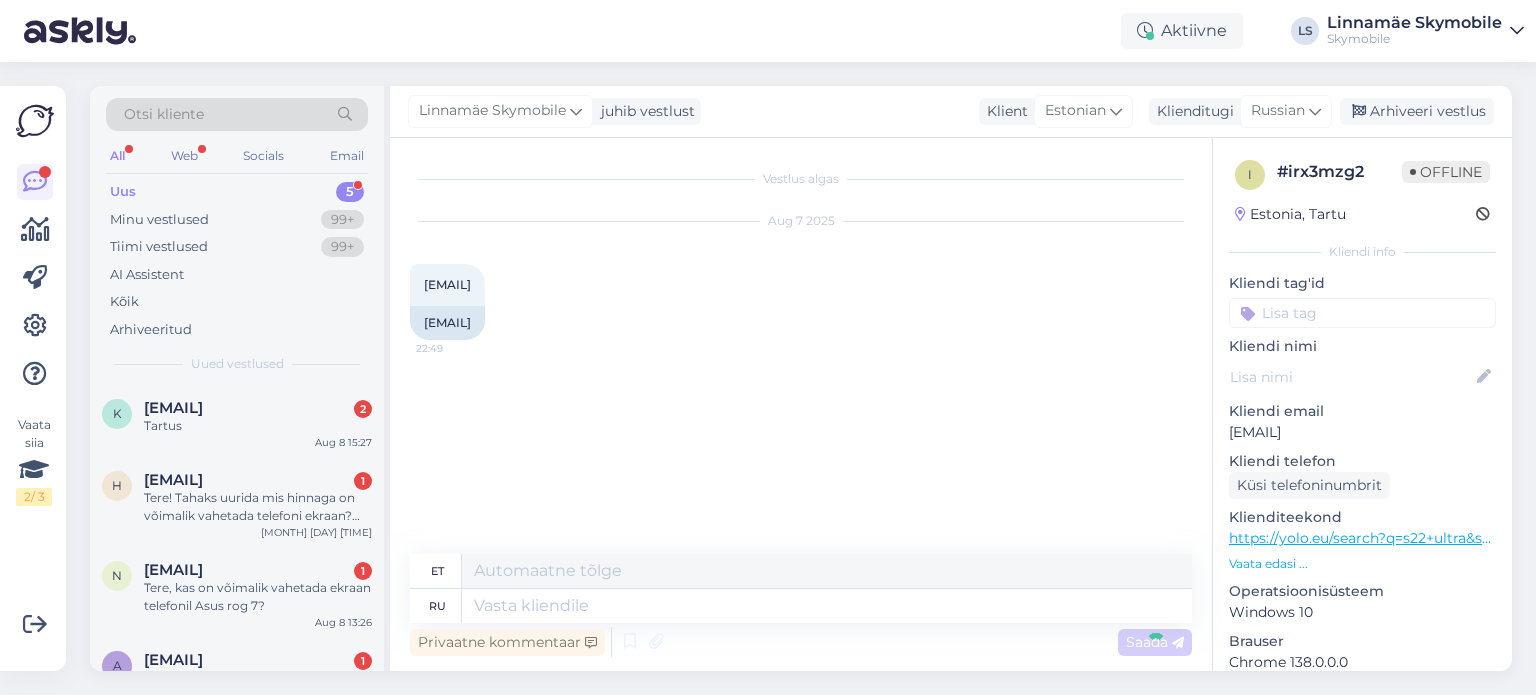 scroll, scrollTop: 24, scrollLeft: 0, axis: vertical 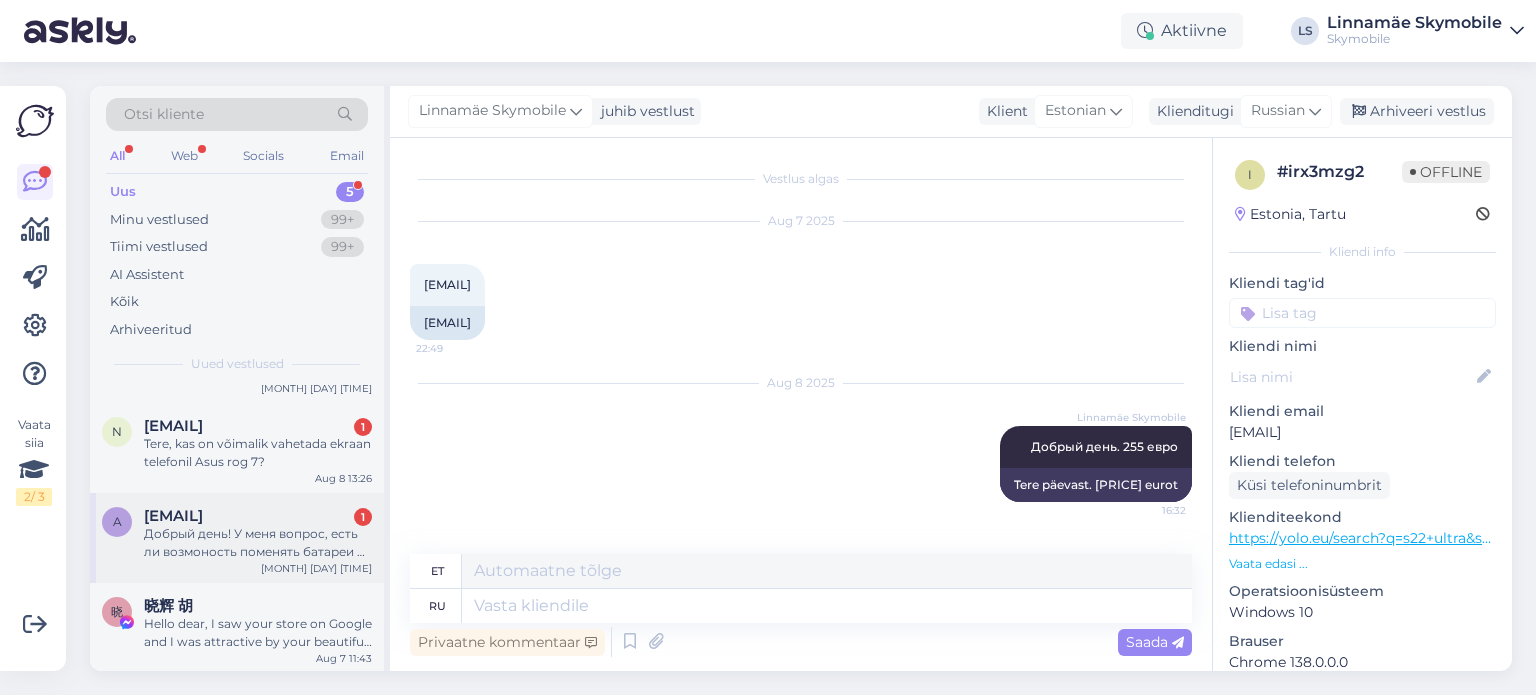 click on "Добрый день! У меня вопрос, есть ли возмоность поменять батареи на телефоны iPhone SE (самой первой модели, котрый маленький) и iPhone 8?" at bounding box center [258, 543] 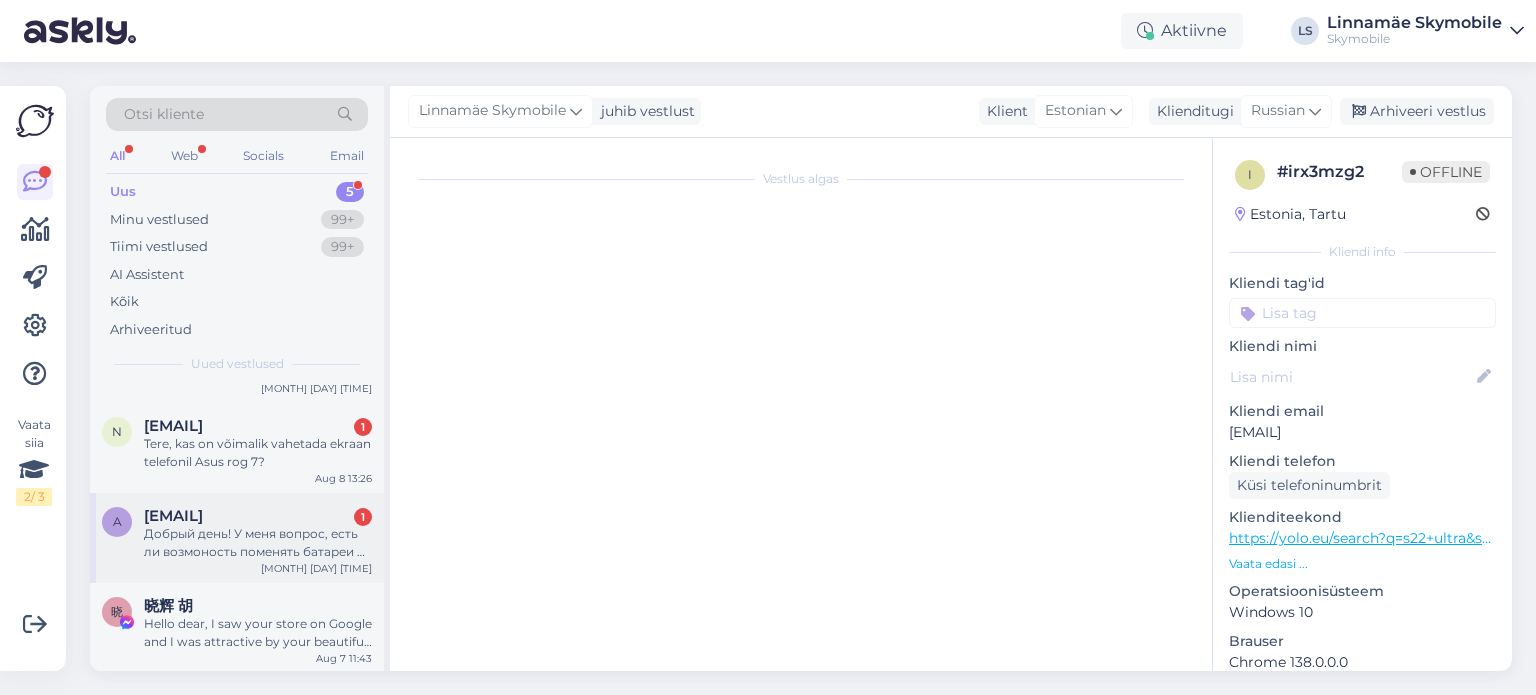 scroll, scrollTop: 0, scrollLeft: 0, axis: both 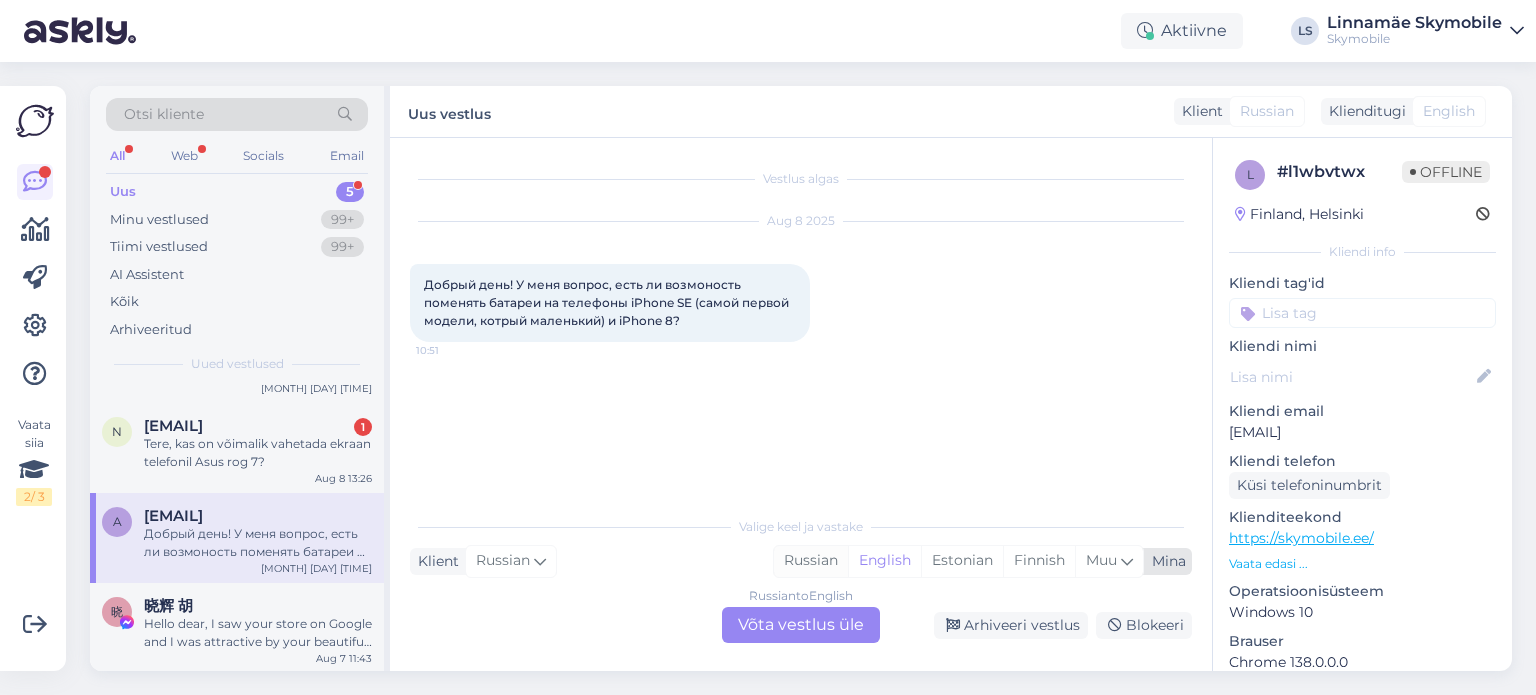 click on "Russian" at bounding box center (811, 561) 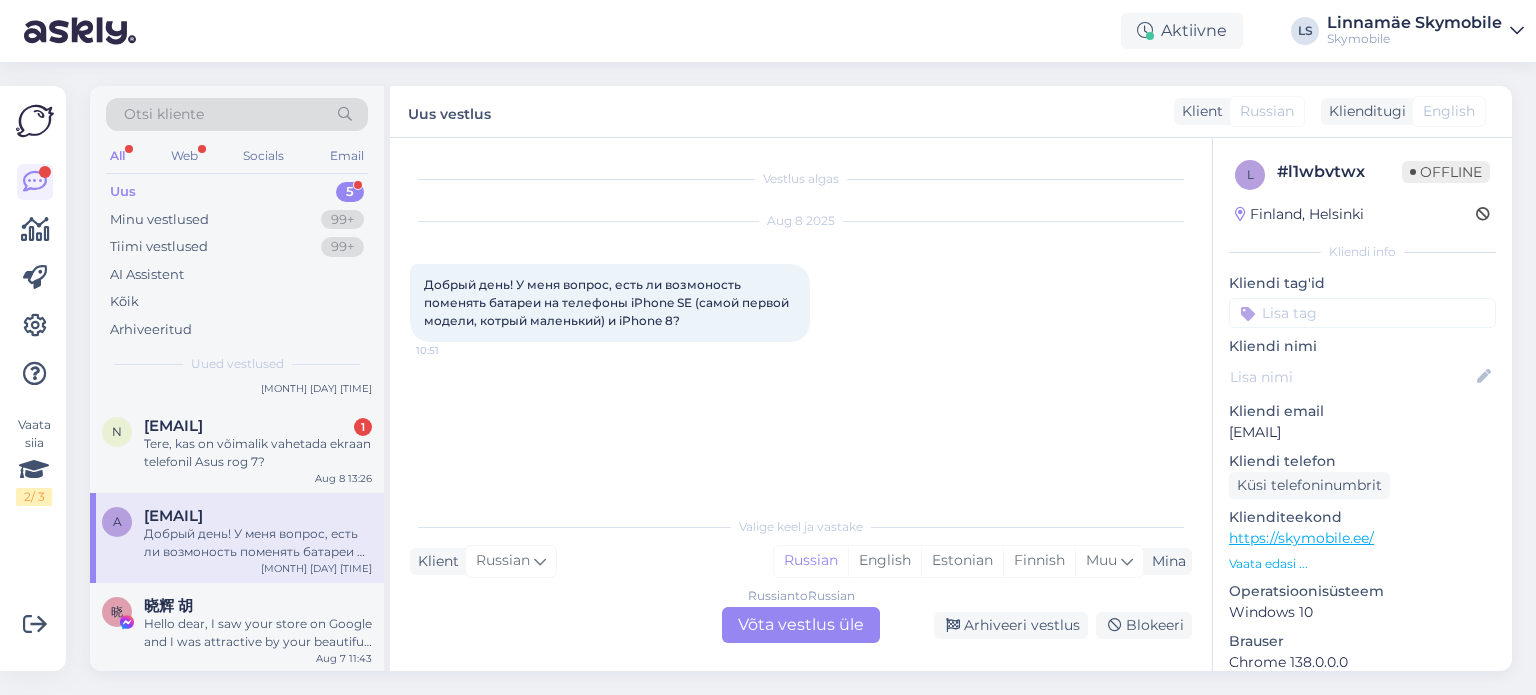 click on "Russian  to  Russian Võta vestlus üle" at bounding box center (801, 625) 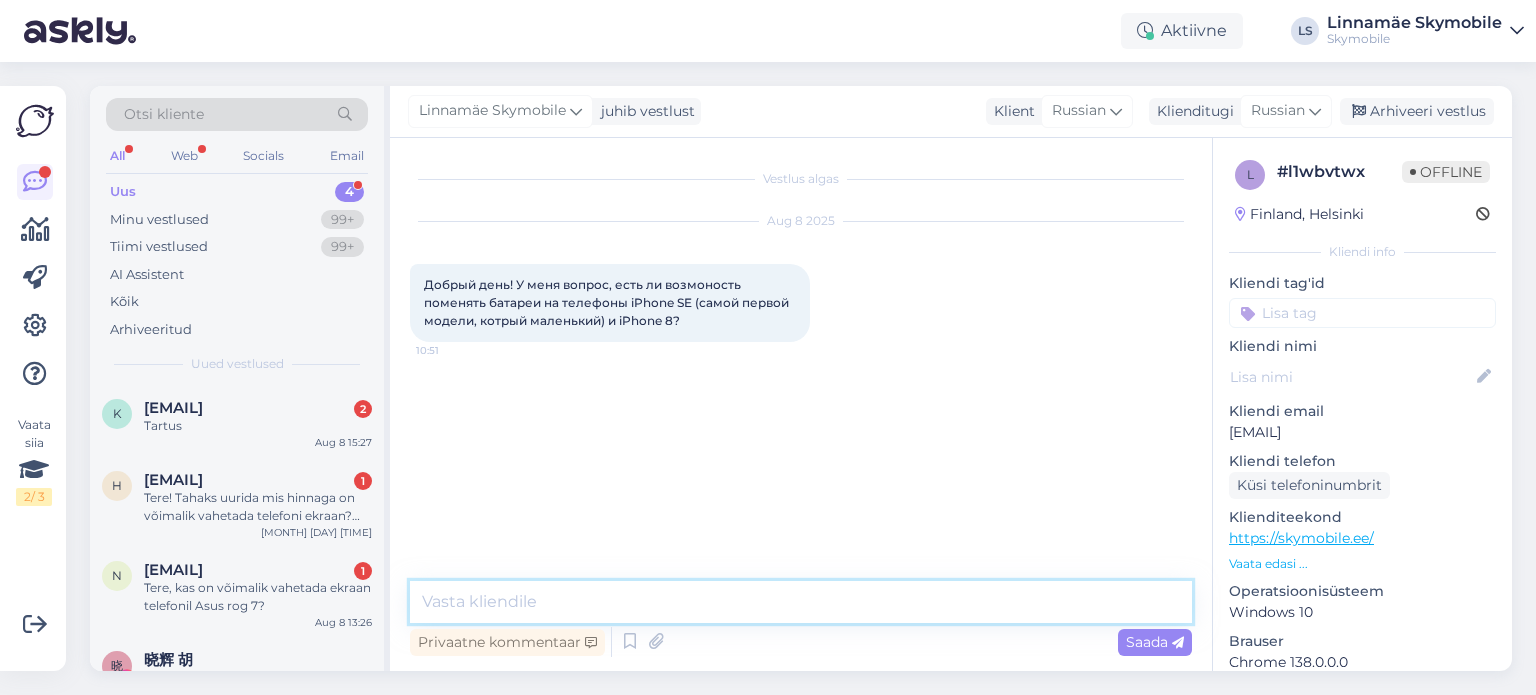 click at bounding box center [801, 602] 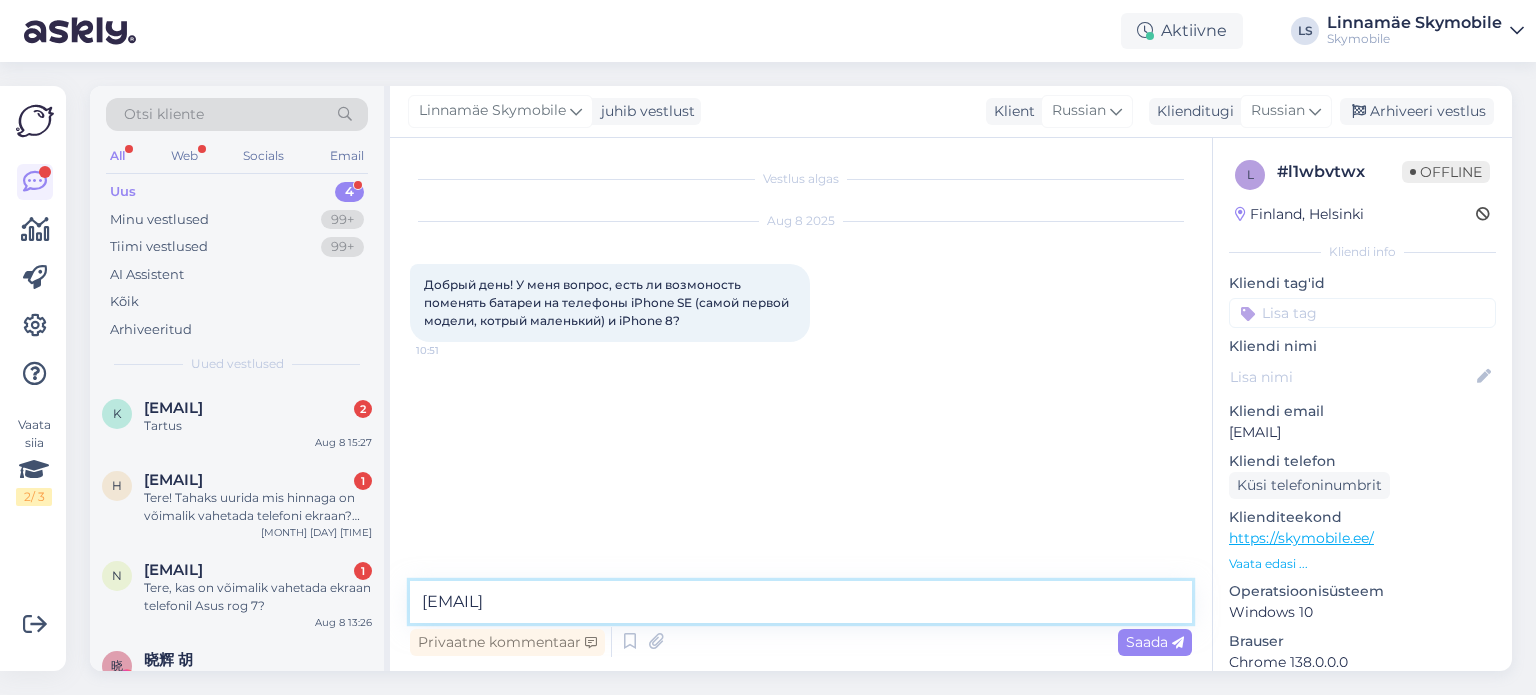 type on "[EMAIL]" 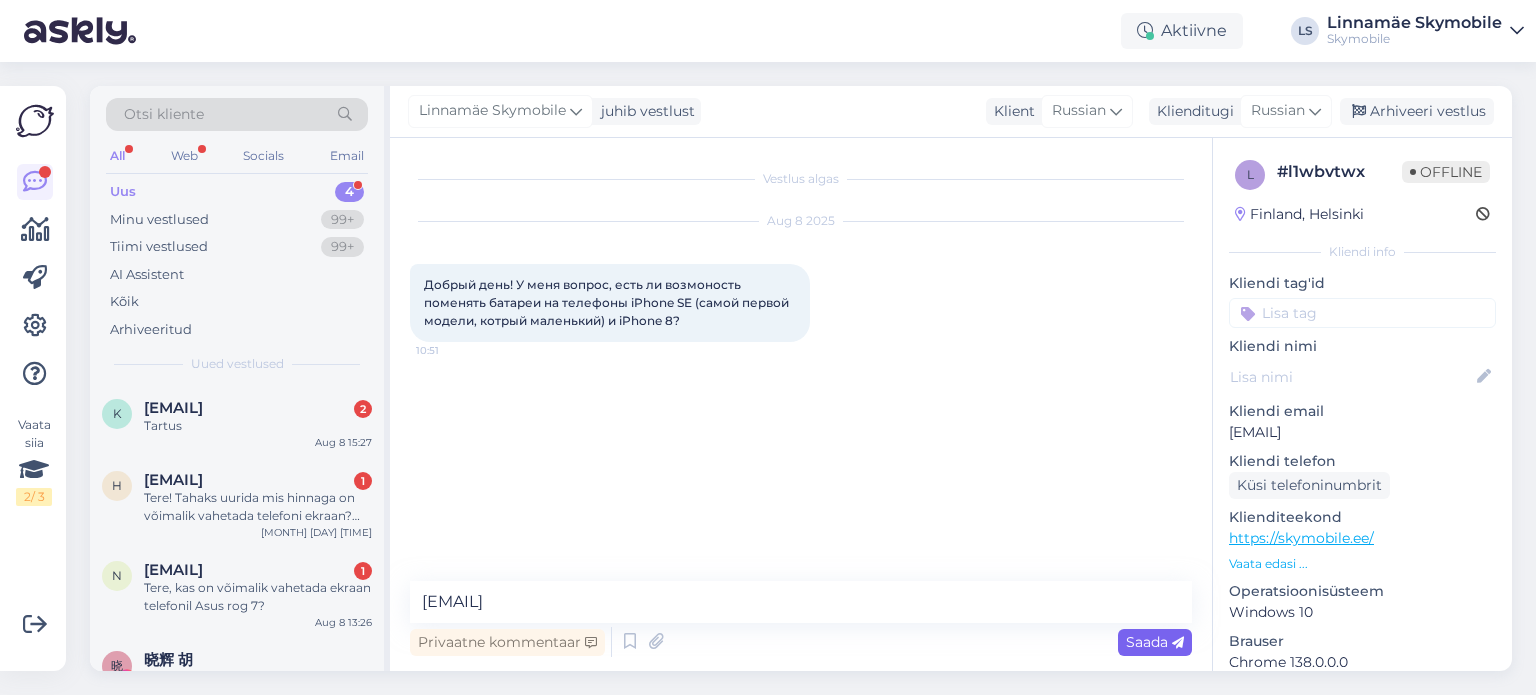 click on "Saada" at bounding box center (1155, 642) 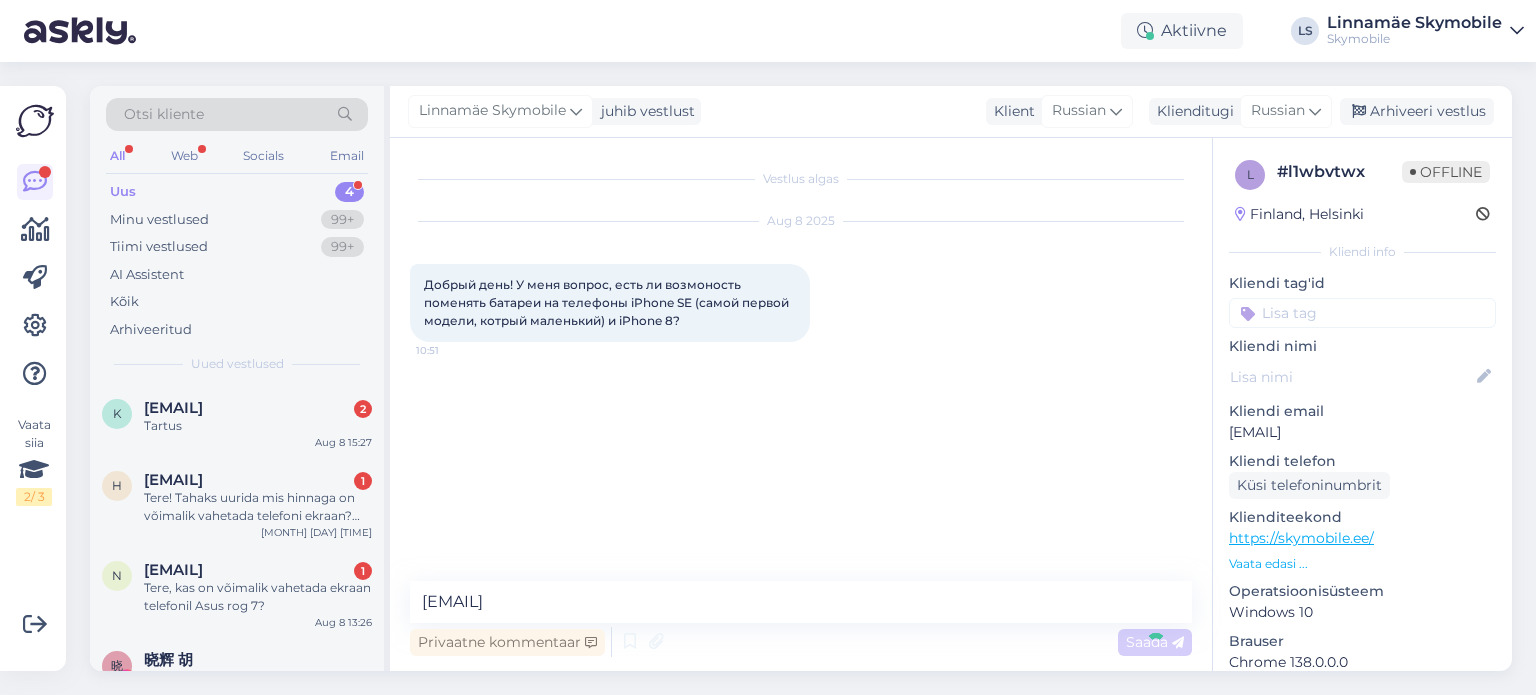 type 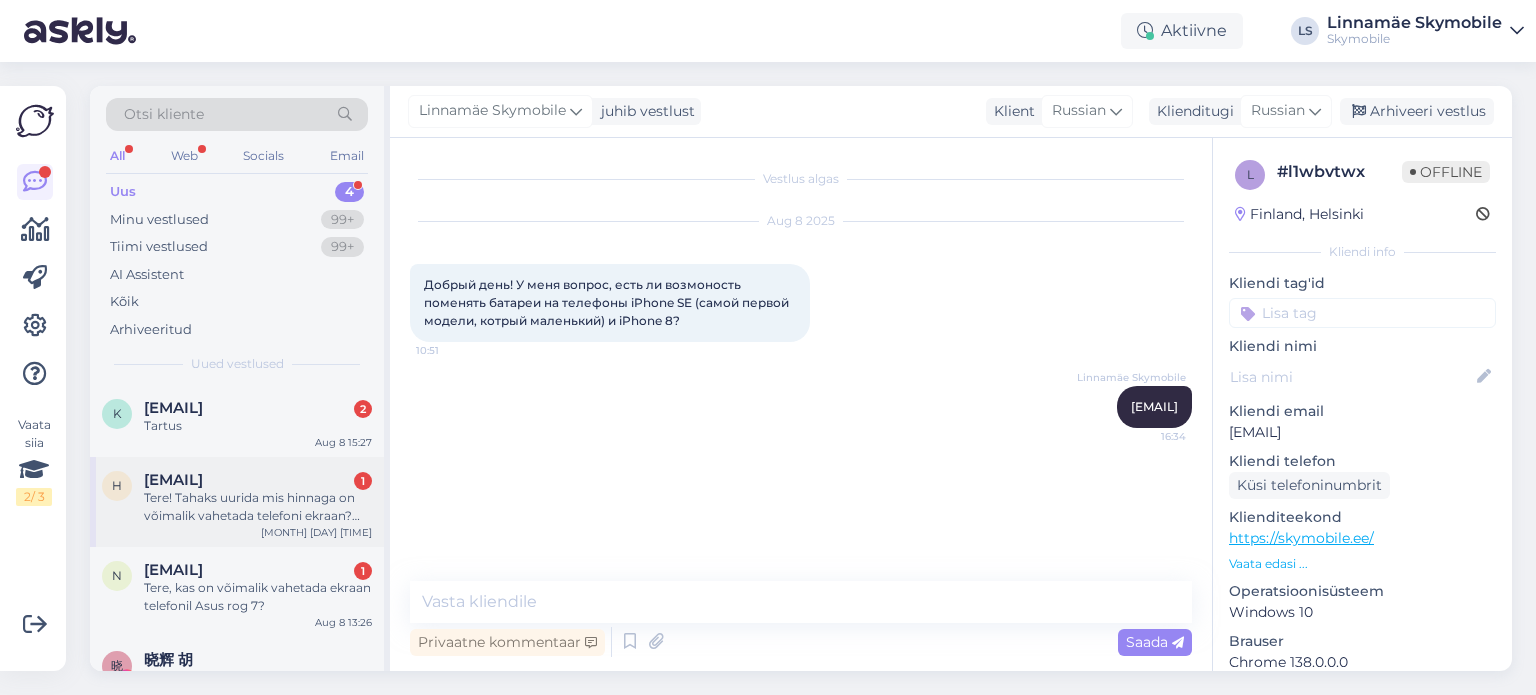 scroll, scrollTop: 55, scrollLeft: 0, axis: vertical 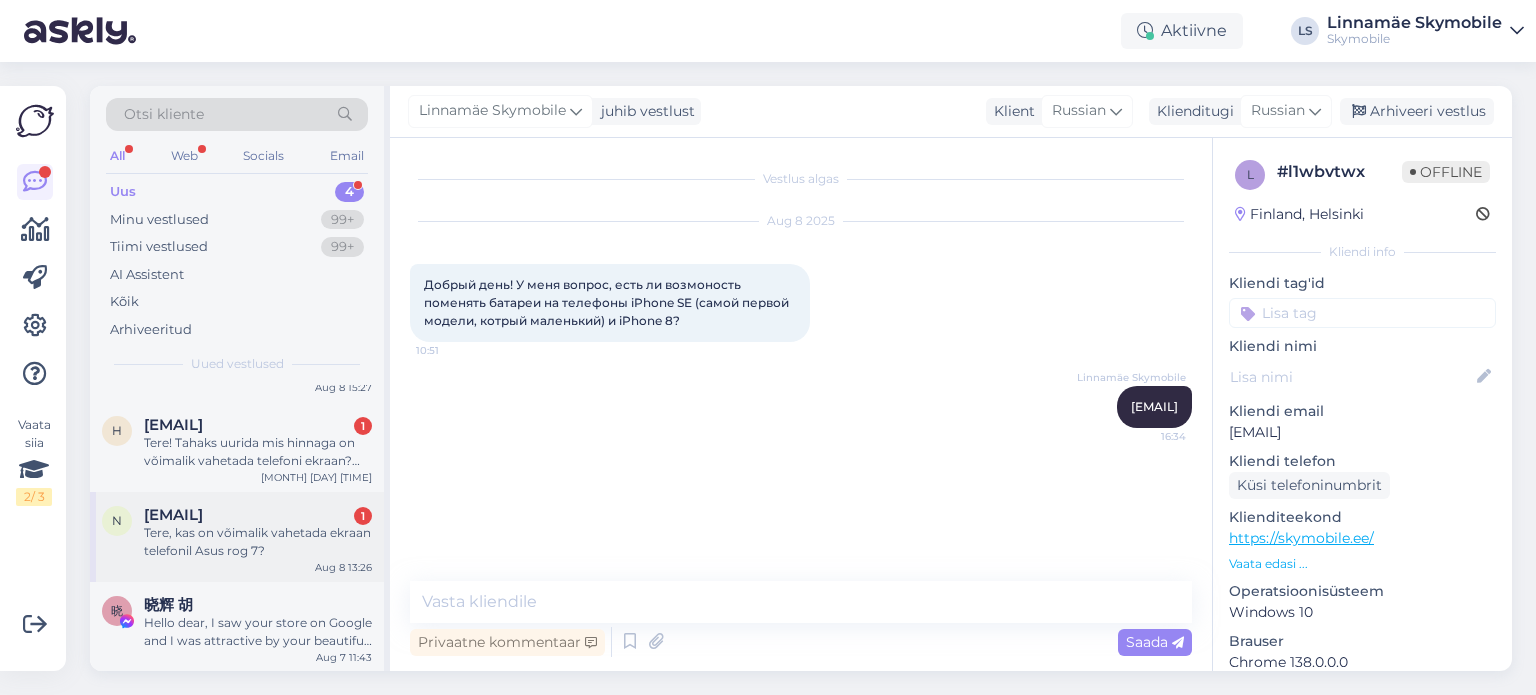 click on "Tere, kas on võimalik vahetada ekraan telefonil Asus rog 7?" at bounding box center [258, 542] 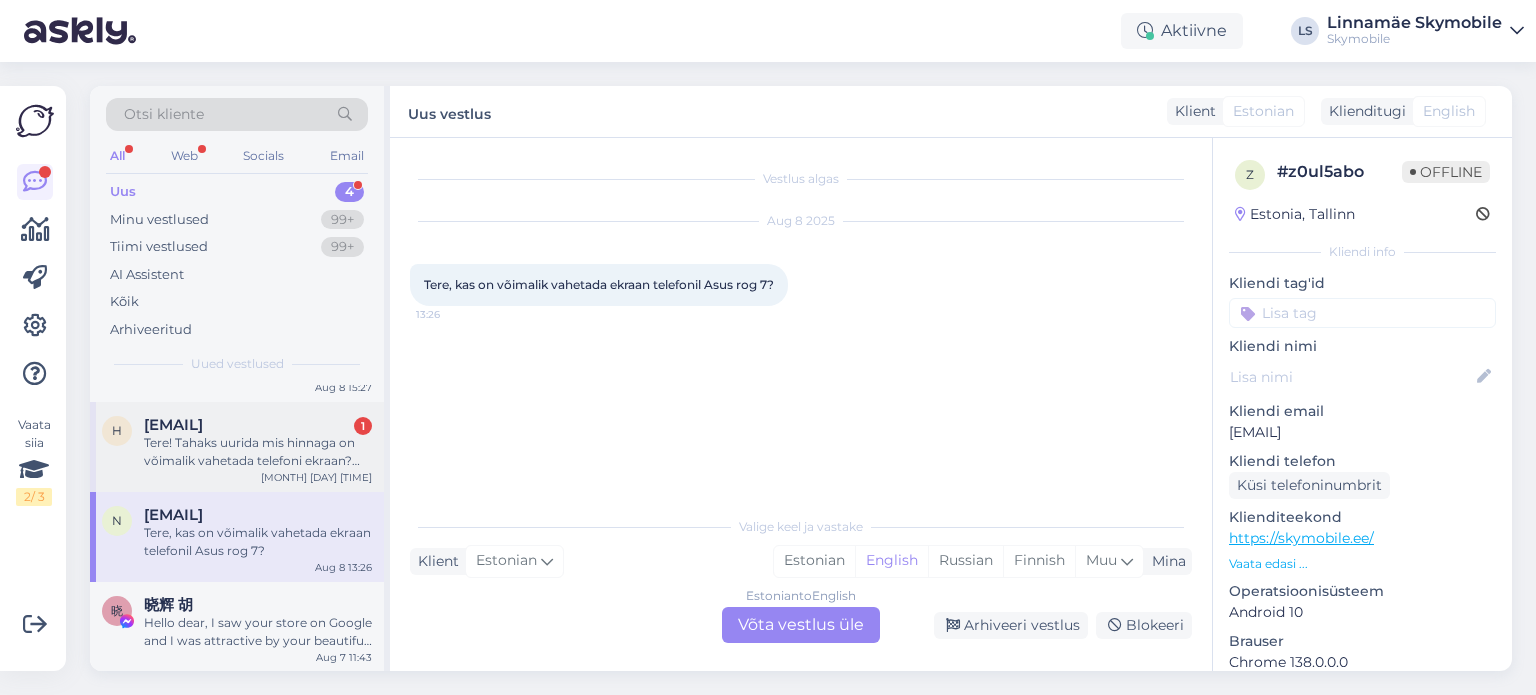 click on "Tere! Tahaks uurida mis hinnaga on võimalik vahetada telefoni ekraan? Telefoniks on Samsung Galaxy S22 Ultra 5G." at bounding box center [258, 452] 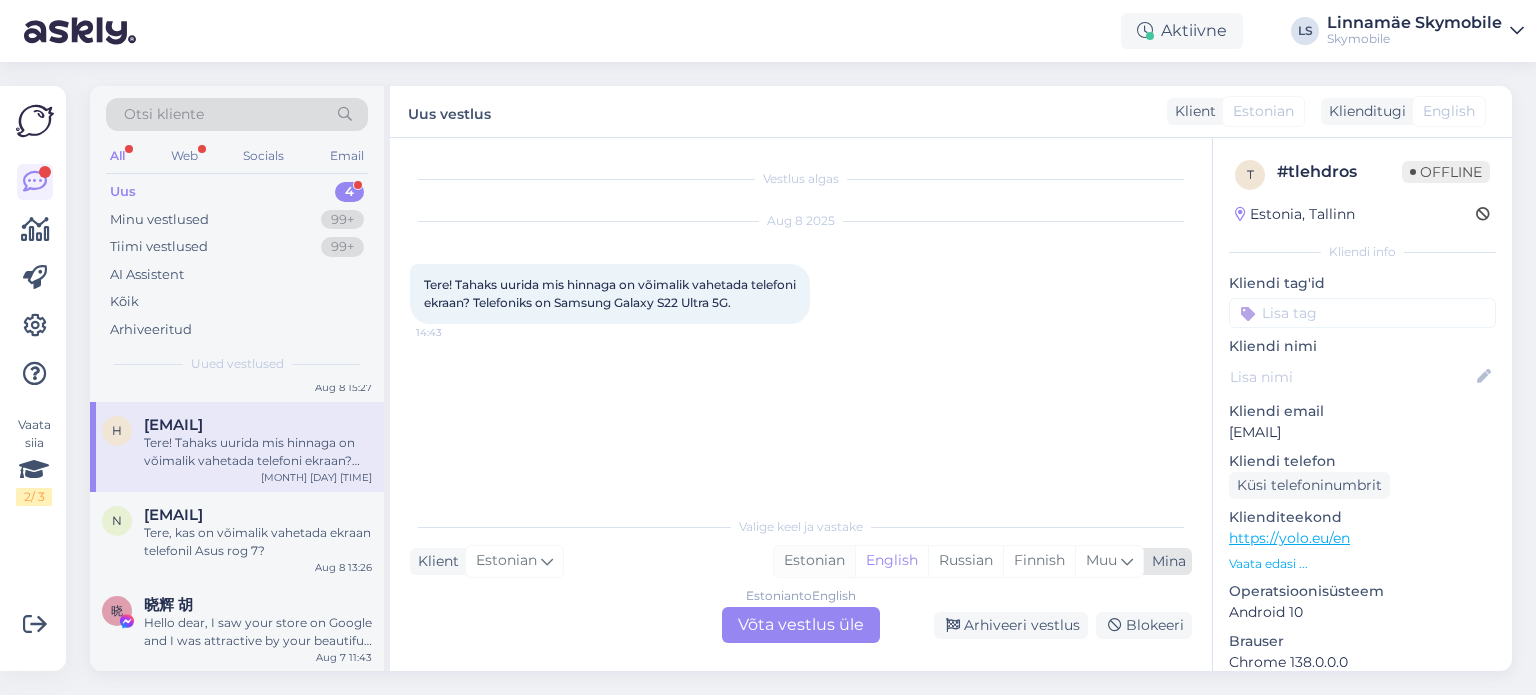 click on "Estonian" at bounding box center (814, 561) 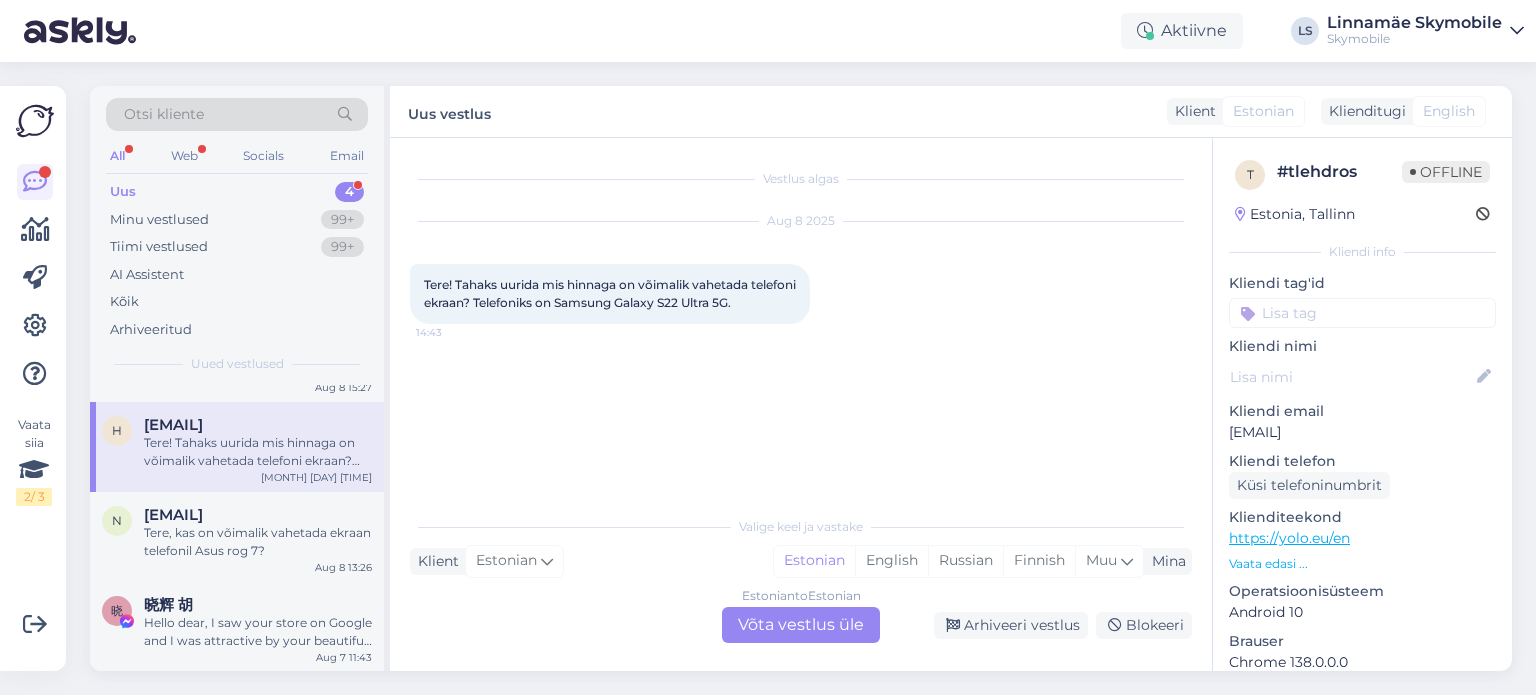 click on "Estonian  to  Estonian Võta vestlus üle" at bounding box center (801, 625) 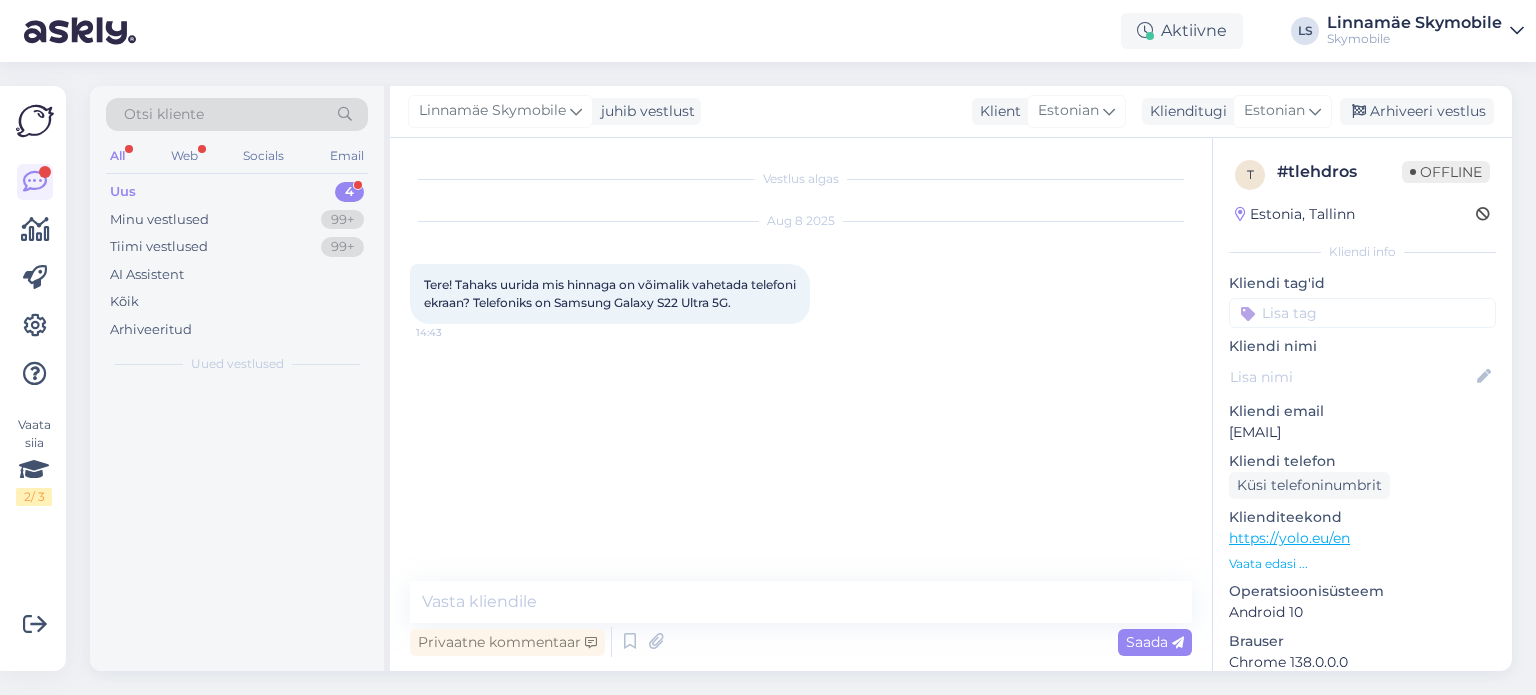 scroll, scrollTop: 0, scrollLeft: 0, axis: both 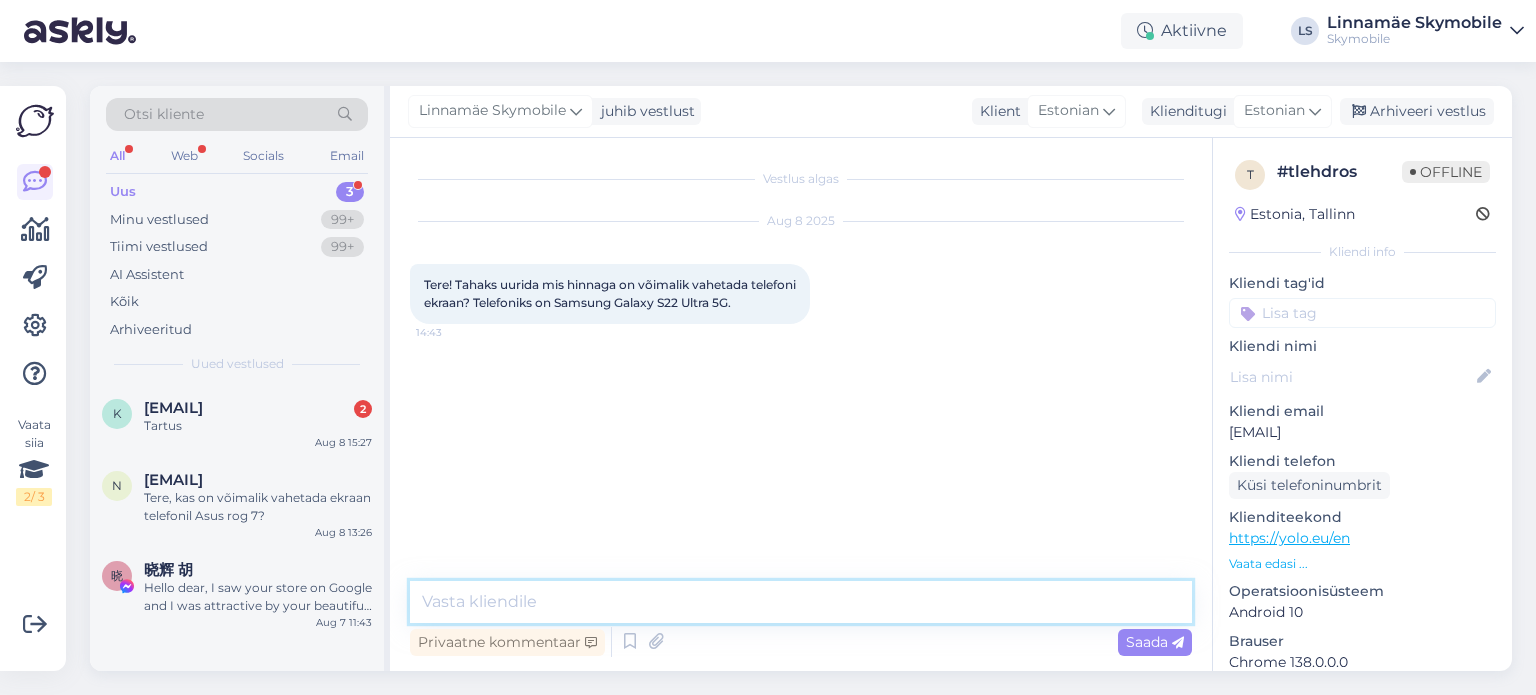click at bounding box center [801, 602] 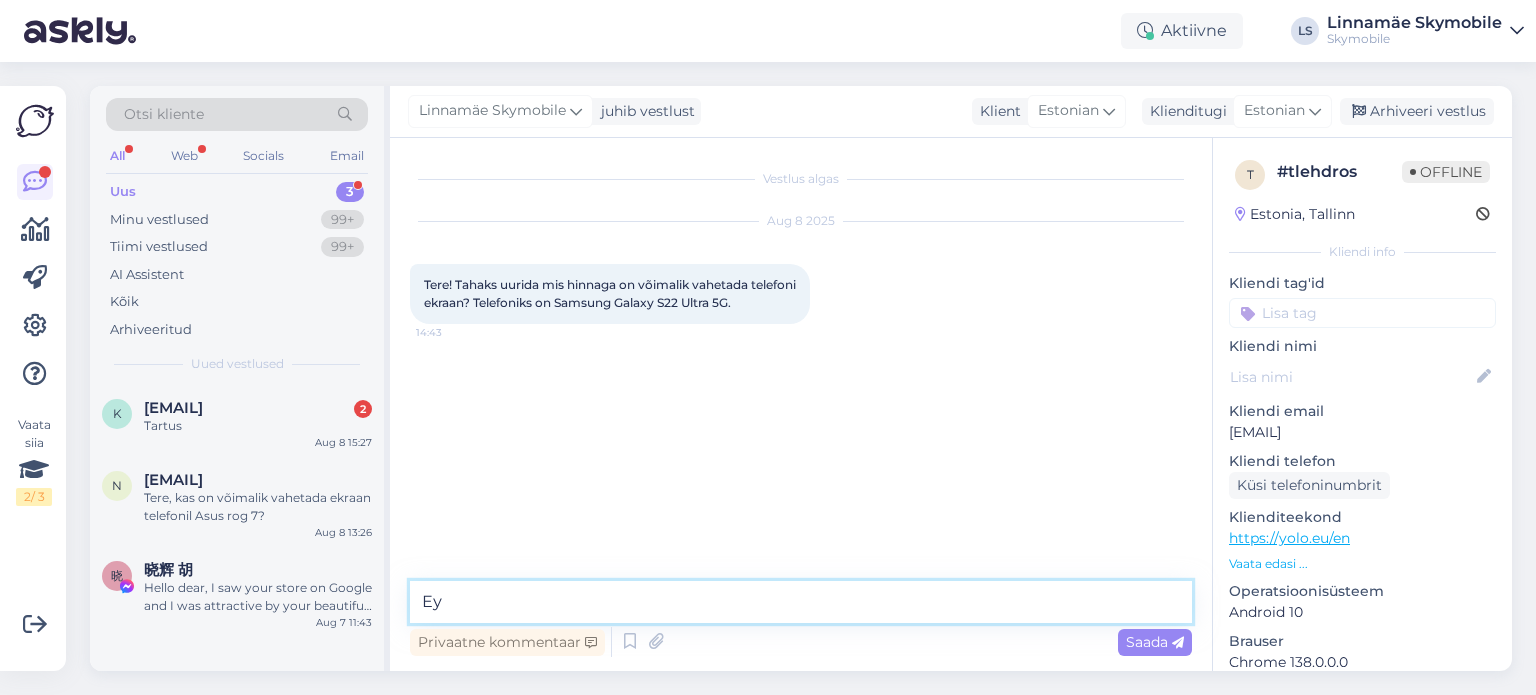type on "Е" 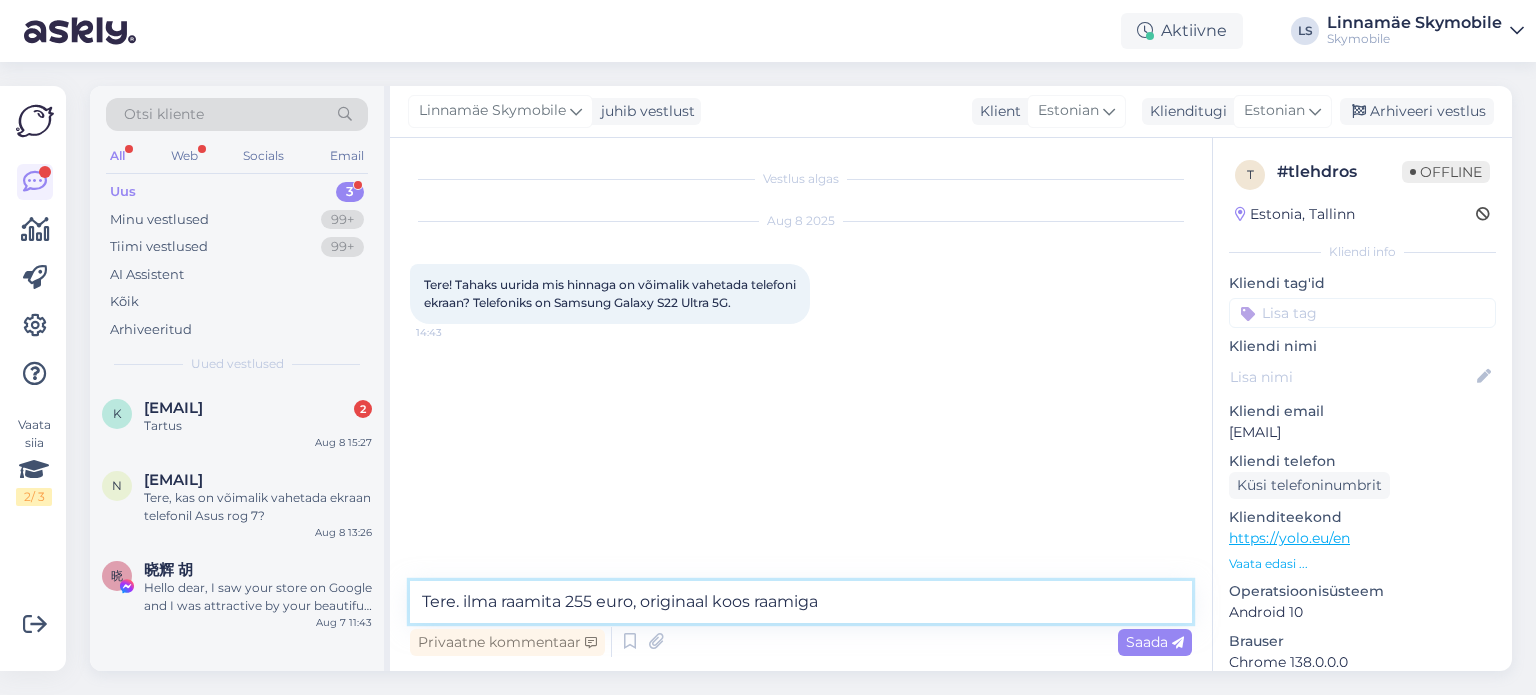 click on "Tere. ilma raamita 255 euro, originaal koos raamiga" at bounding box center [801, 602] 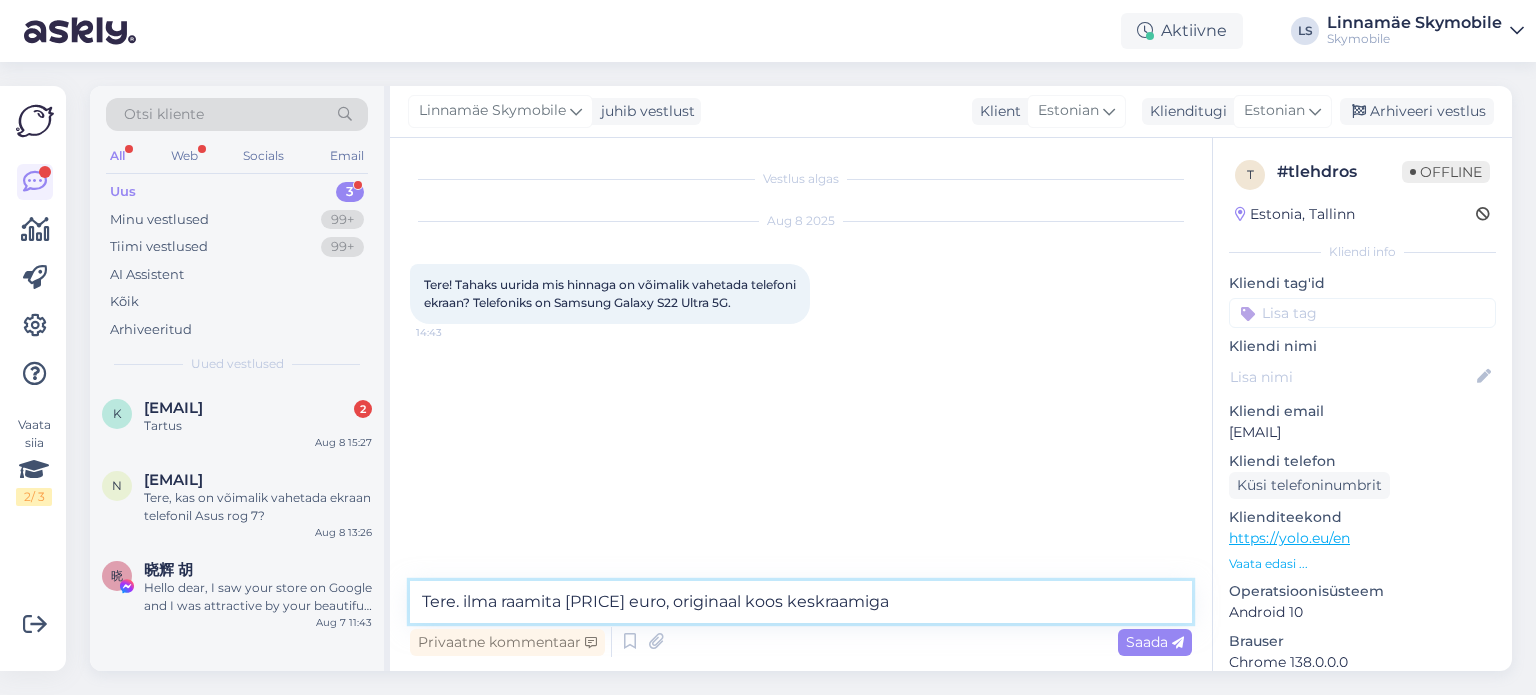 click on "Tere. ilma raamita [PRICE] euro, originaal koos keskraamiga" at bounding box center [801, 602] 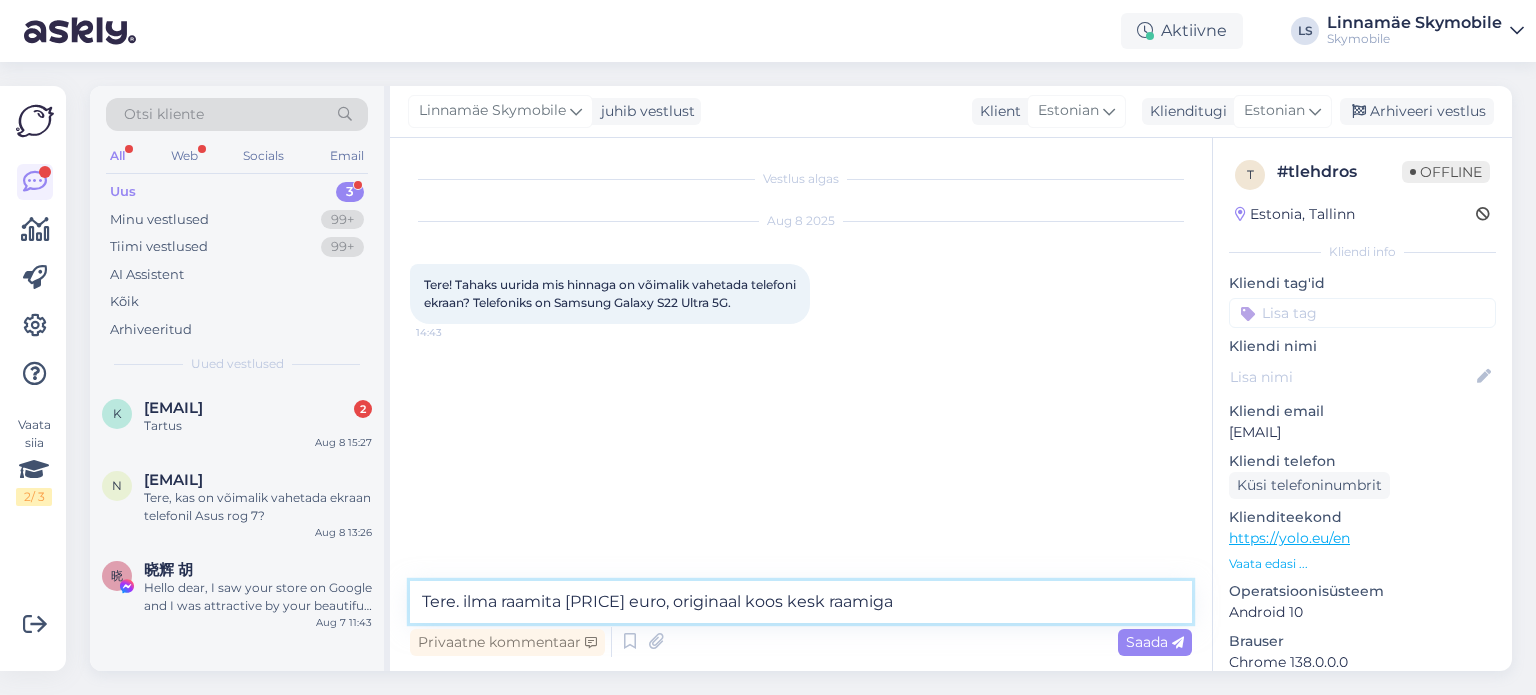 click on "Tere. ilma raamita [PRICE] euro, originaal koos kesk raamiga" at bounding box center [801, 602] 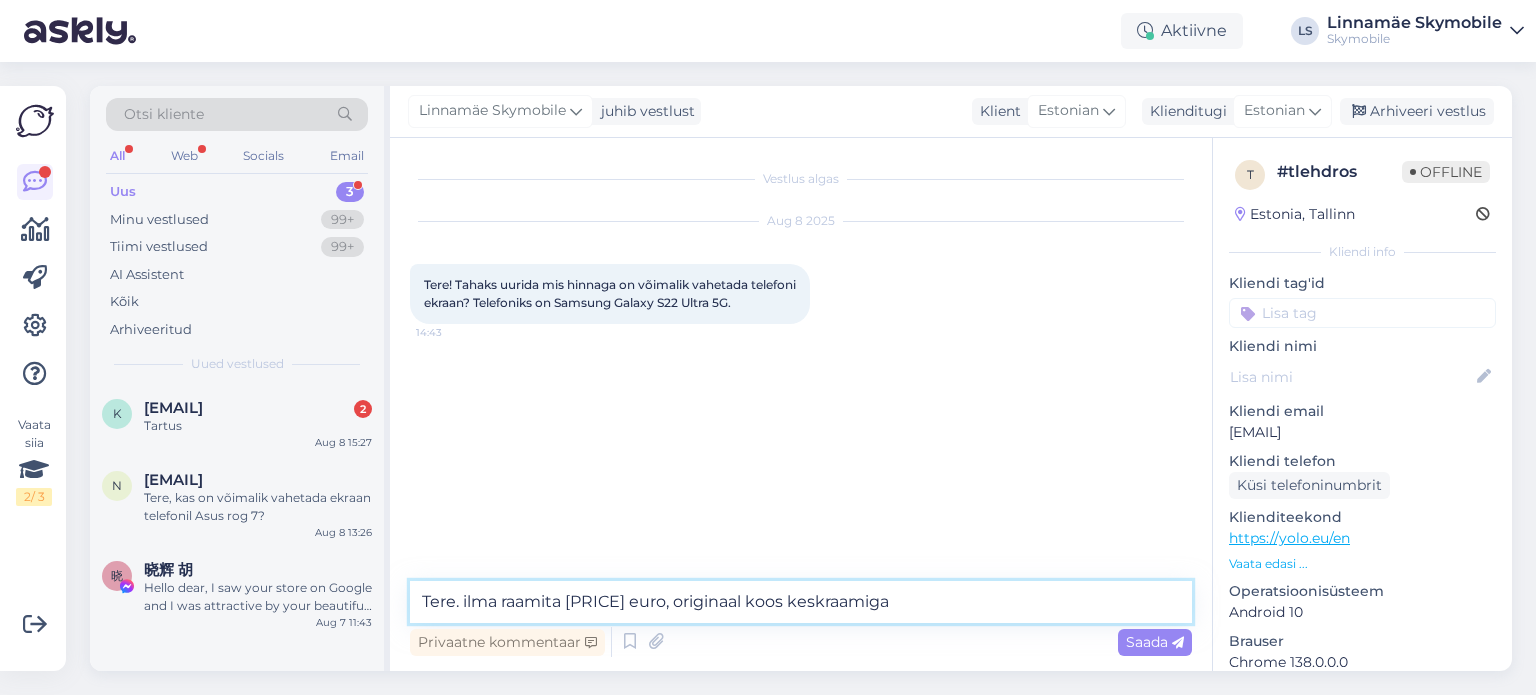 click on "Tere. ilma raamita [PRICE] euro, originaal koos keskraamiga" at bounding box center [801, 602] 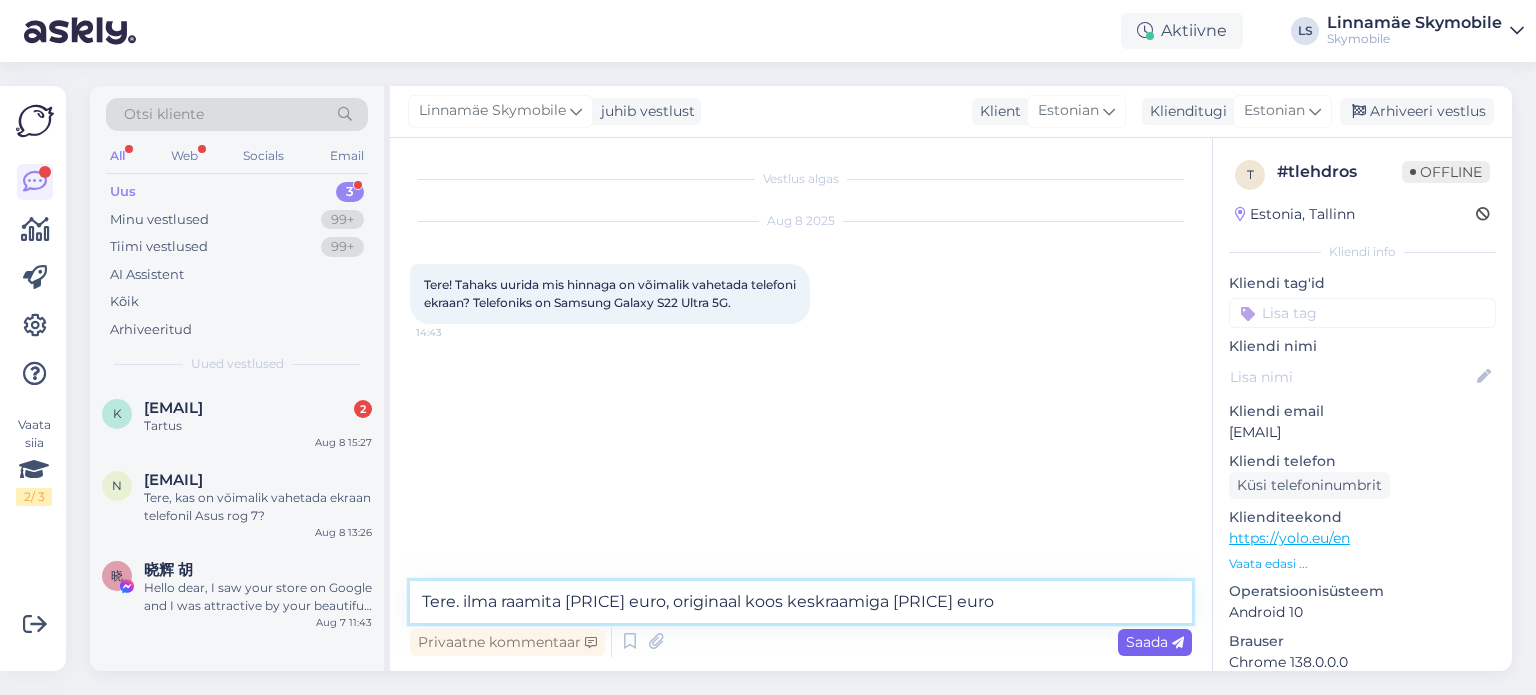 type on "Tere. ilma raamita [PRICE] euro, originaal koos keskraamiga [PRICE] euro" 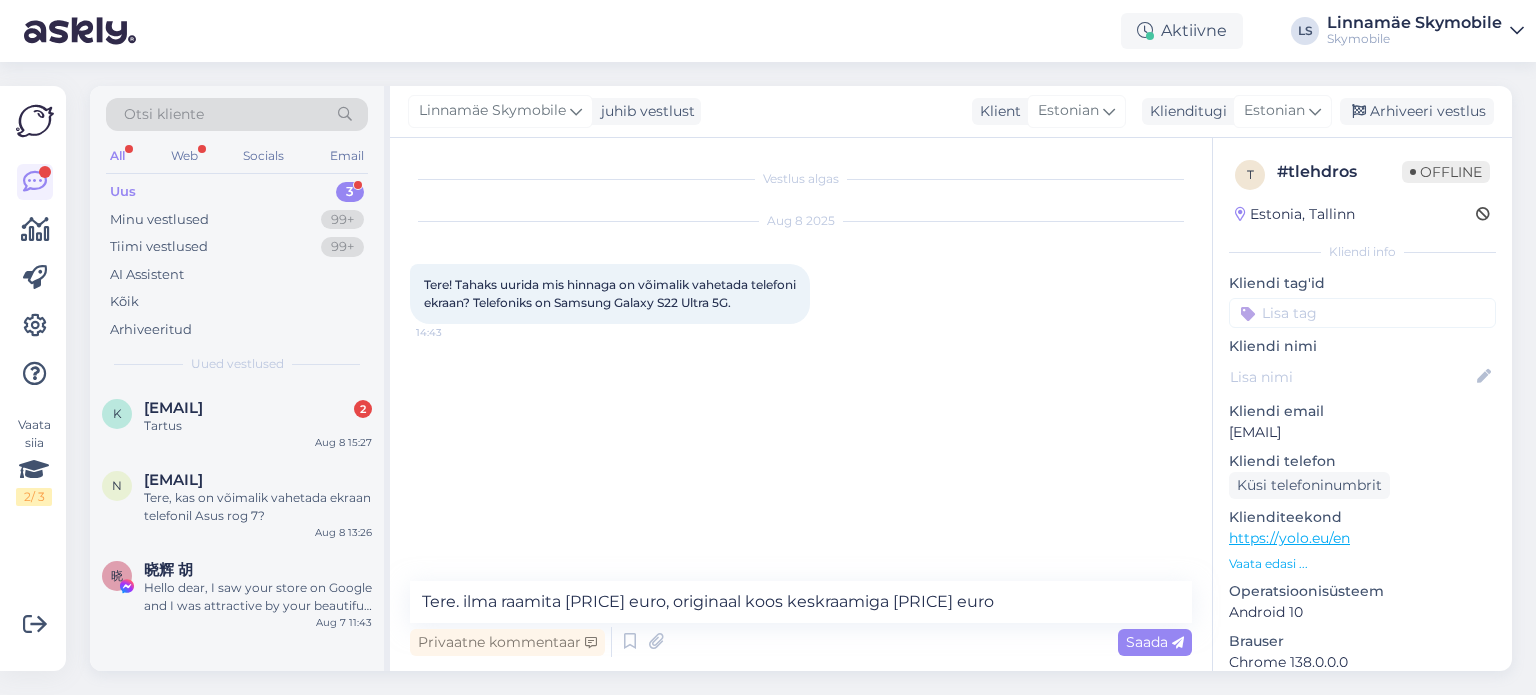 click on "Saada" at bounding box center [1155, 642] 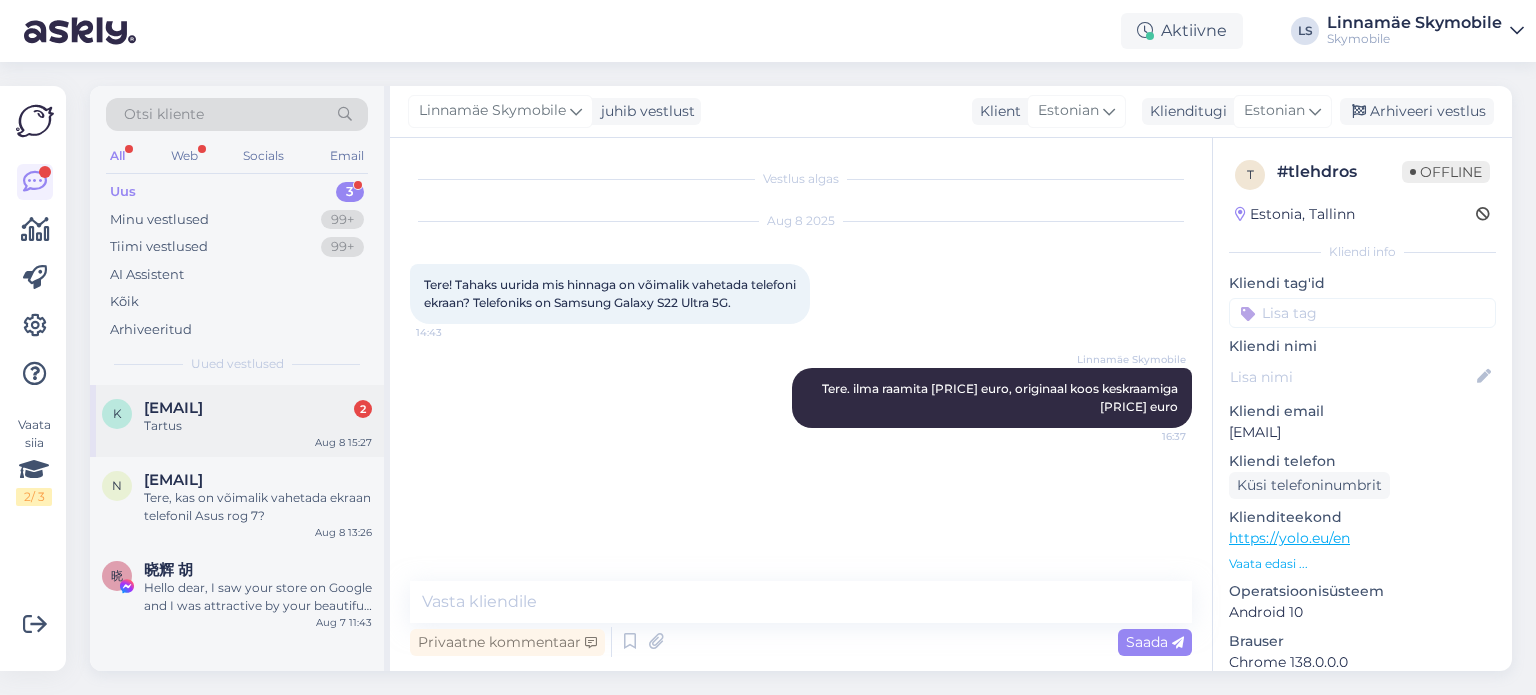 click on "Tartus" at bounding box center [258, 426] 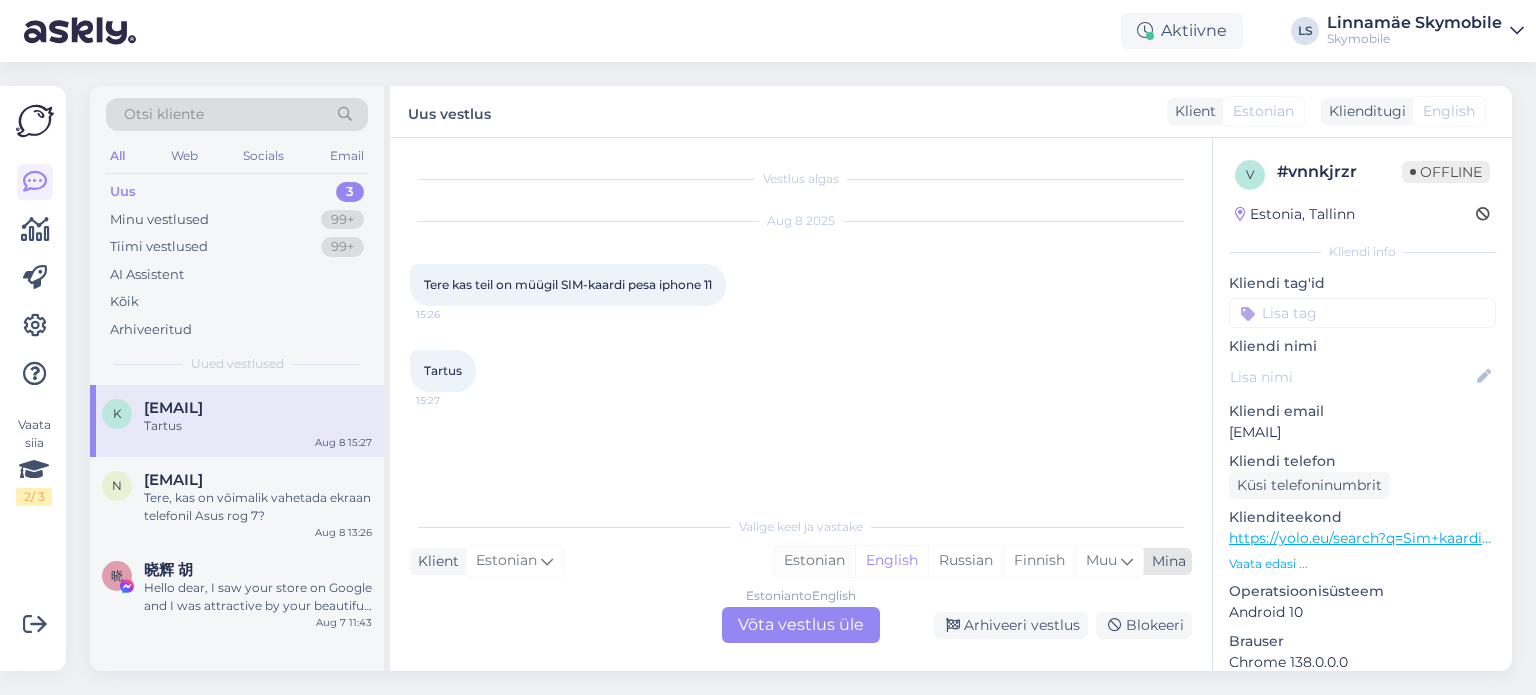 click on "Estonian" at bounding box center [814, 561] 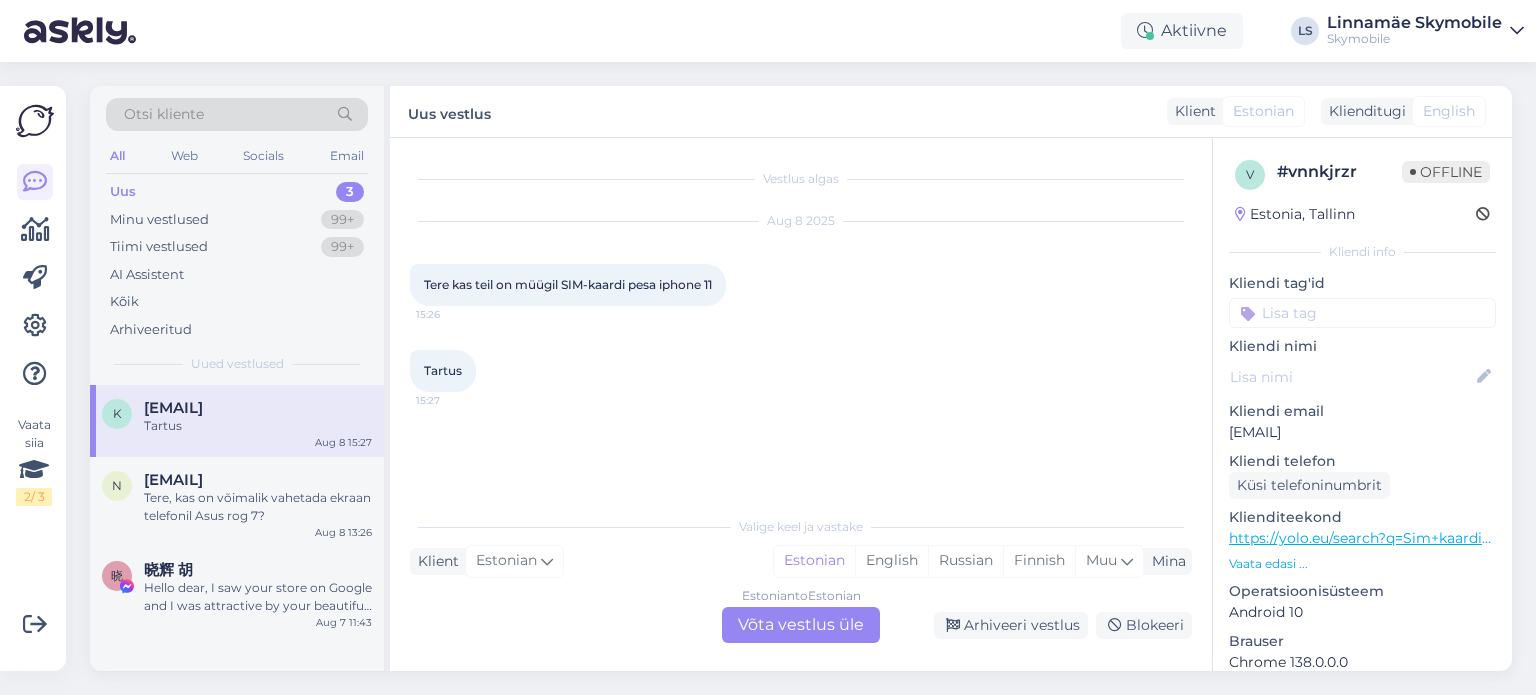 click on "Estonian  to  Estonian Võta vestlus üle" at bounding box center [801, 625] 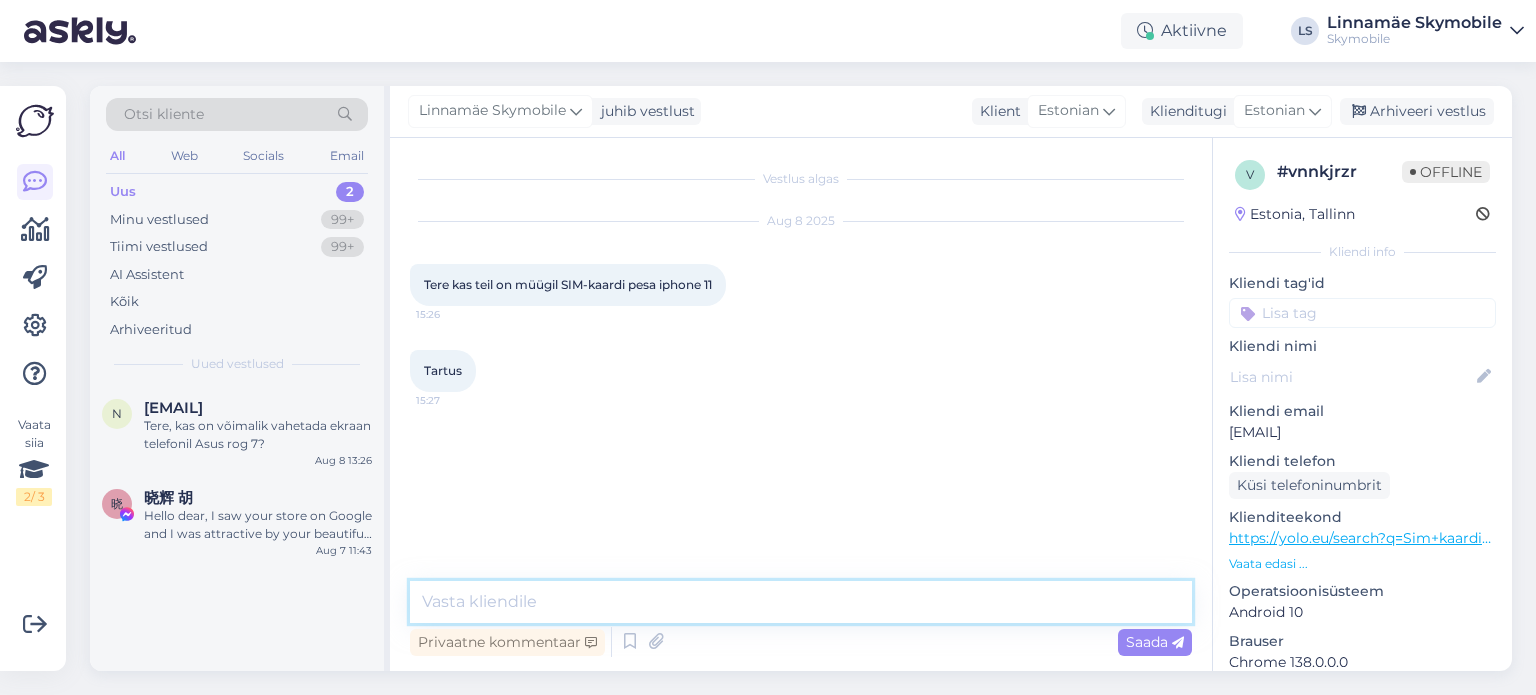 click at bounding box center [801, 602] 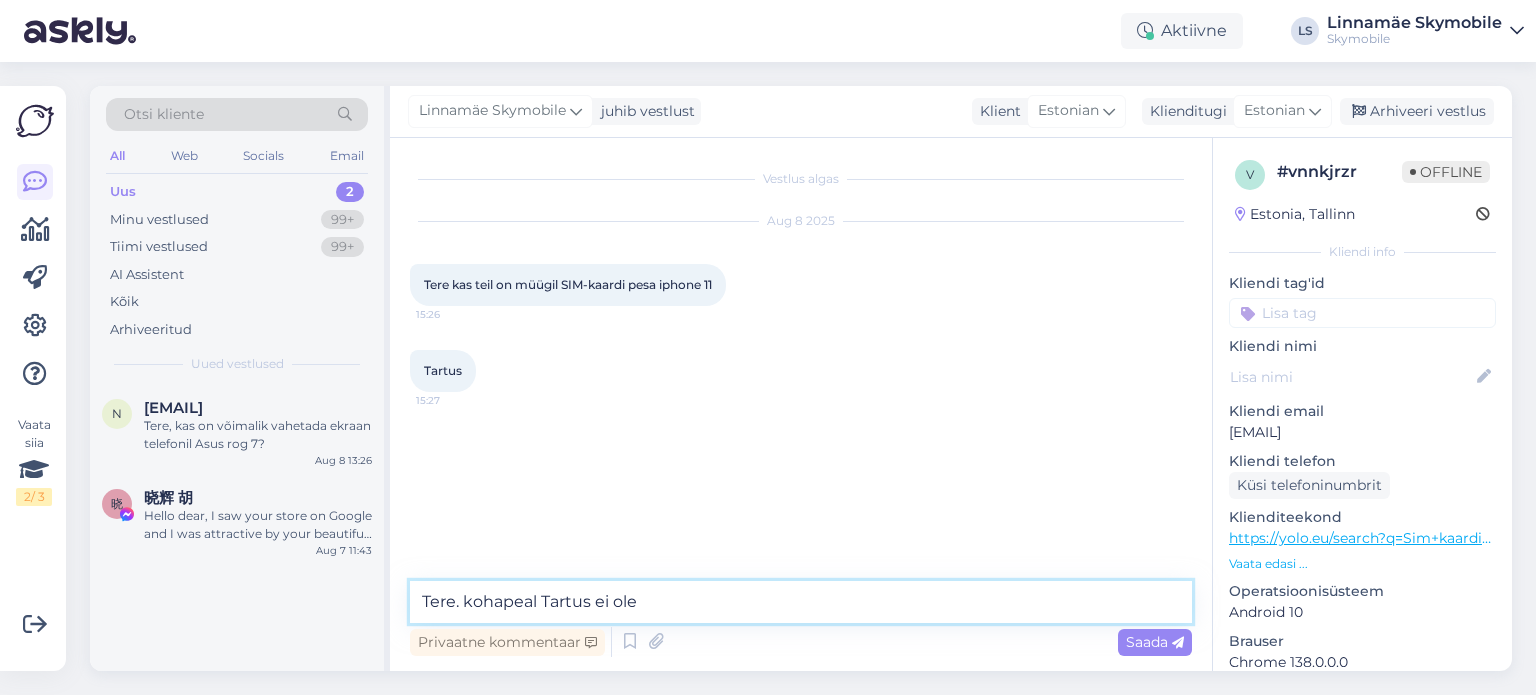 click on "Tere. kohapeal Tartus ei ole" at bounding box center (801, 602) 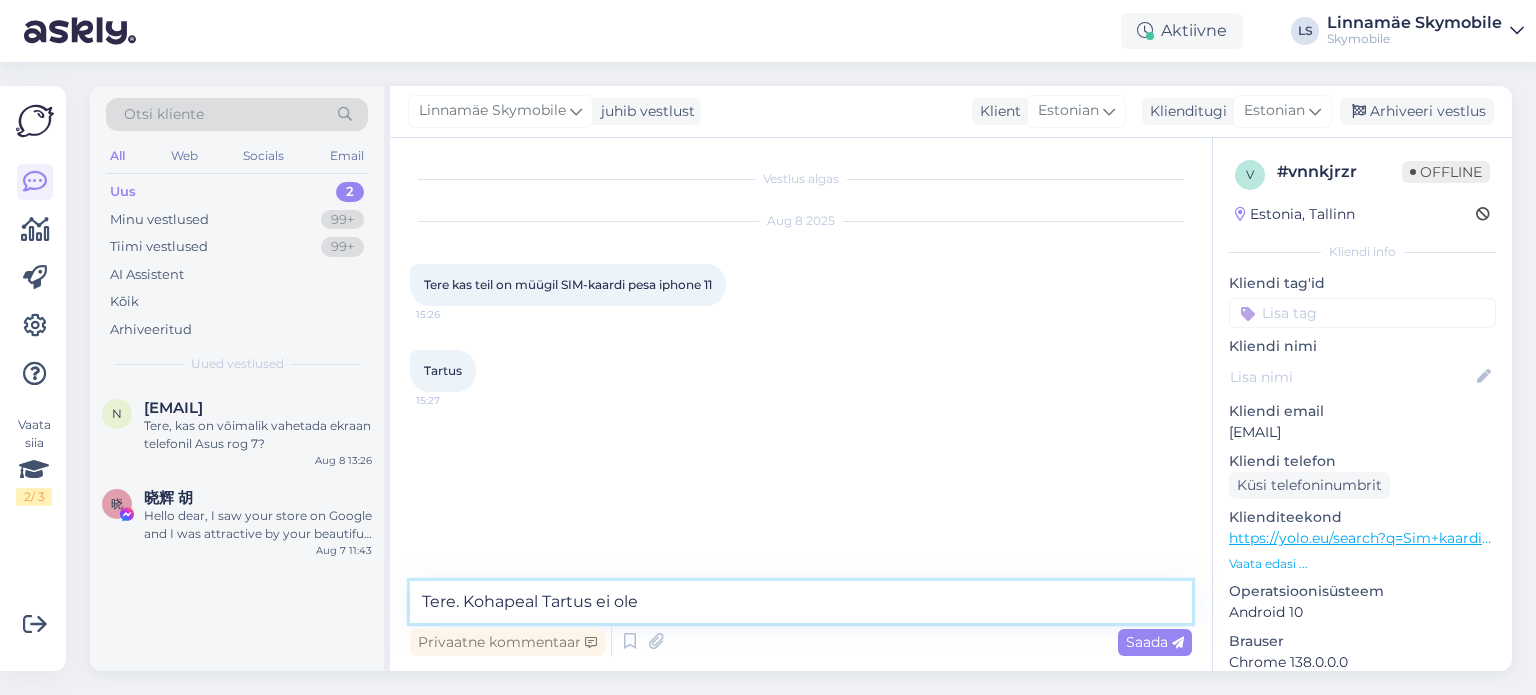 click on "Tere. Kohapeal Tartus ei ole" at bounding box center [801, 602] 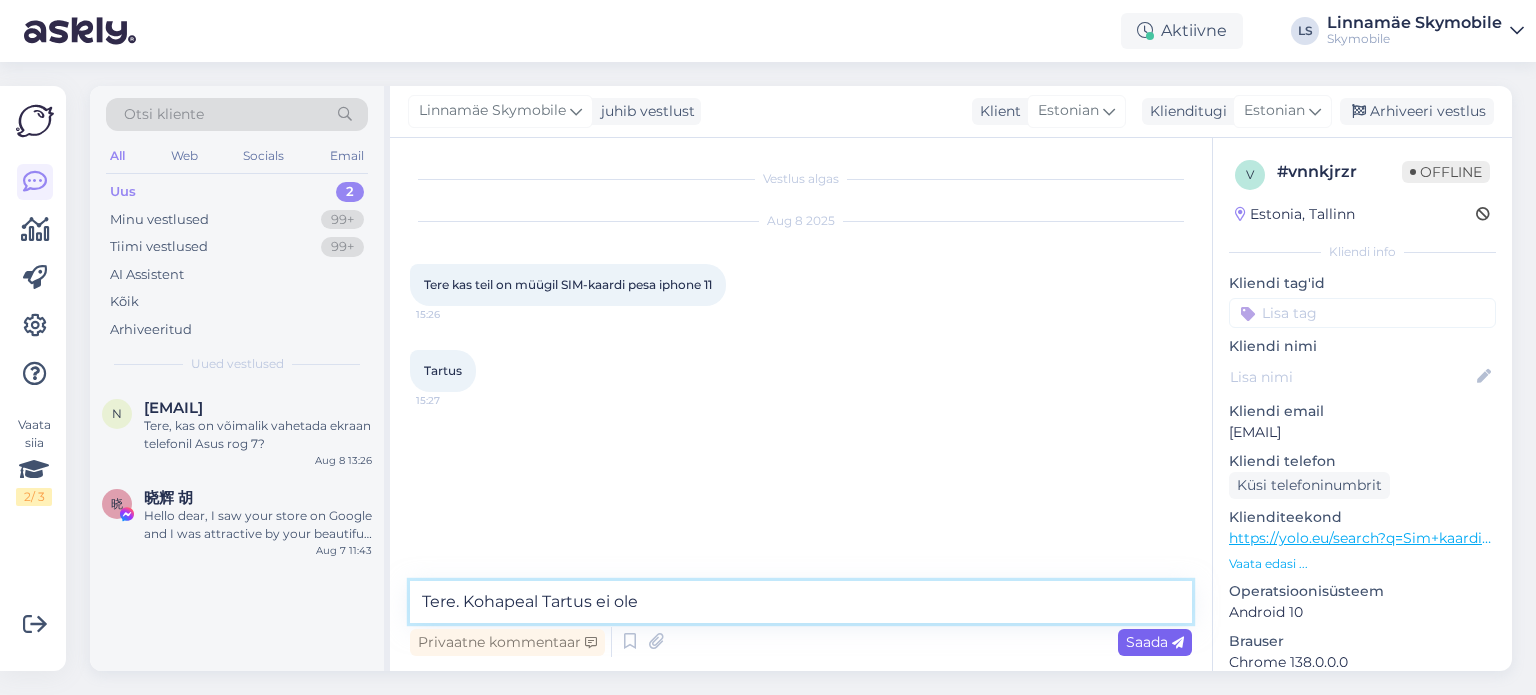 type on "Tere. Kohapeal Tartus ei ole" 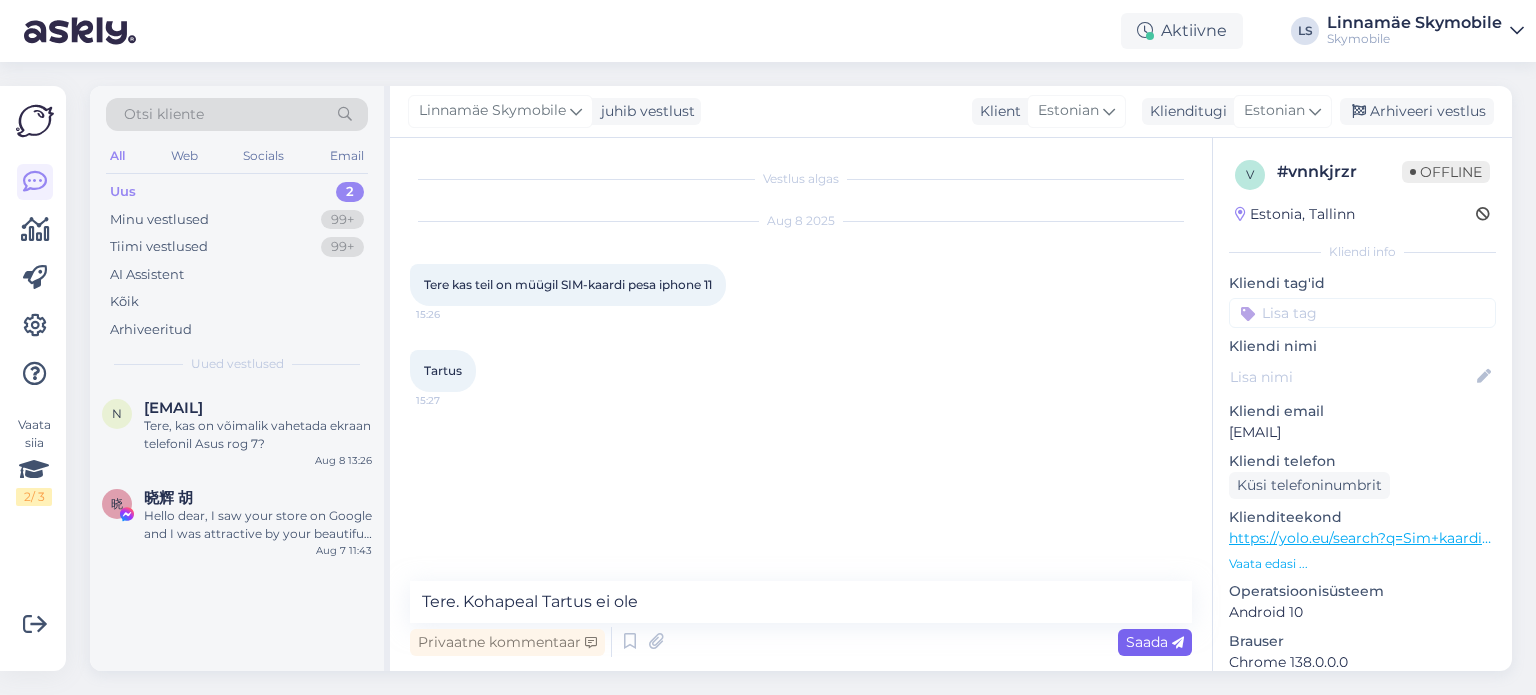 click on "Saada" at bounding box center [1155, 642] 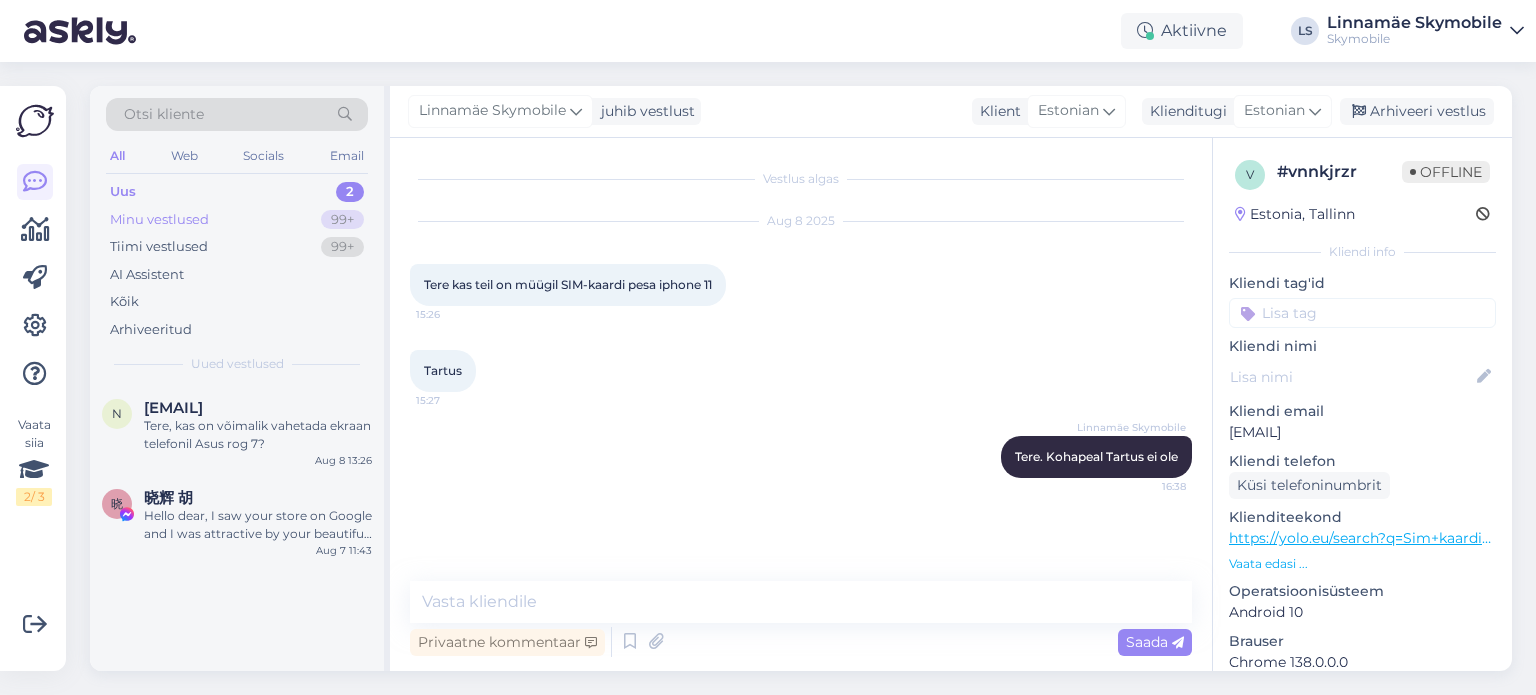 click on "Minu vestlused" at bounding box center (159, 220) 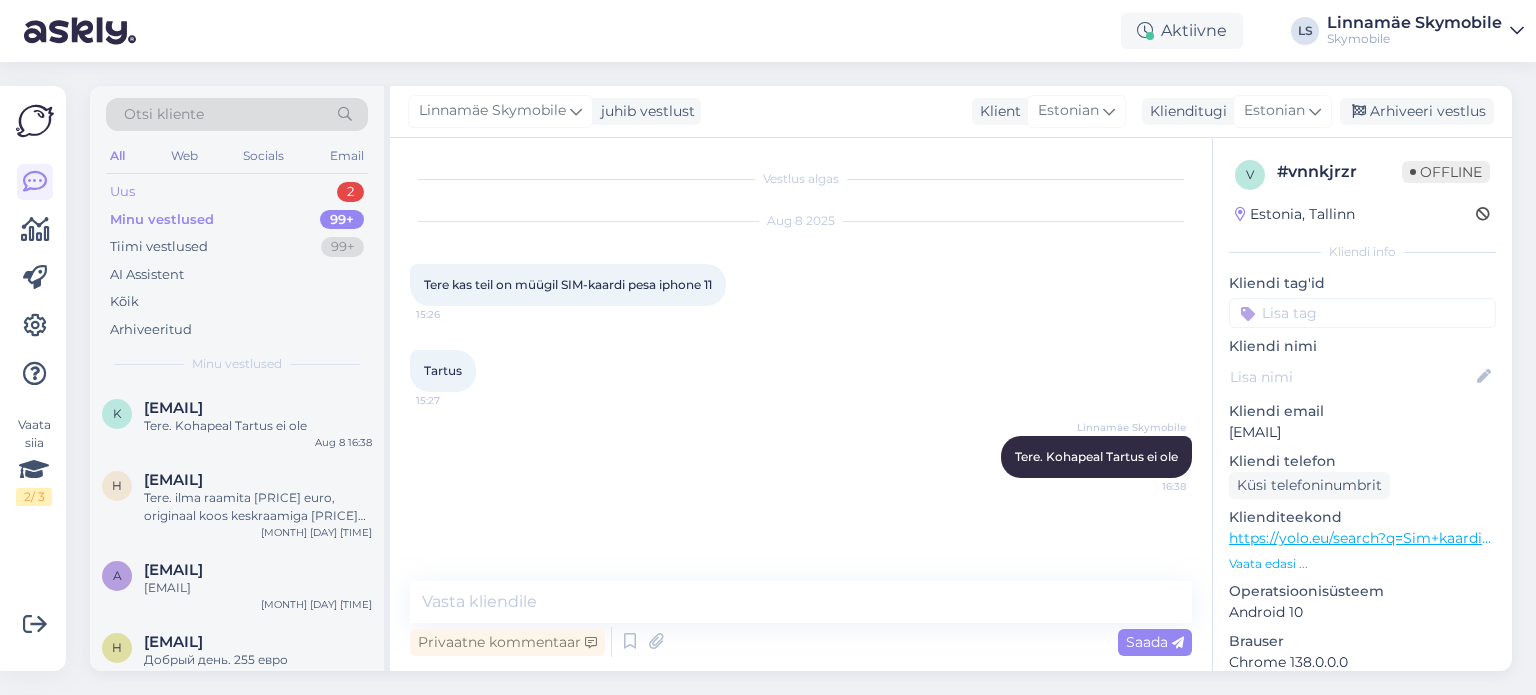 click on "Uus" at bounding box center [122, 192] 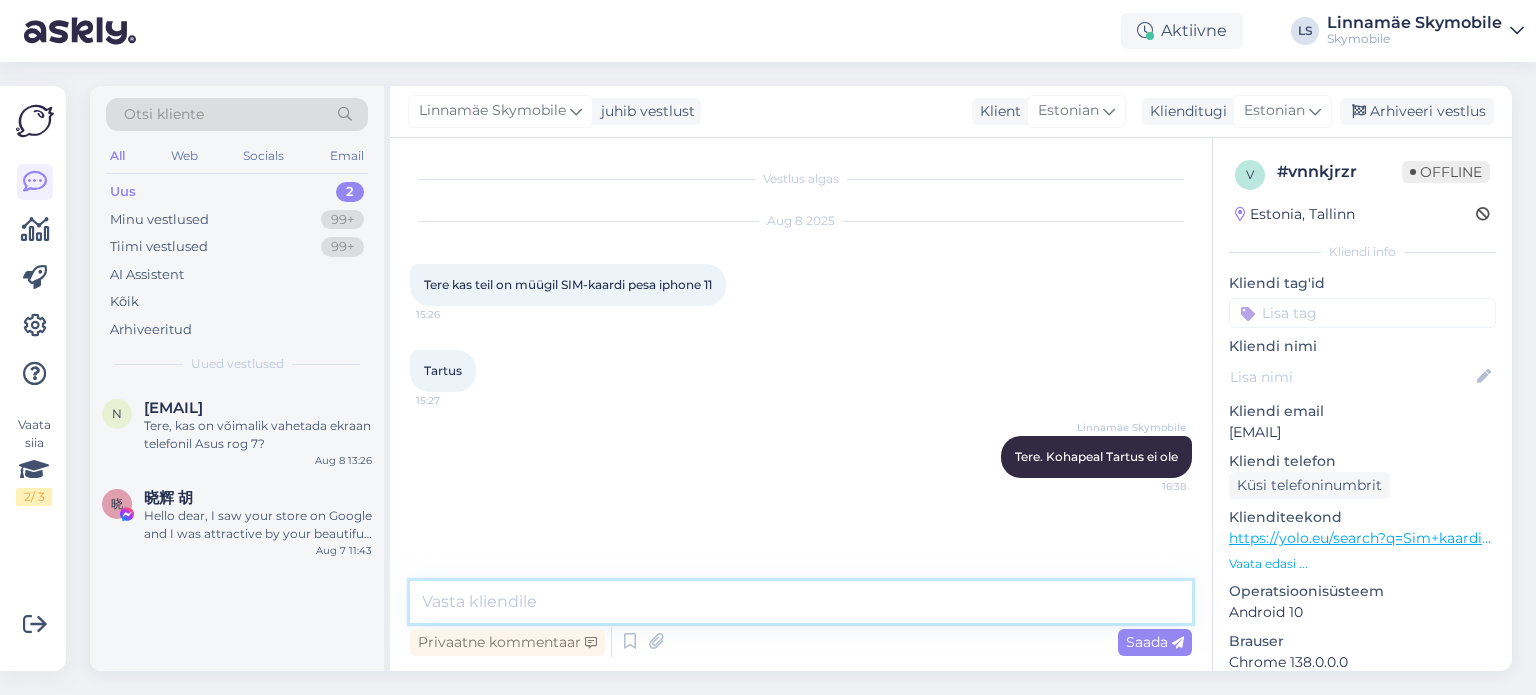 click at bounding box center [801, 602] 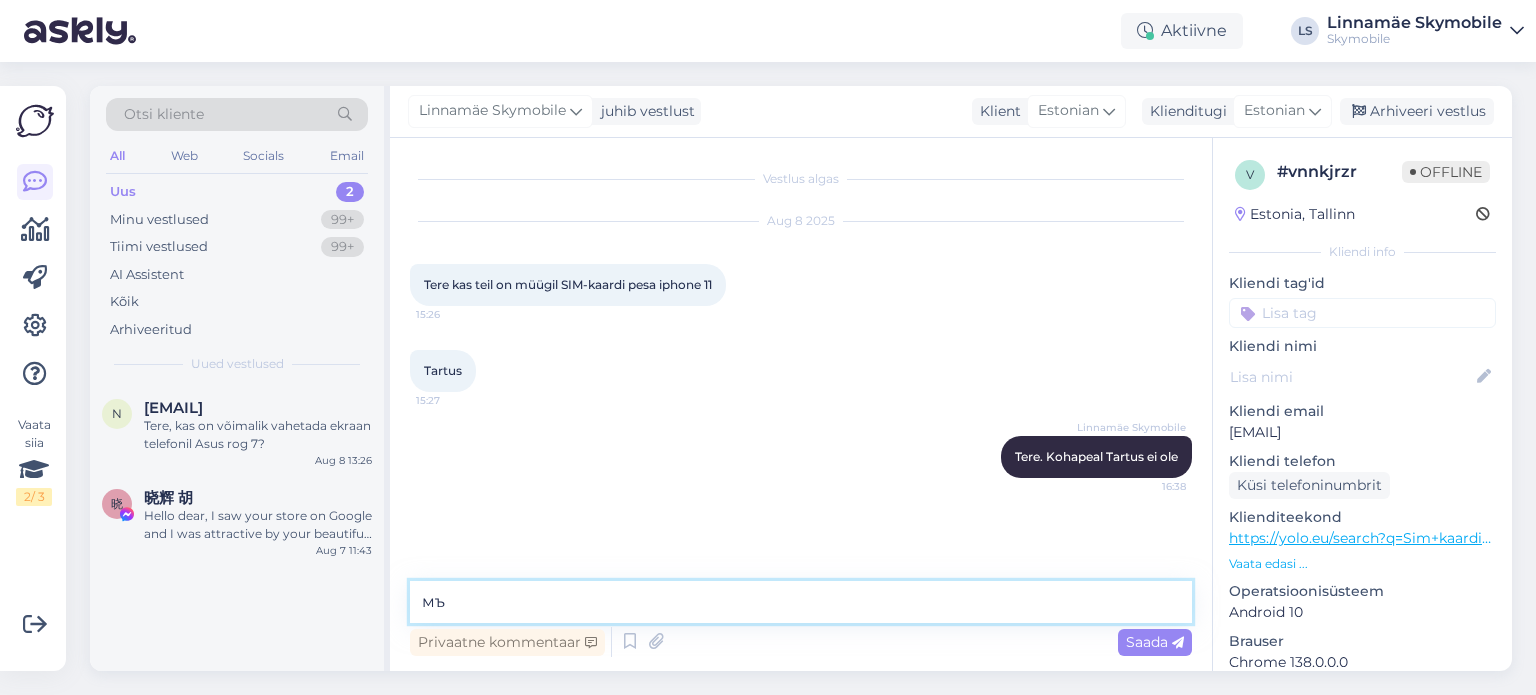 type on "м" 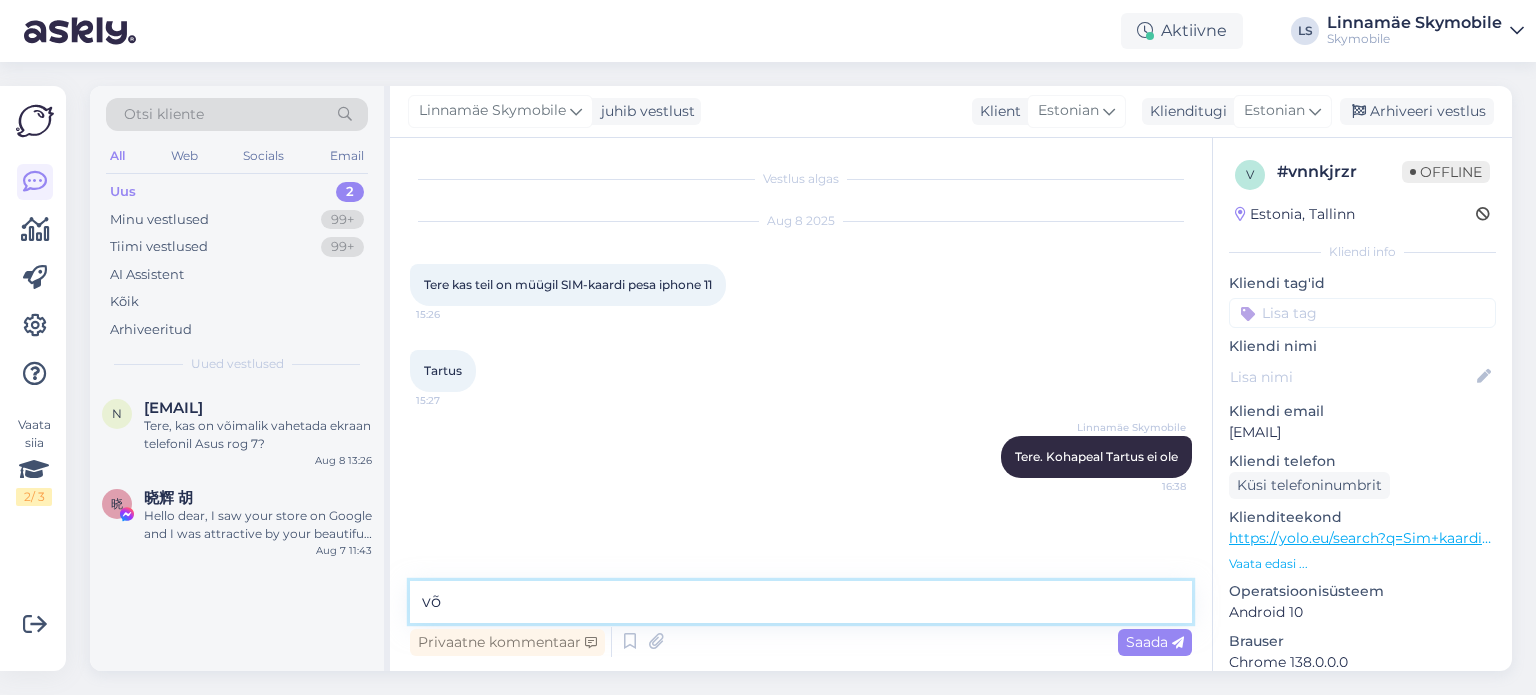 type on "v" 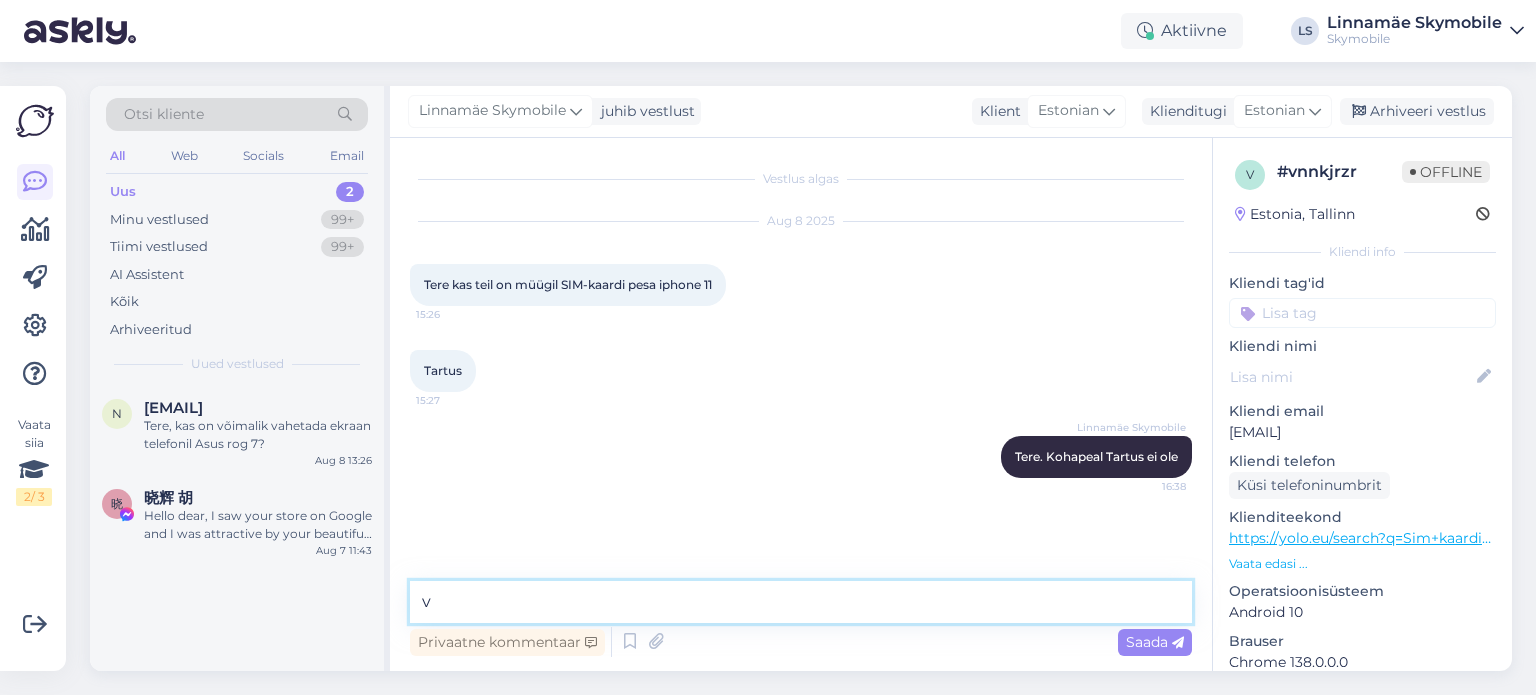 type 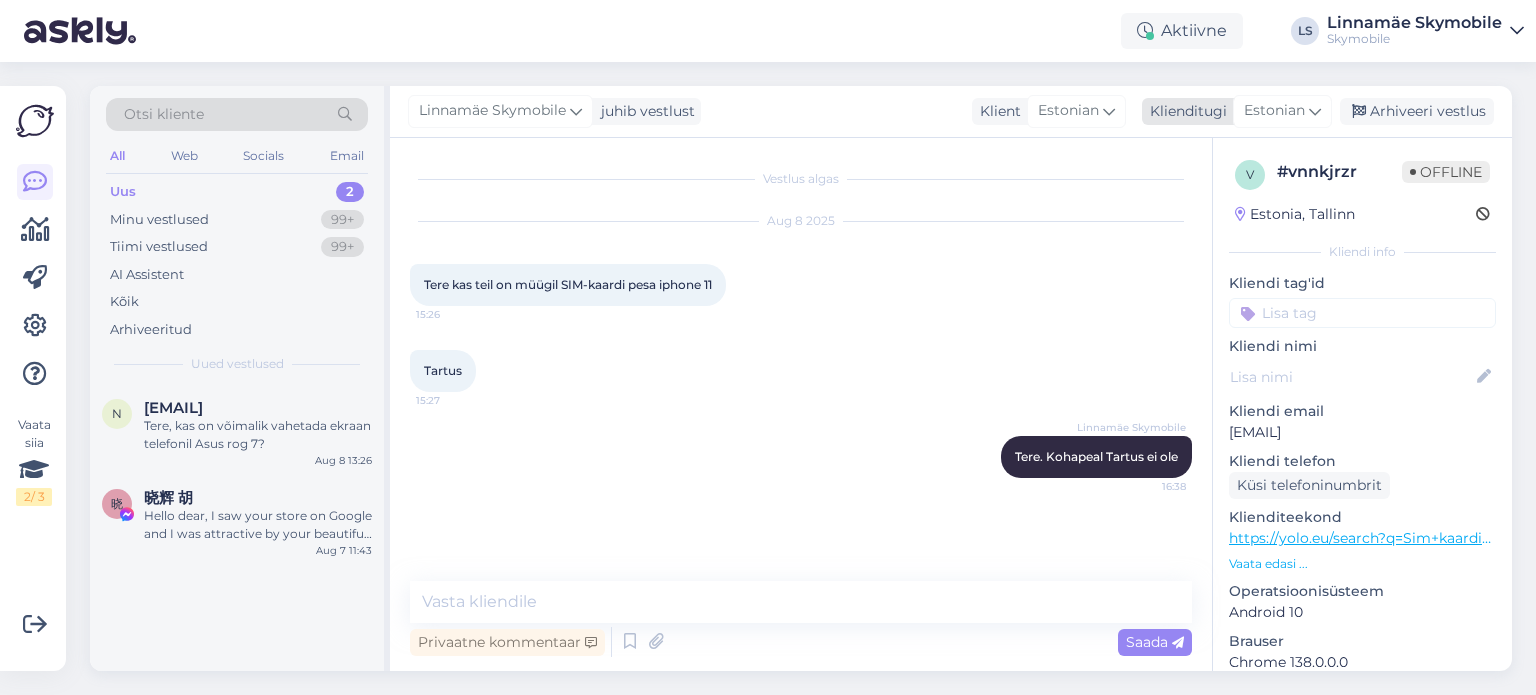 click on "Estonian" at bounding box center (1274, 111) 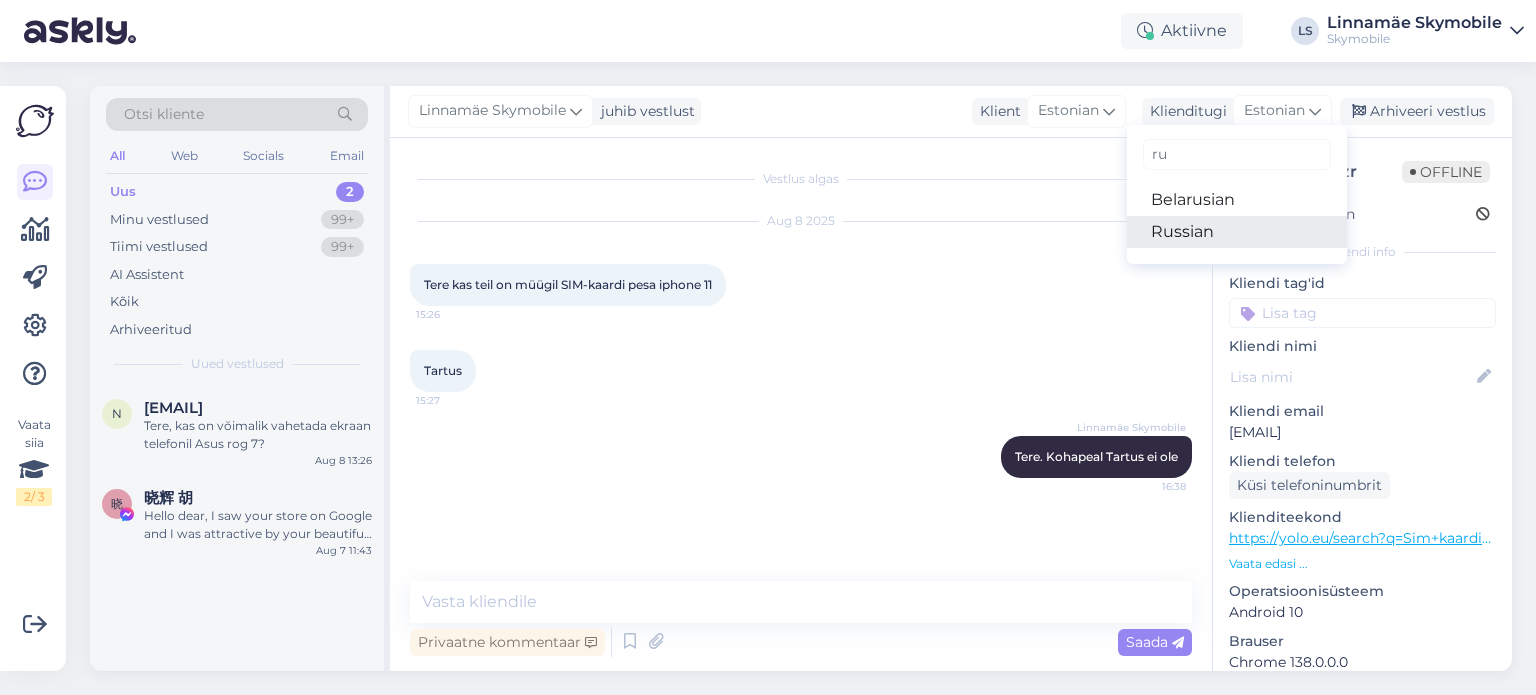 type on "ru" 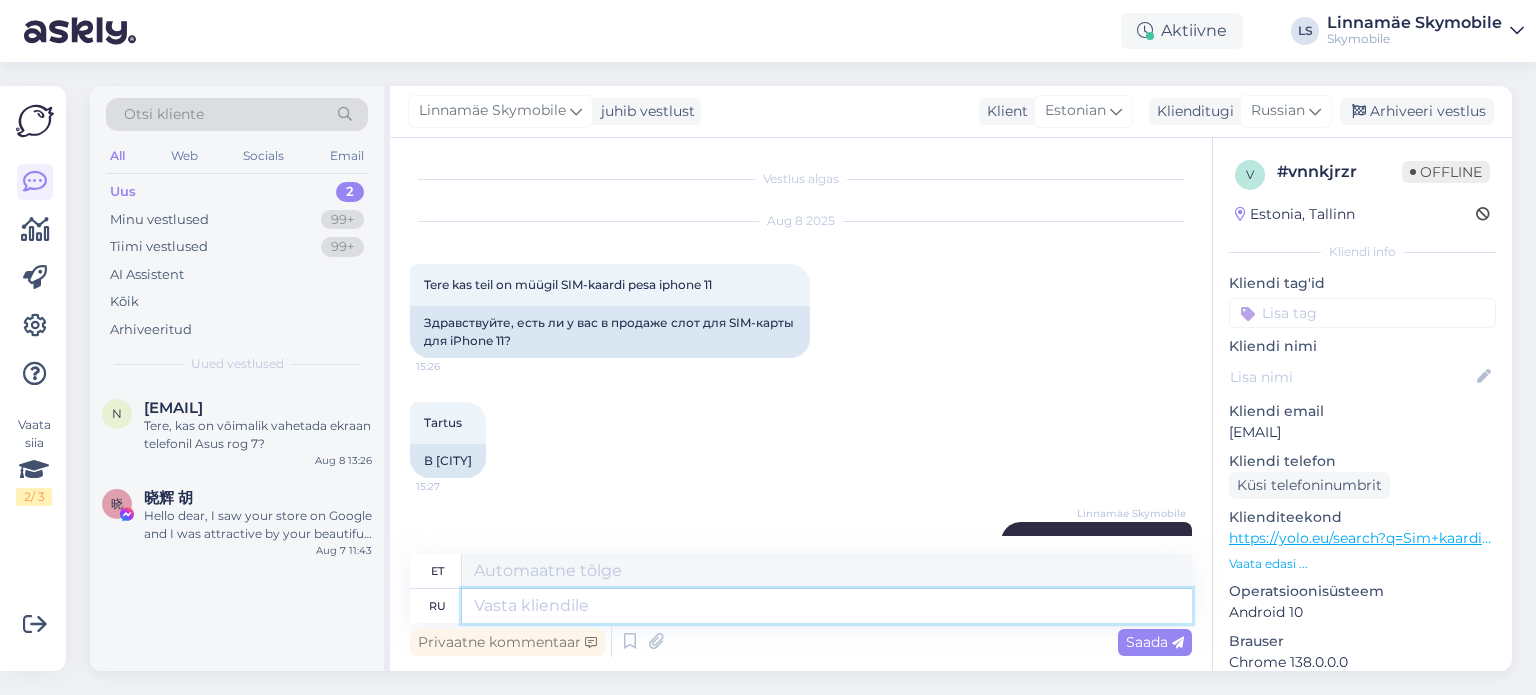 click at bounding box center [827, 606] 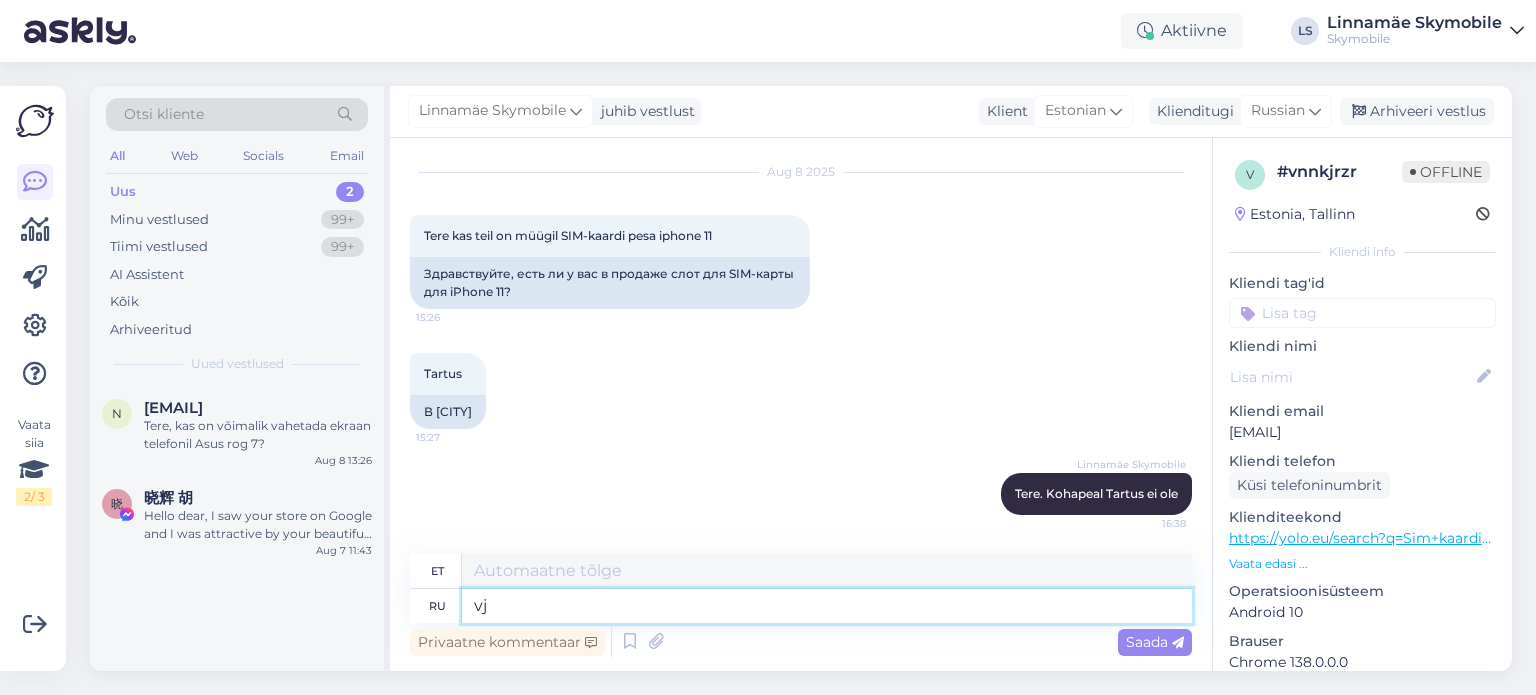 type on "v" 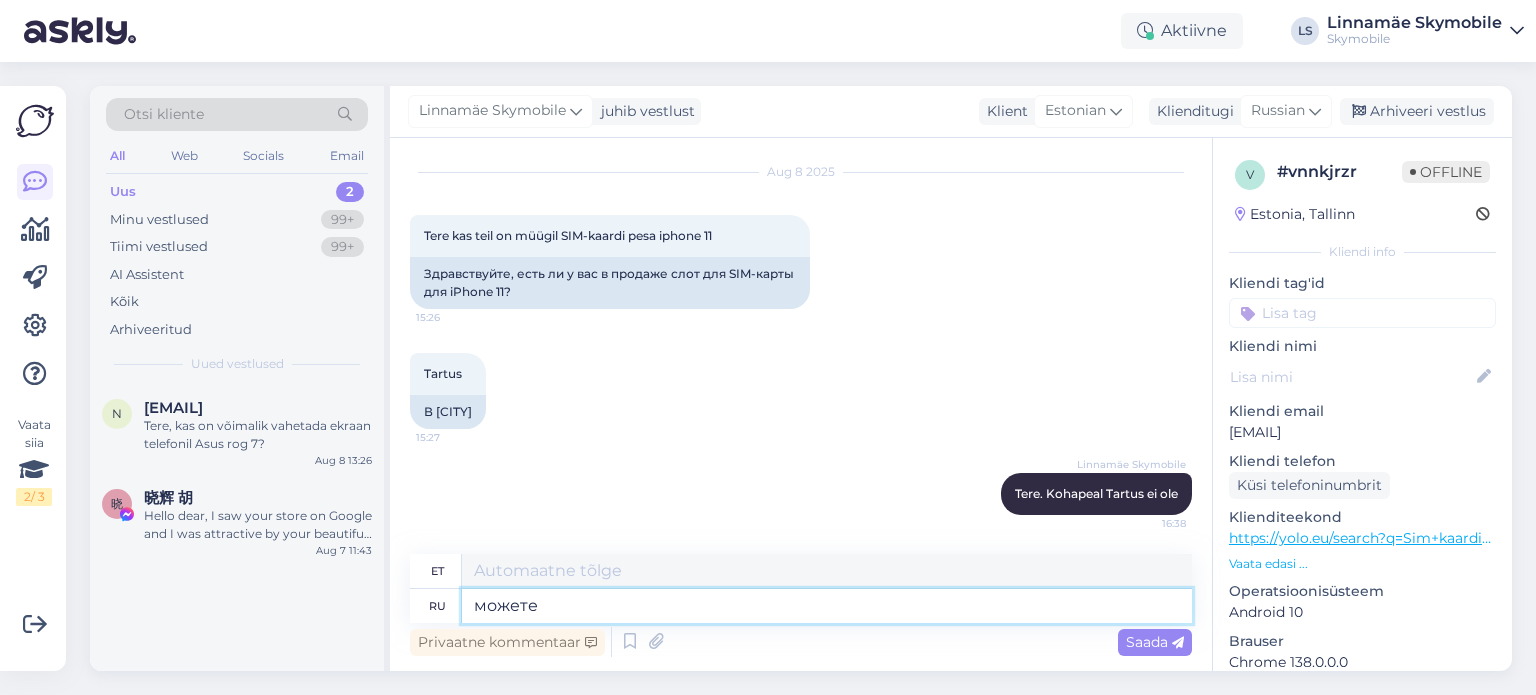 type on "можете" 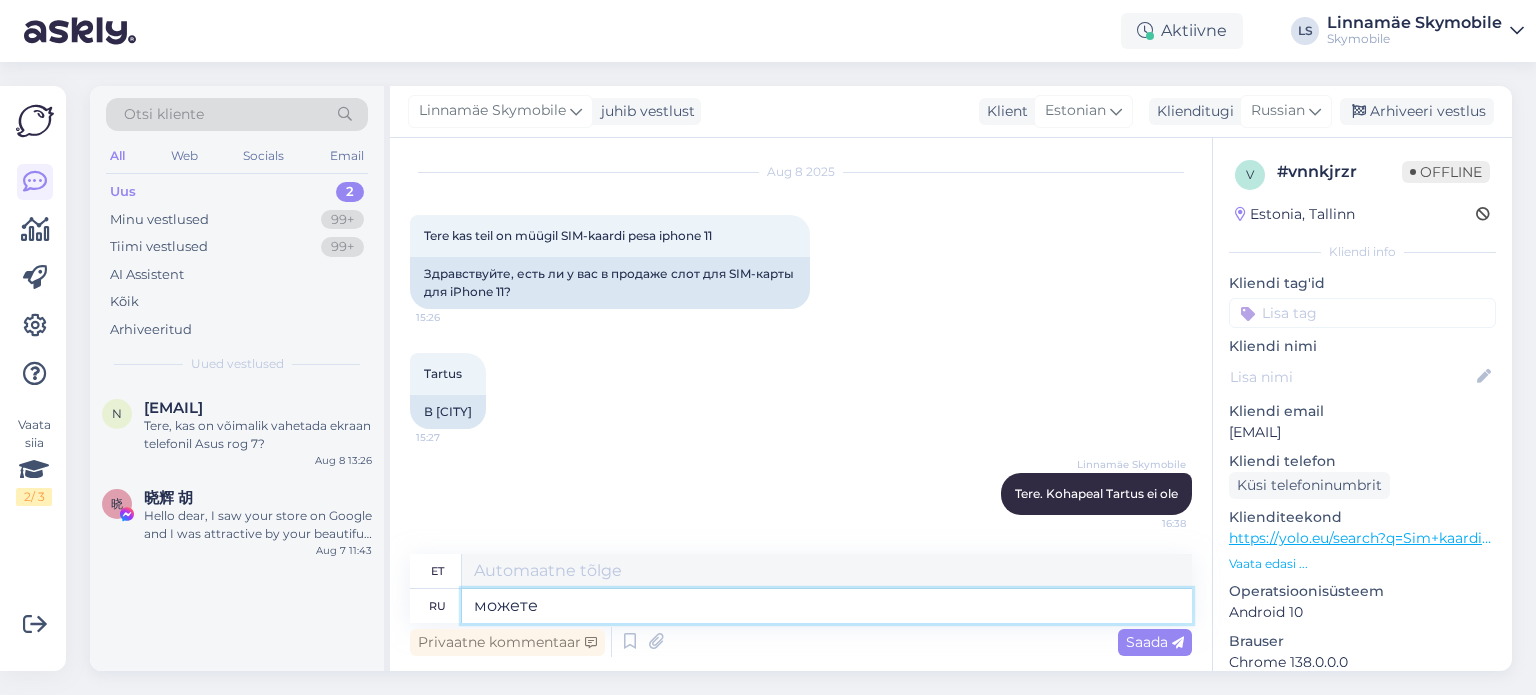 type on "sa saad" 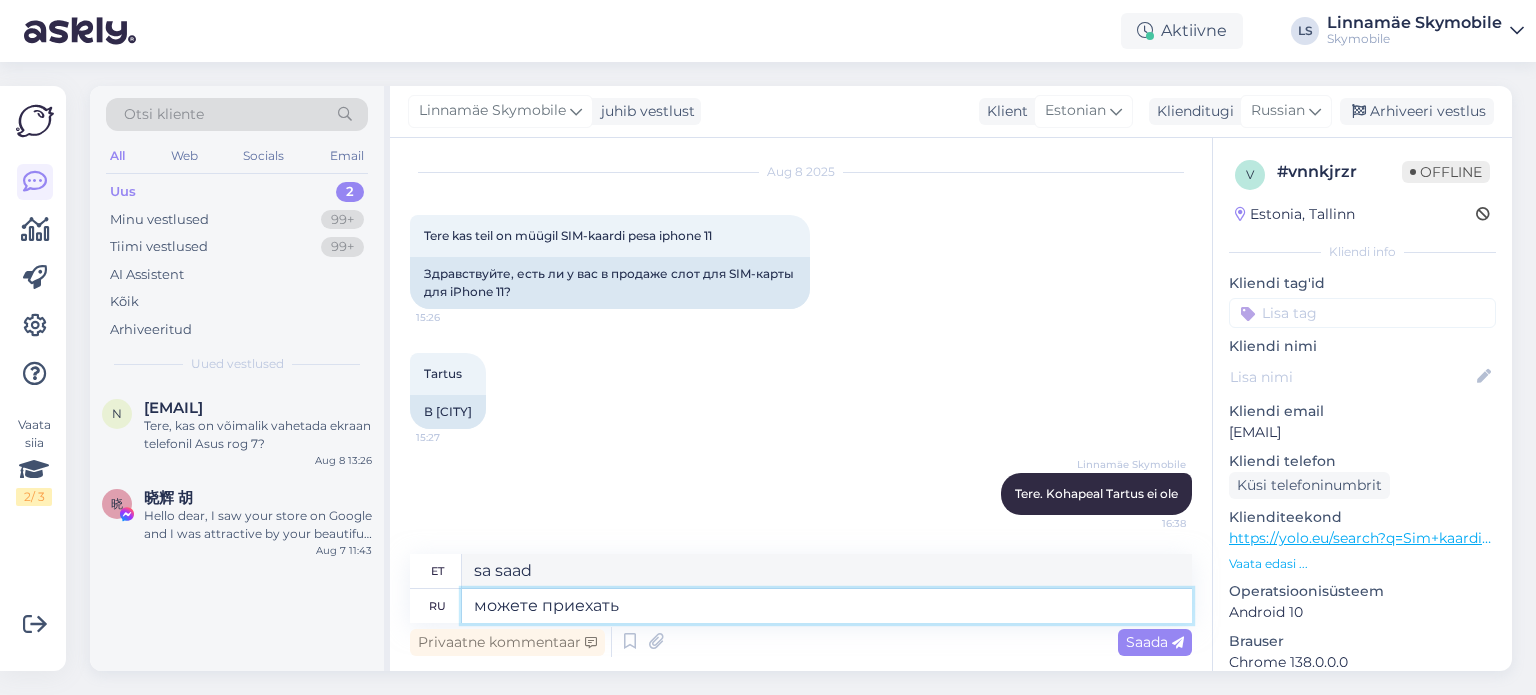 type on "можете приехать" 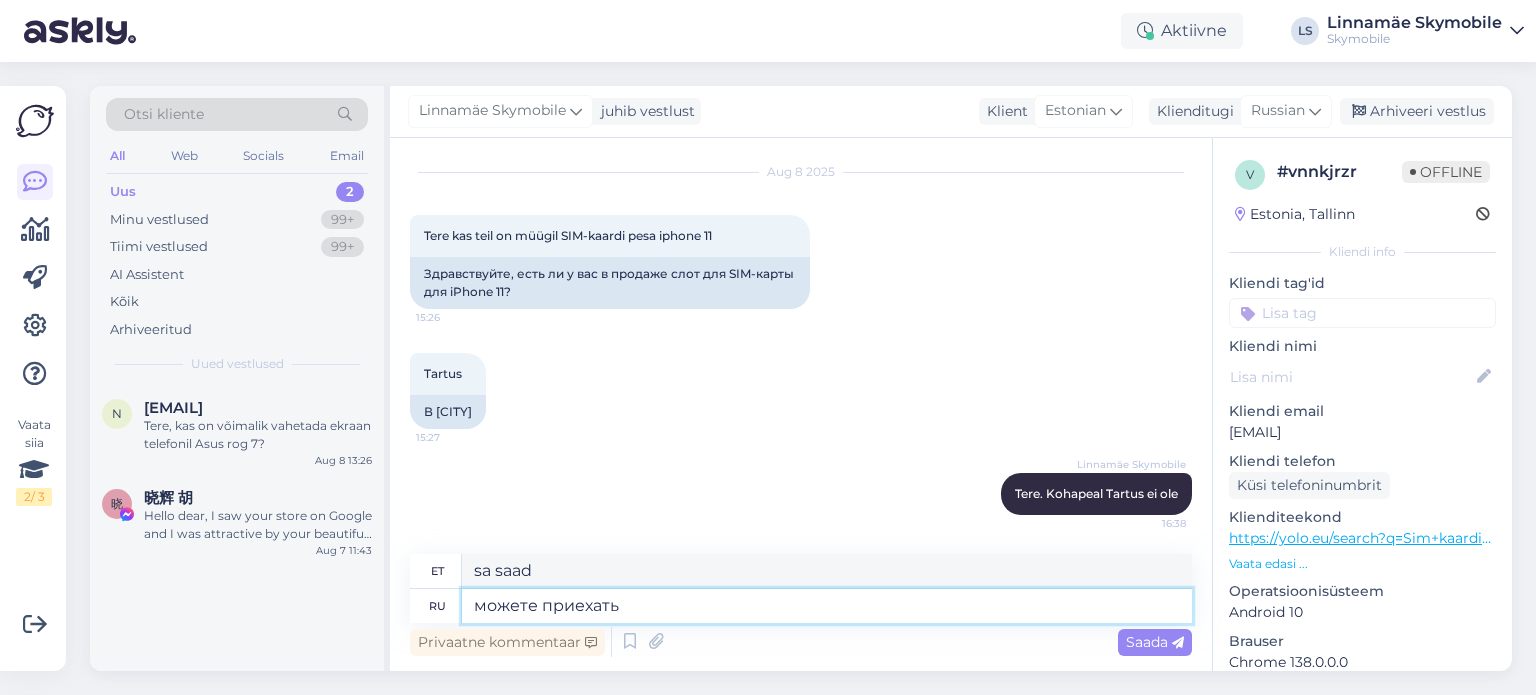 type on "sa võid tulla" 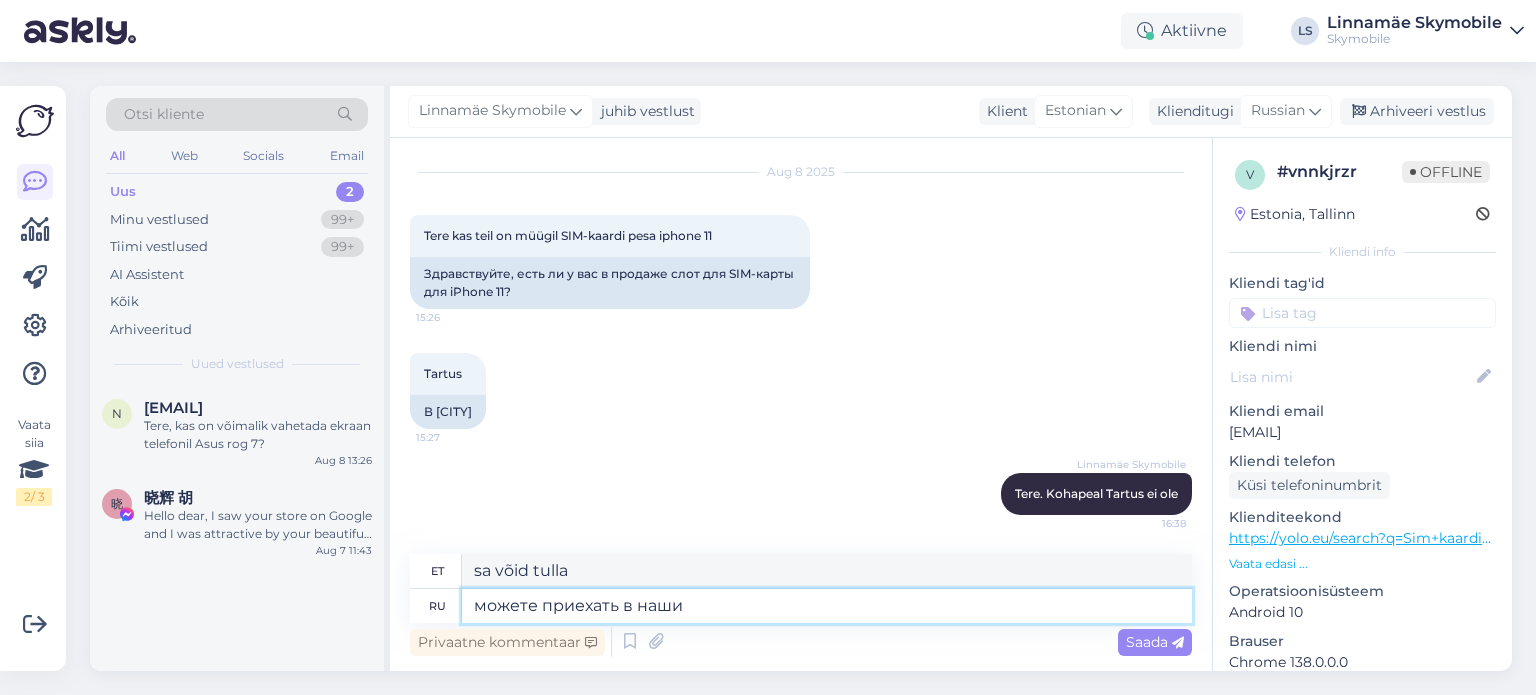 type on "можете приехать в наши п" 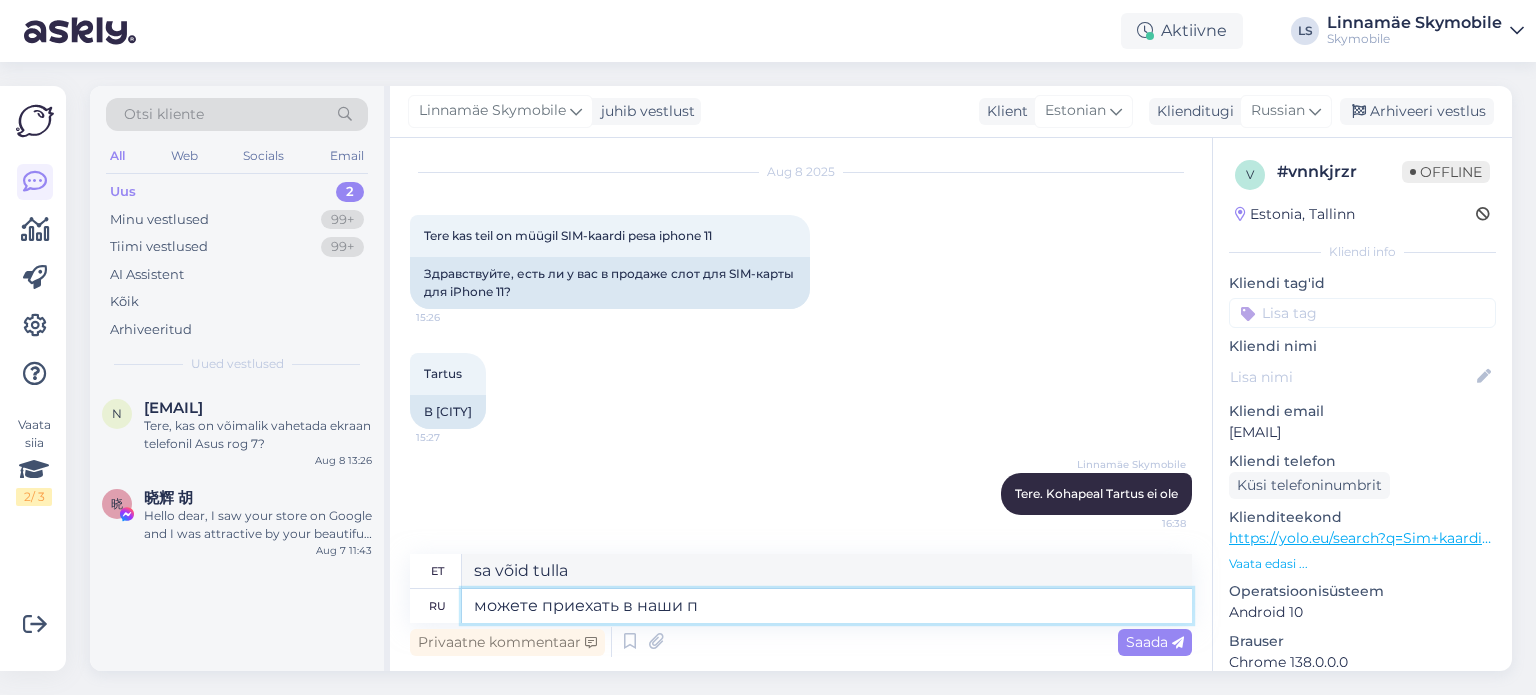 type on "võite meie juurde tulla" 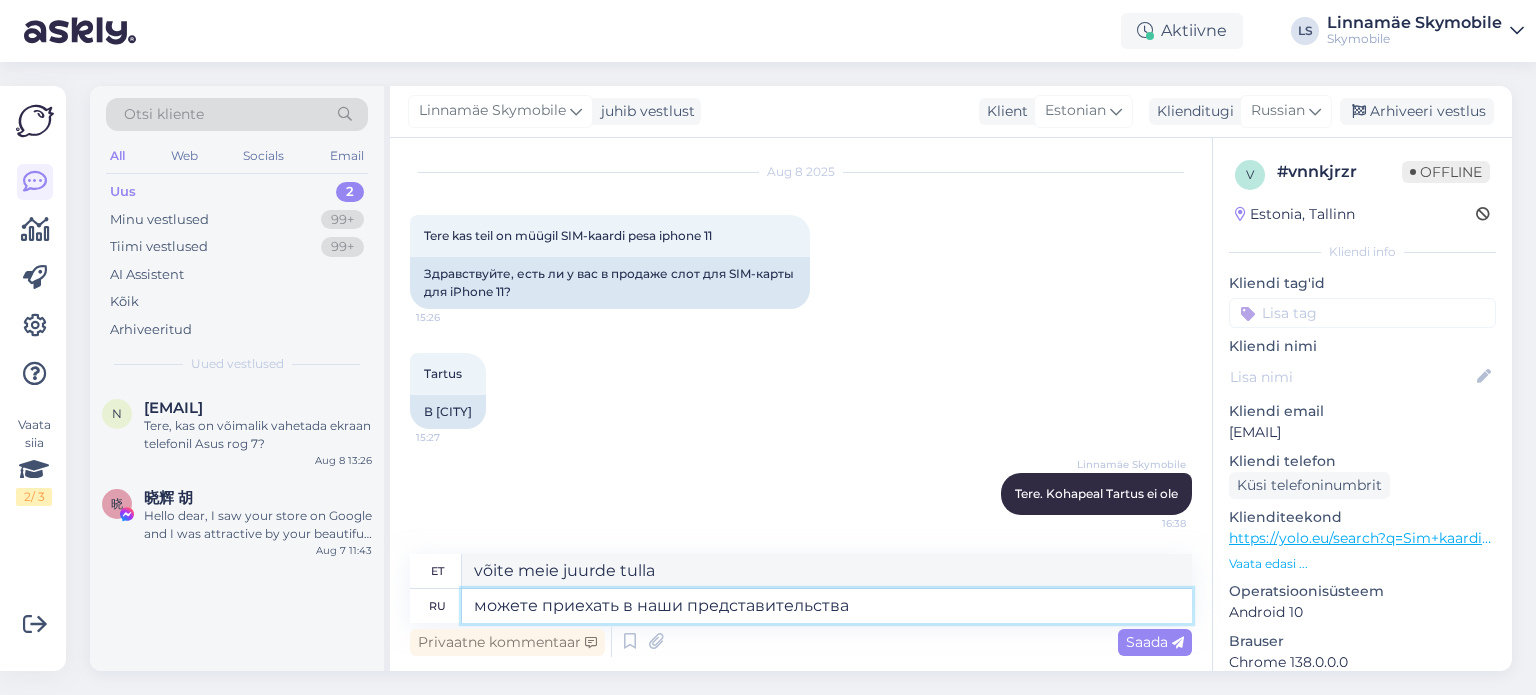 type on "можете приехать в наши представительства" 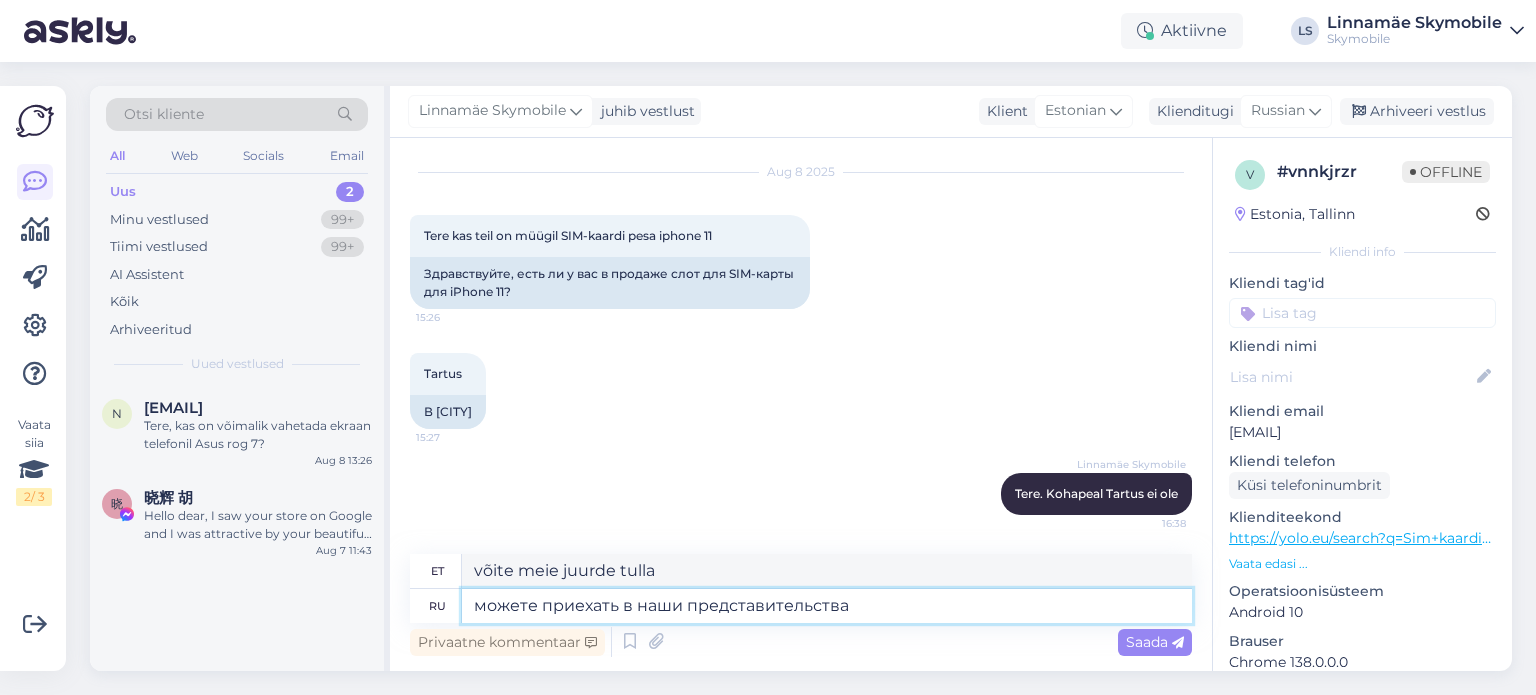 type on "Võite tulla meie esindustesse" 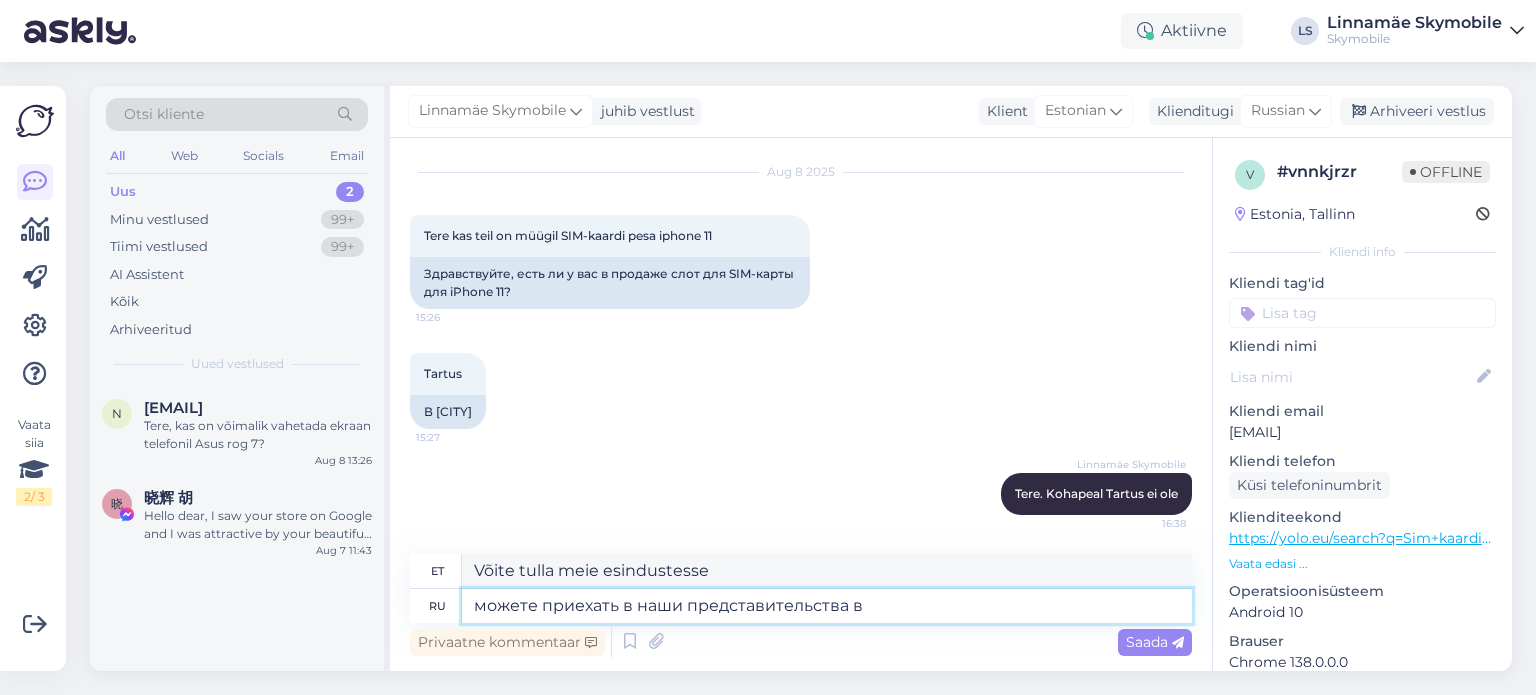 type on "можете приехать в наши представительства в" 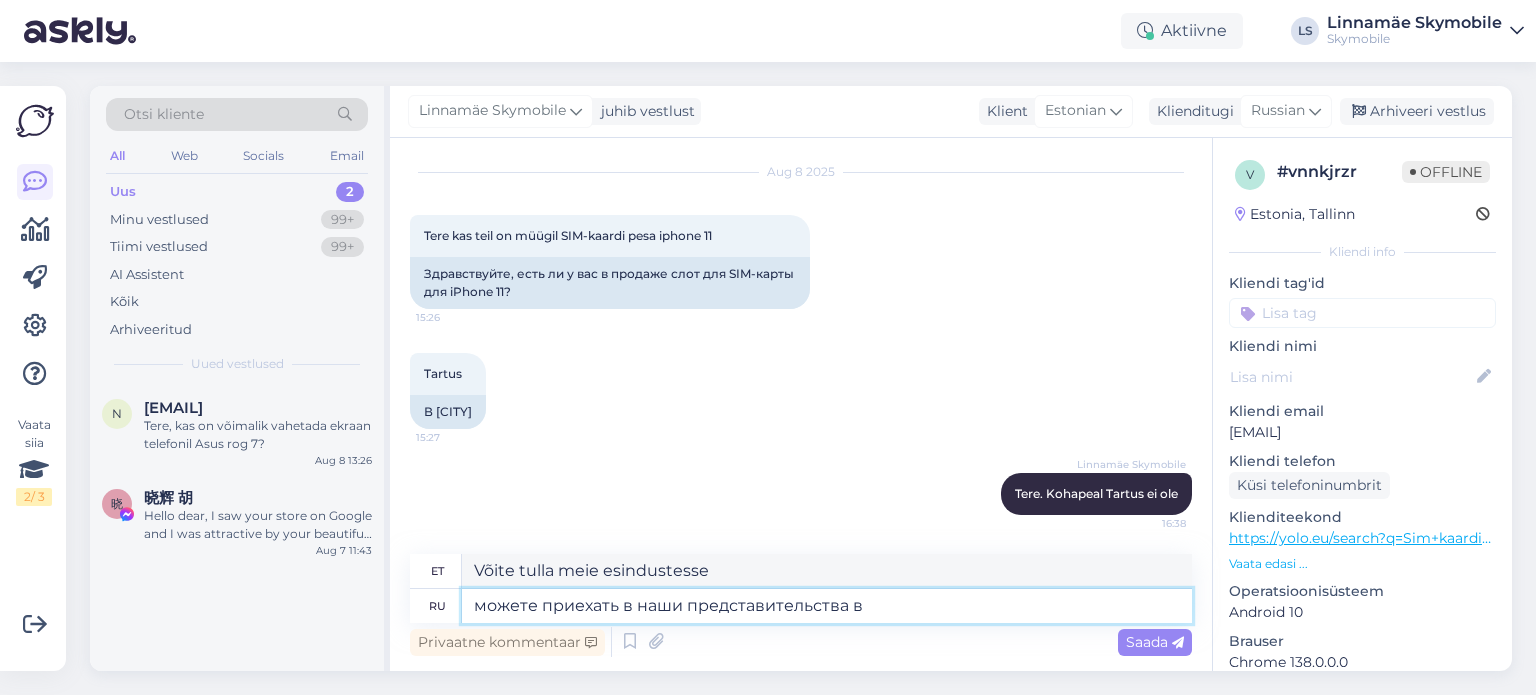 type on "Võite tulla meie esindustesse aadressil" 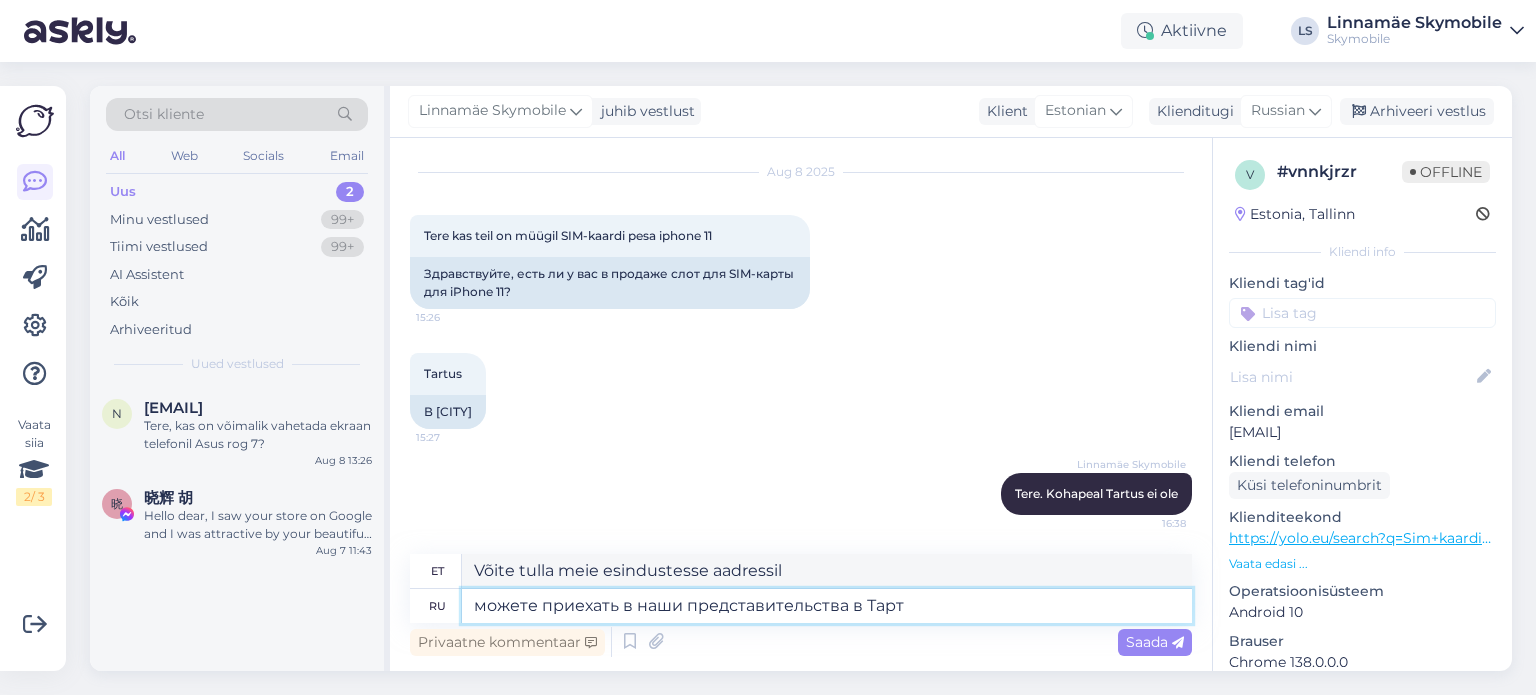 type on "можете приехать в наши представительства в Тарту" 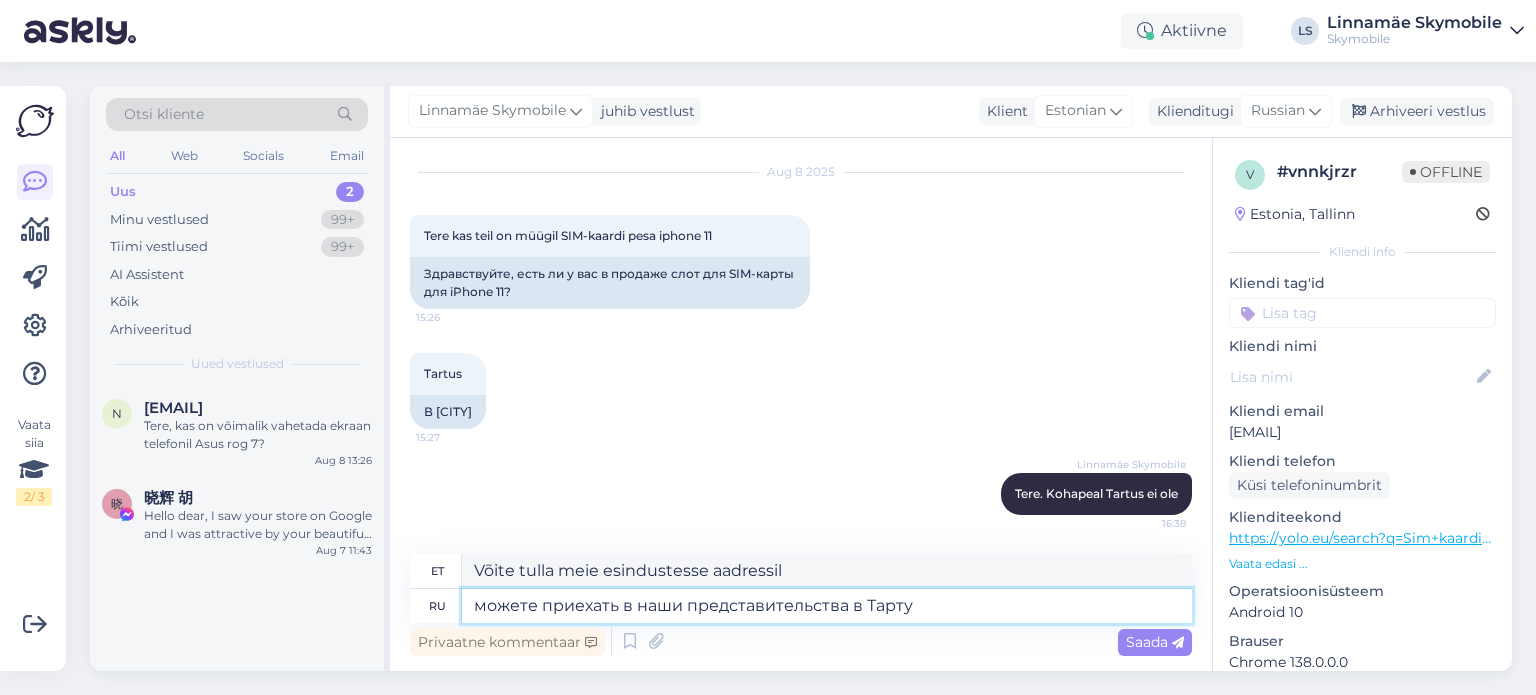 type on "Võite tulla meie Tartu kontorisse" 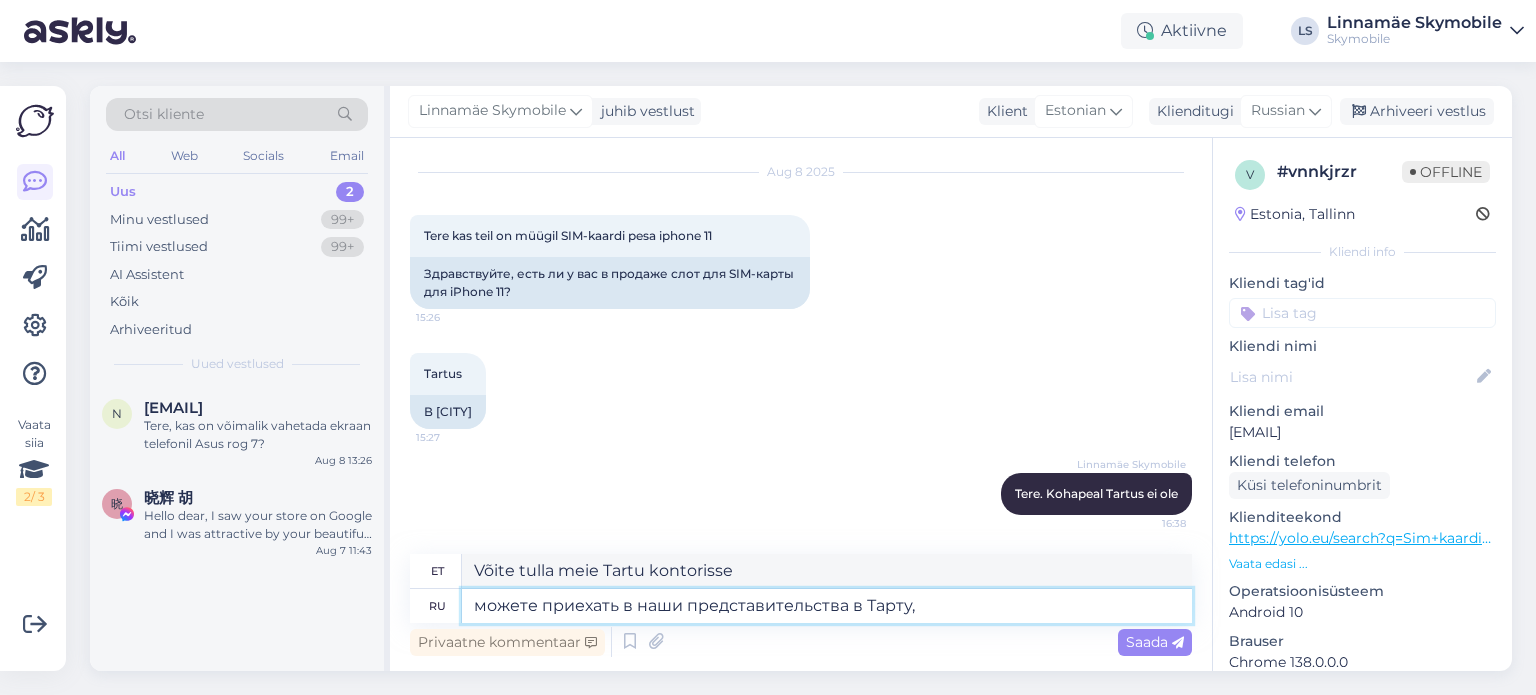 type on "можете приехать в наши представительства в Тарту," 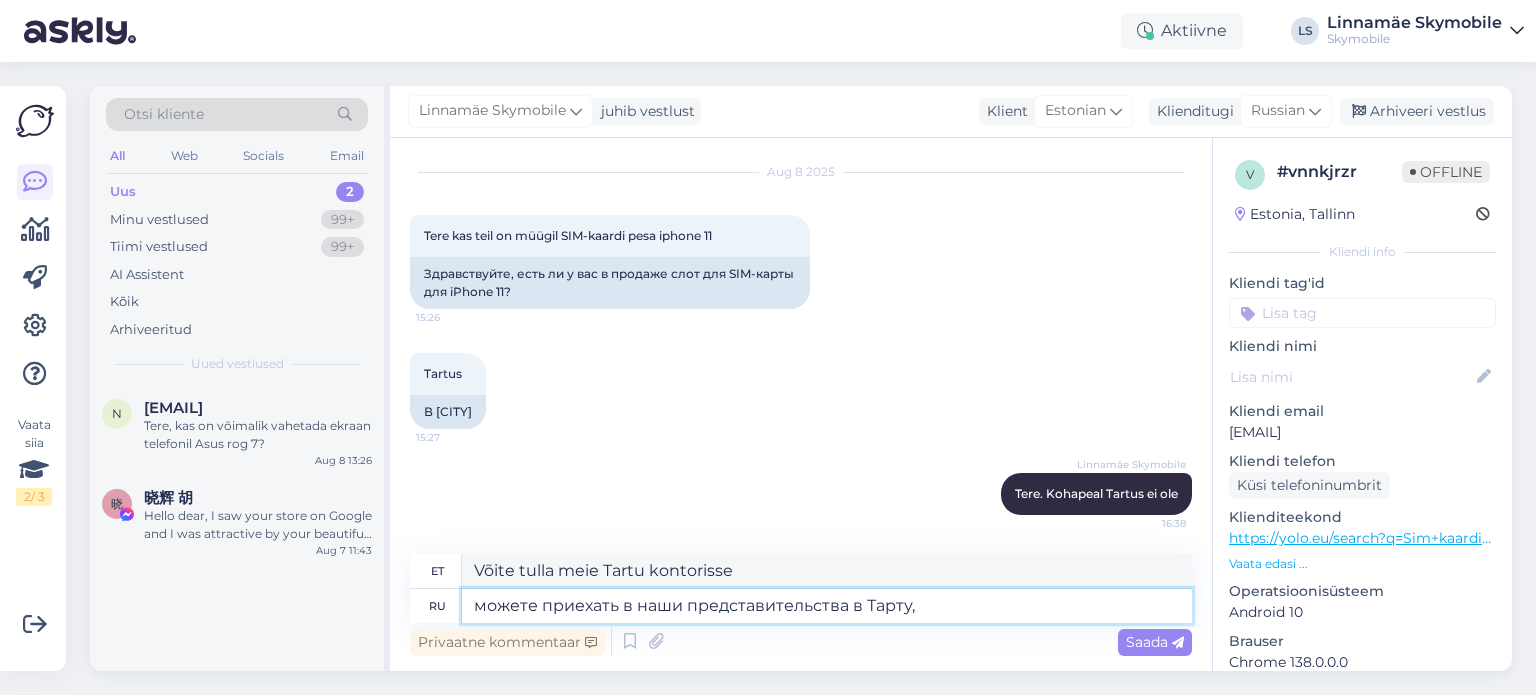 type on "Võite tulla meie [CITY] kontorisse." 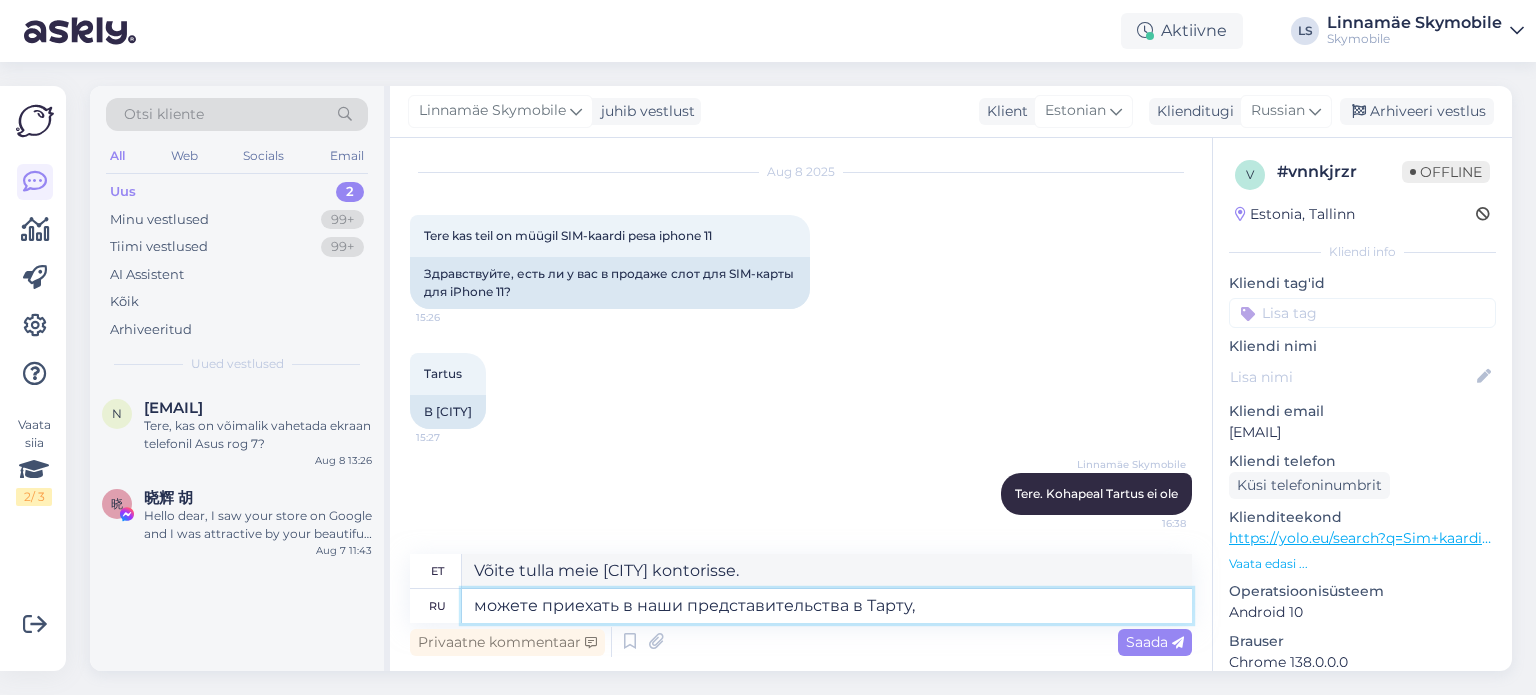 type on "можете приехать в наши представительства в [CITY], и" 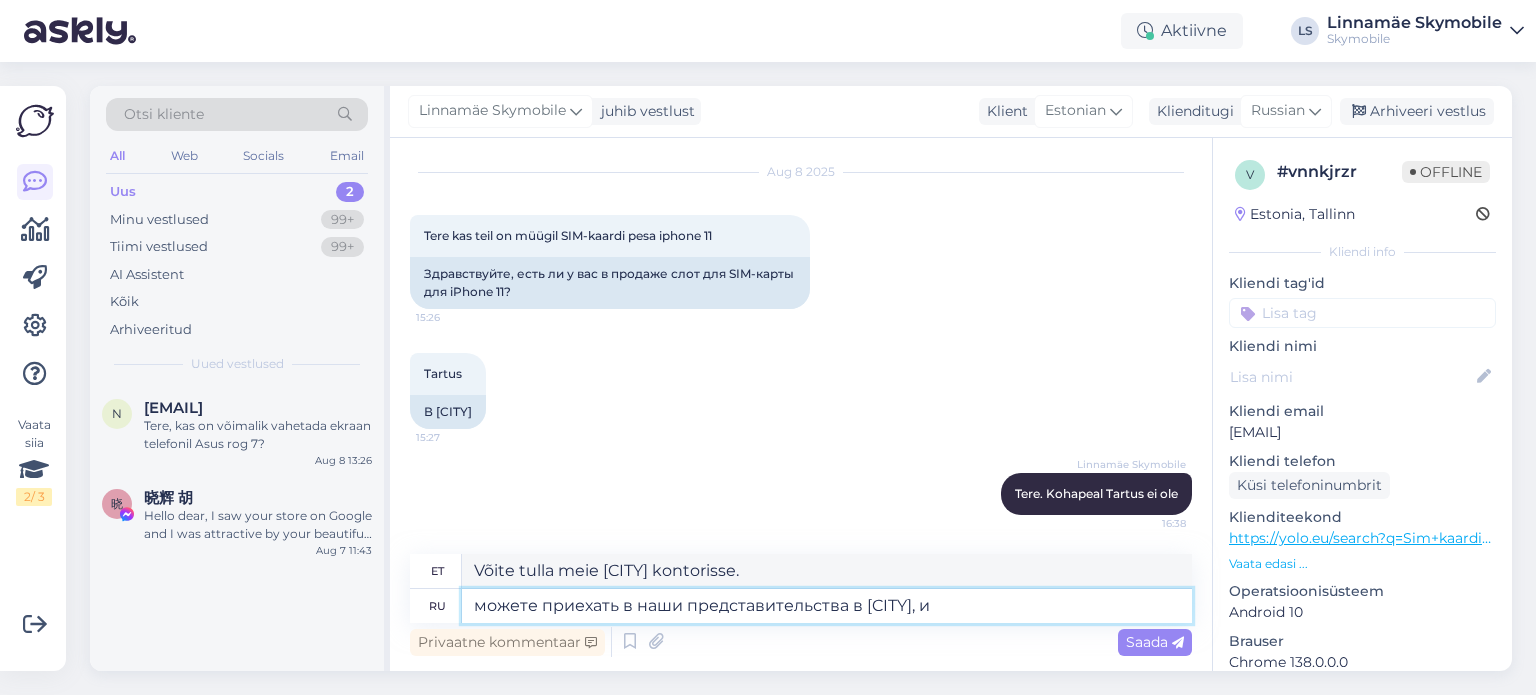 type on "võite tulla meie [CITY] kontorisse ja" 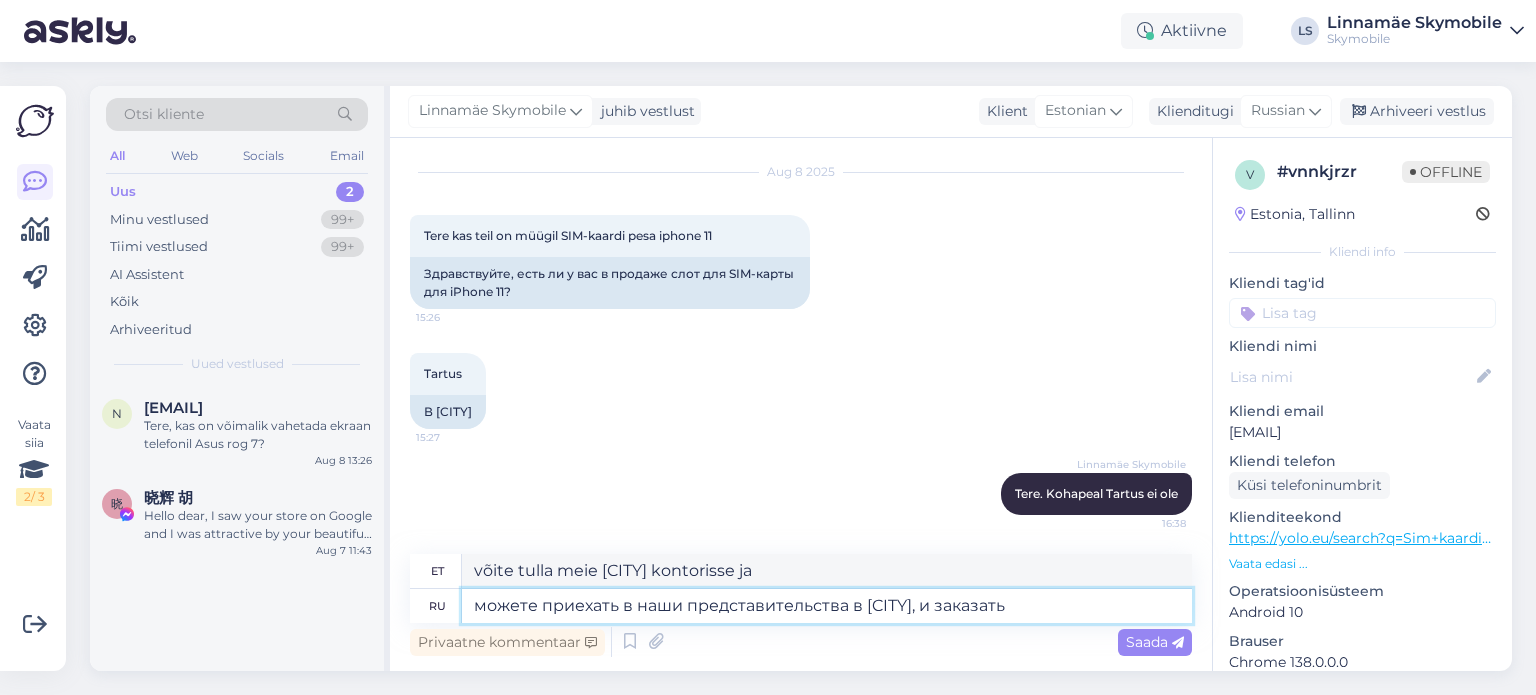 type on "можете приехать в наши представительства в [CITY], и заказать д" 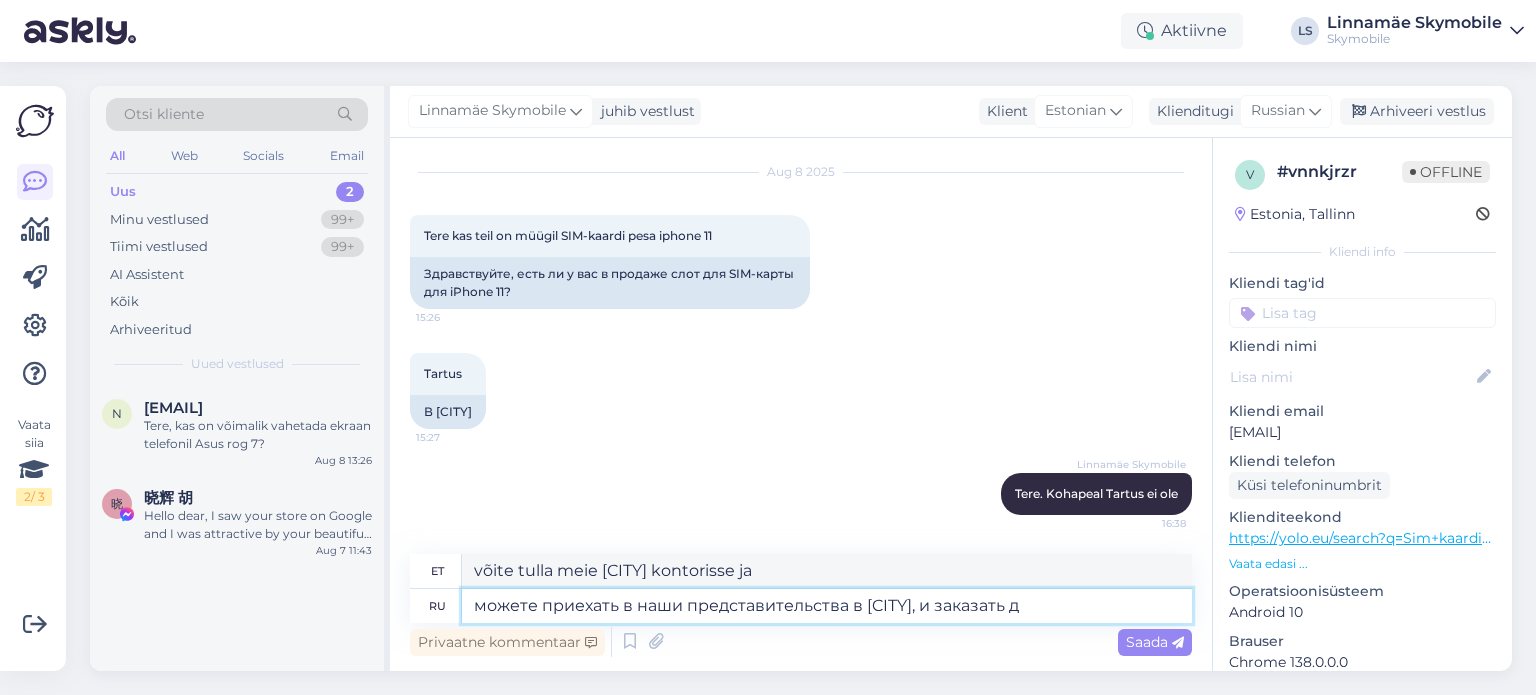 type on "Võite tulla meie Tartu kontorisse ja tellida" 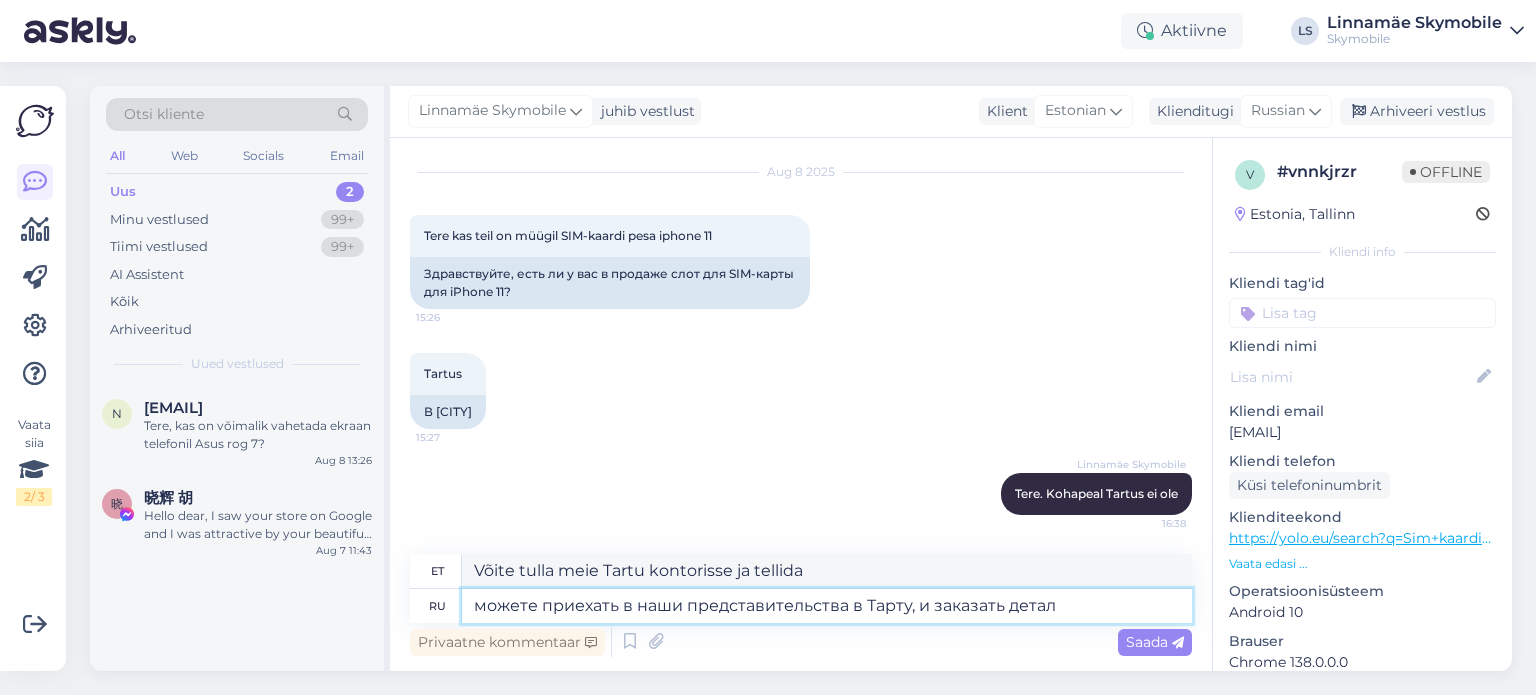 type on "можете приехать в наши представительства в [CITY], и заказать деталь" 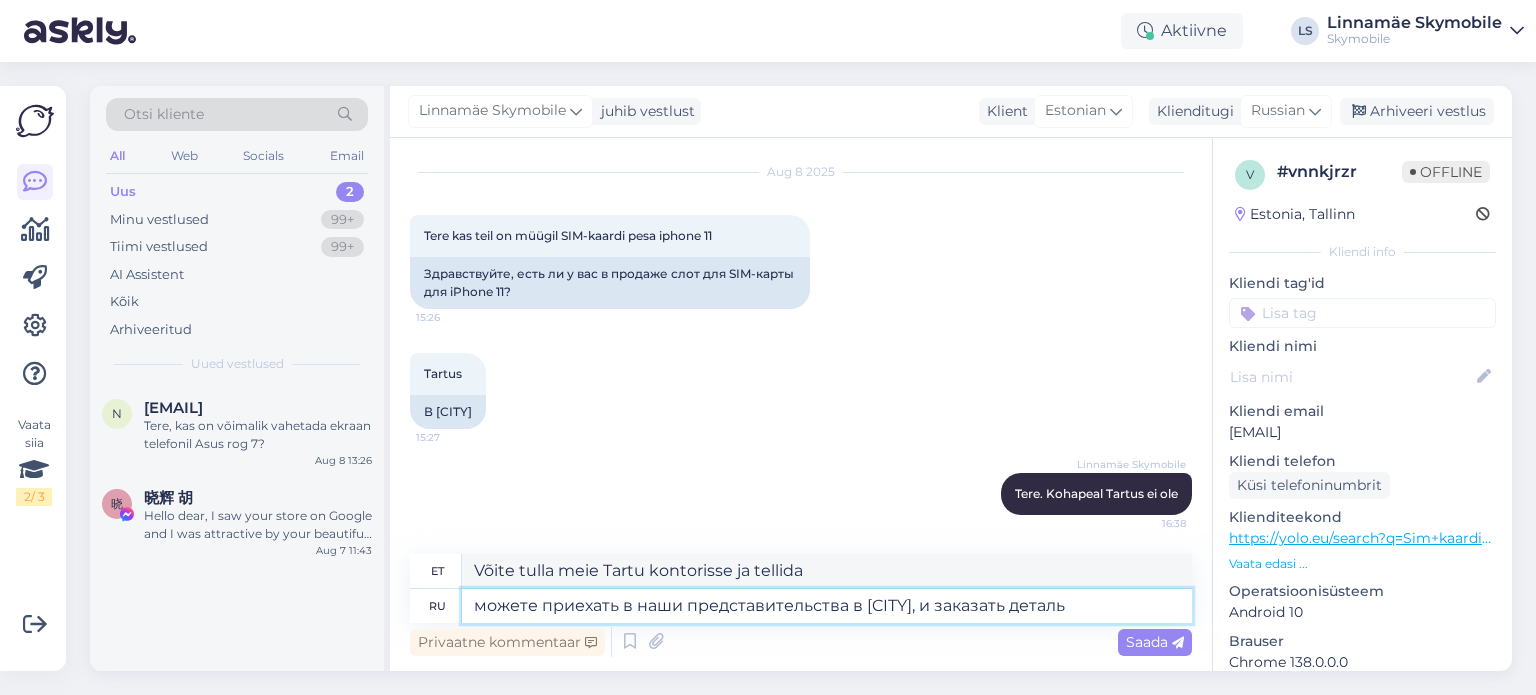 type on "Te võite tulla meie esindusse Tartus ja tellida osa." 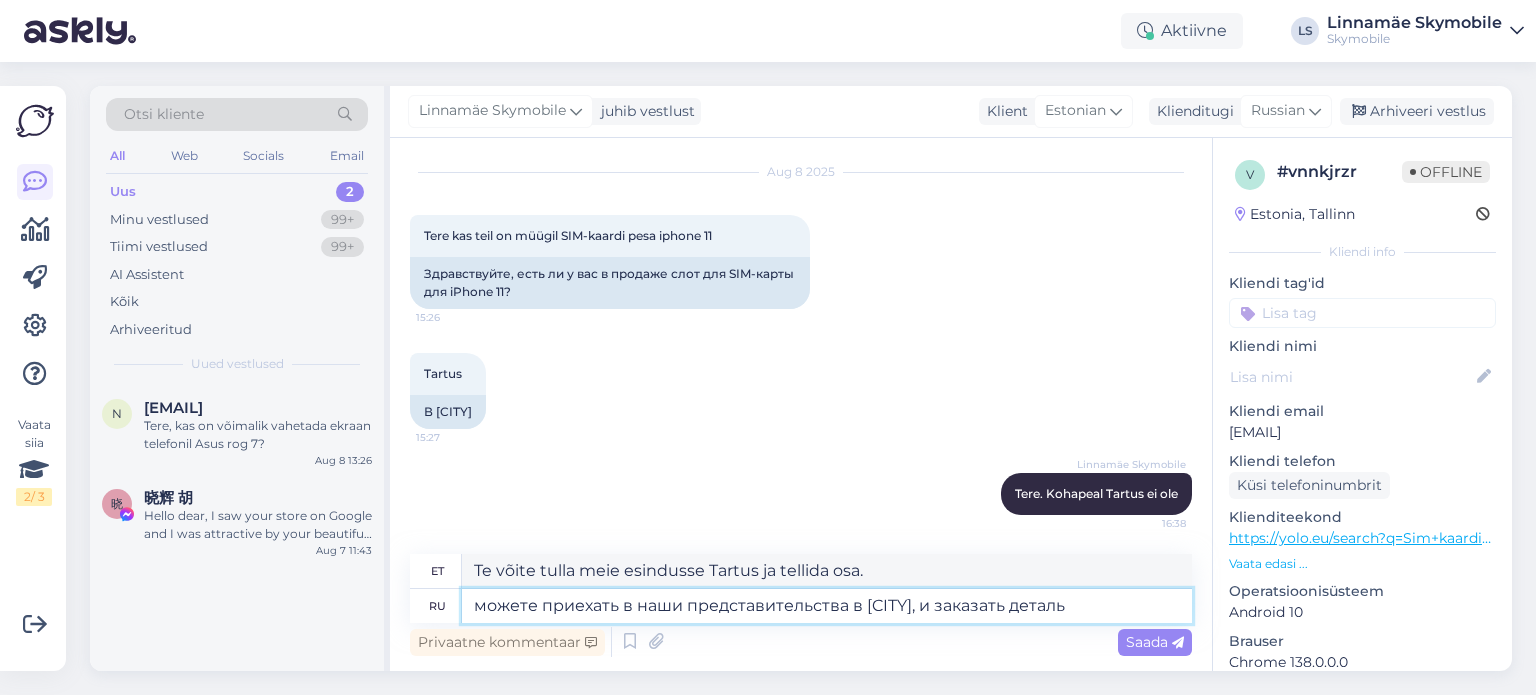 type on "можете приехать в наши представительства в [CITY], и заказать деталь." 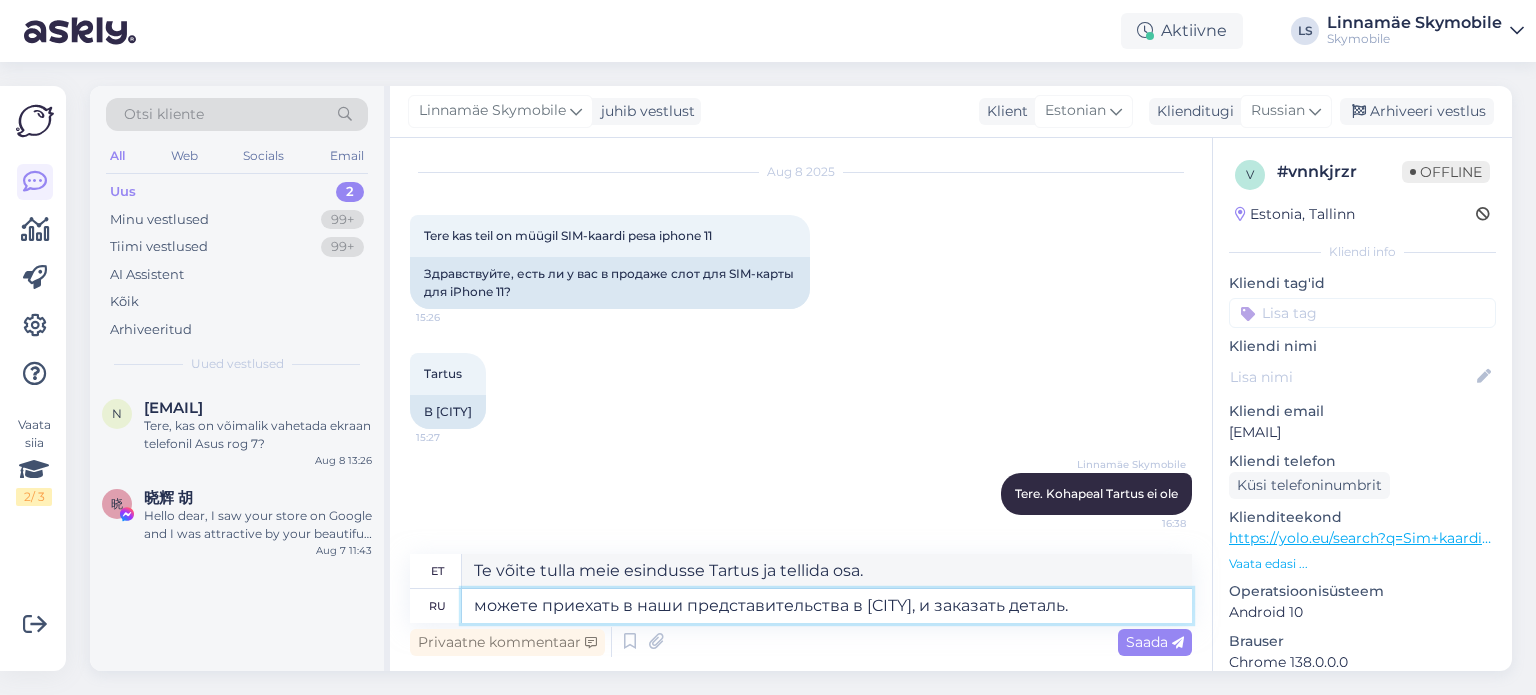 type on "Te võite tellida meie esindusest Tartus." 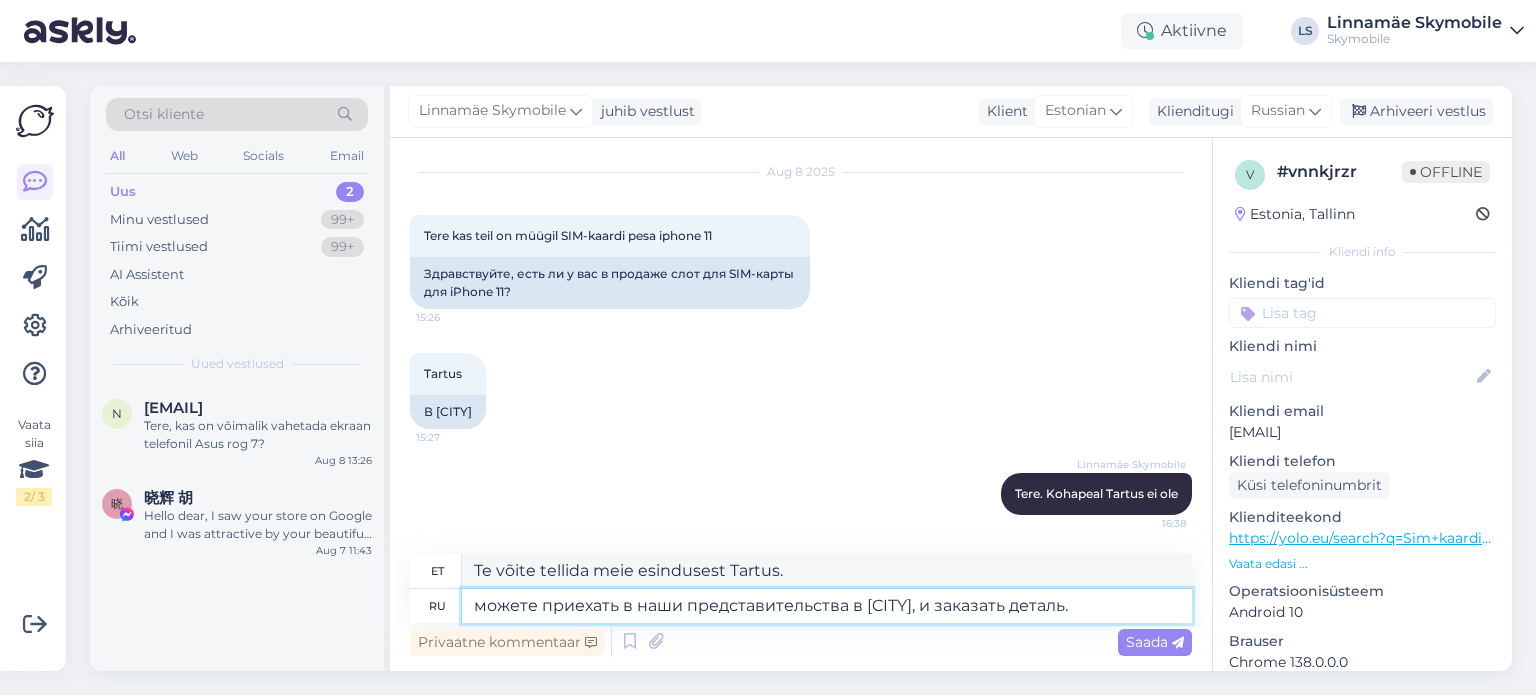 type on "можете приехать в наши представительства в [CITY], и заказать деталь." 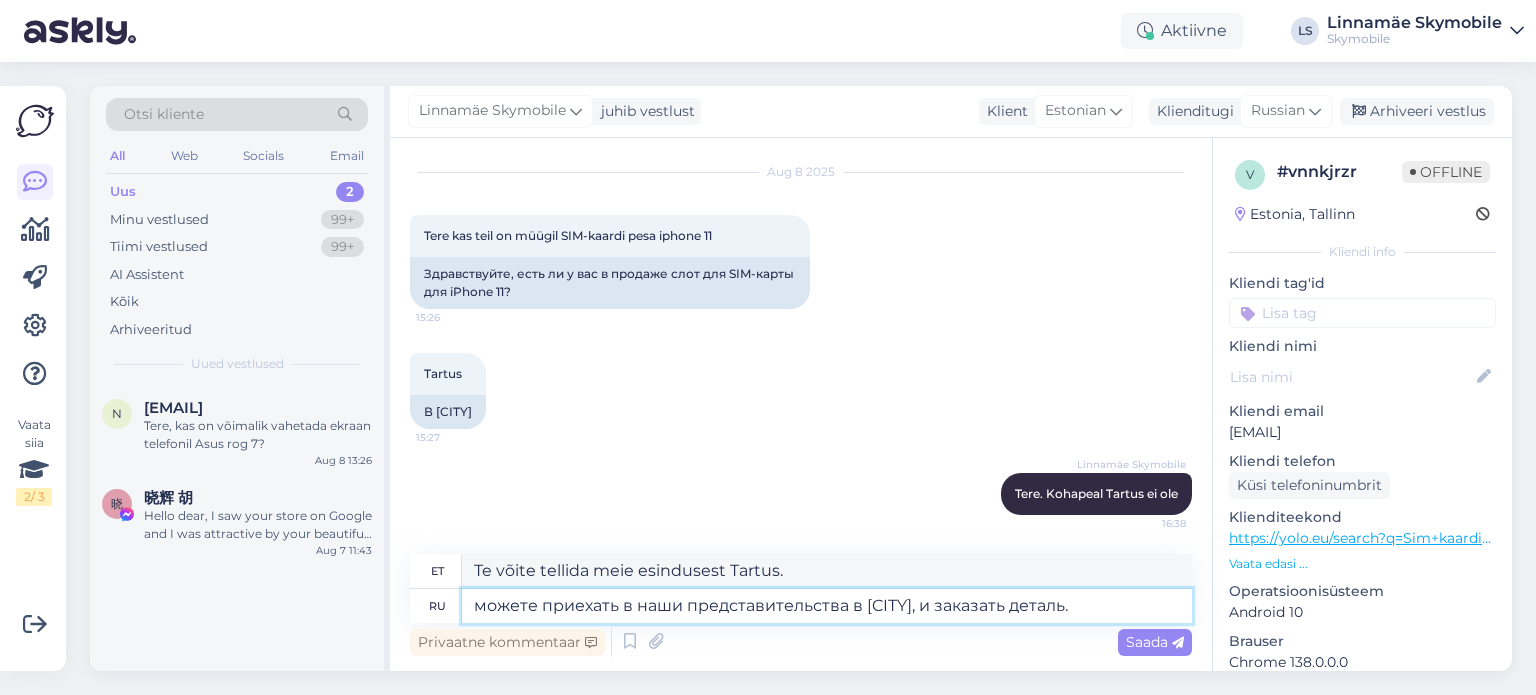 type 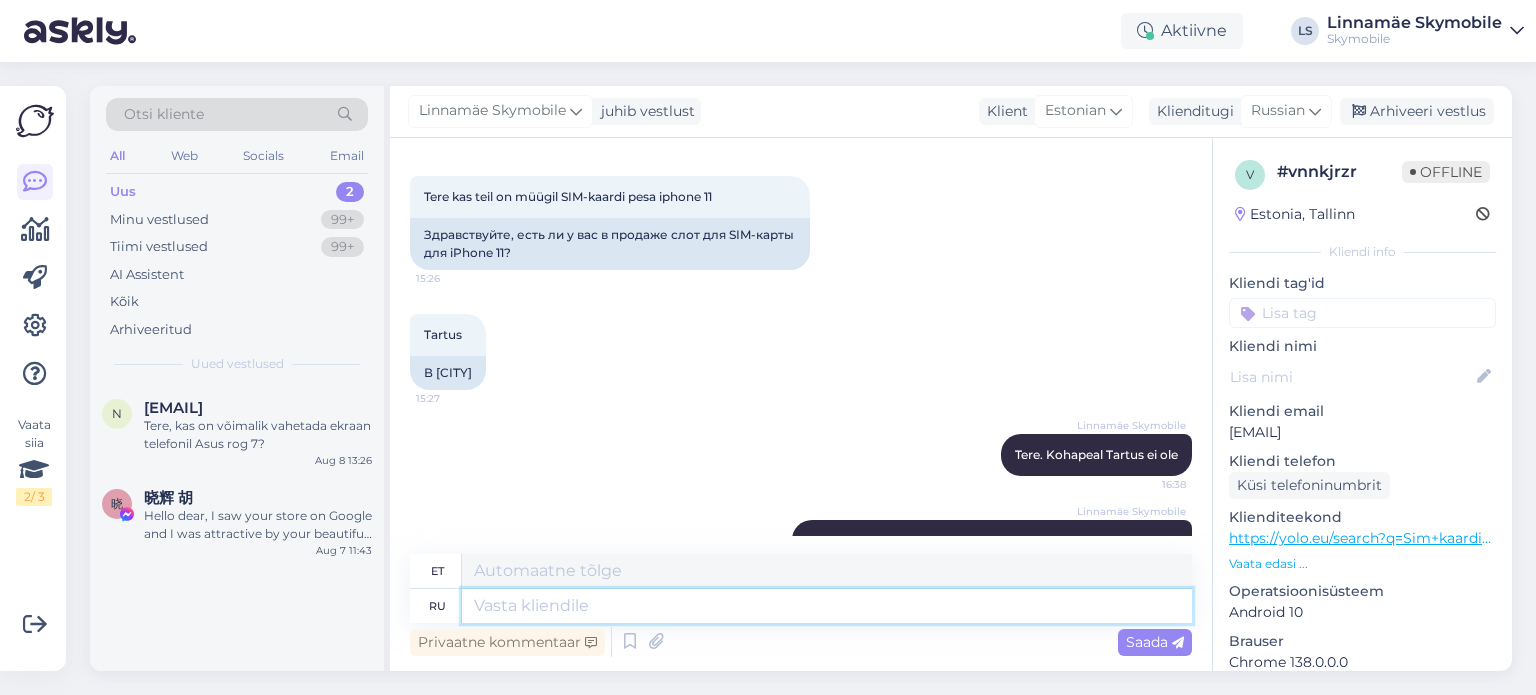 scroll, scrollTop: 187, scrollLeft: 0, axis: vertical 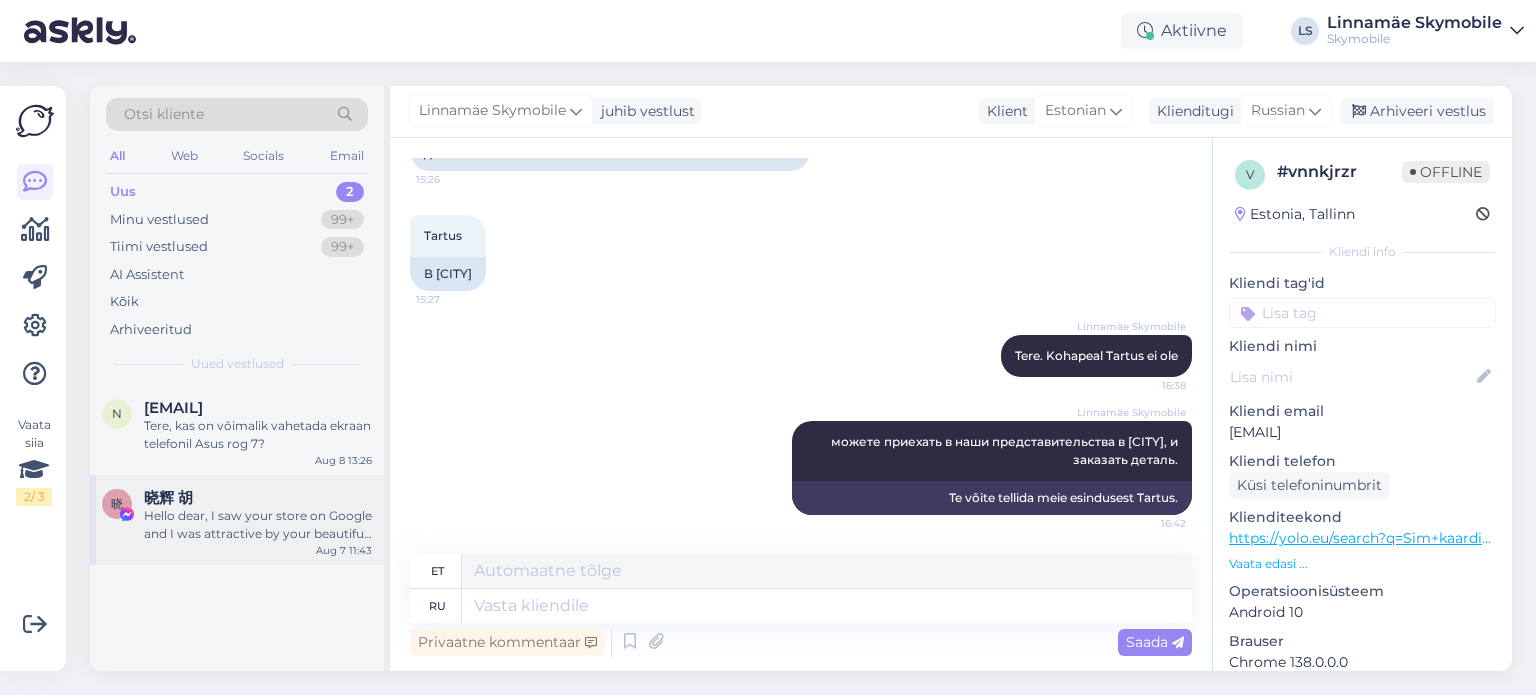 click on "[NAME] [NAME] Hello dear, I saw your store on Google and I was attractive by your beautiful phone cases [MONTH] [DAY] [TIME]" at bounding box center [237, 520] 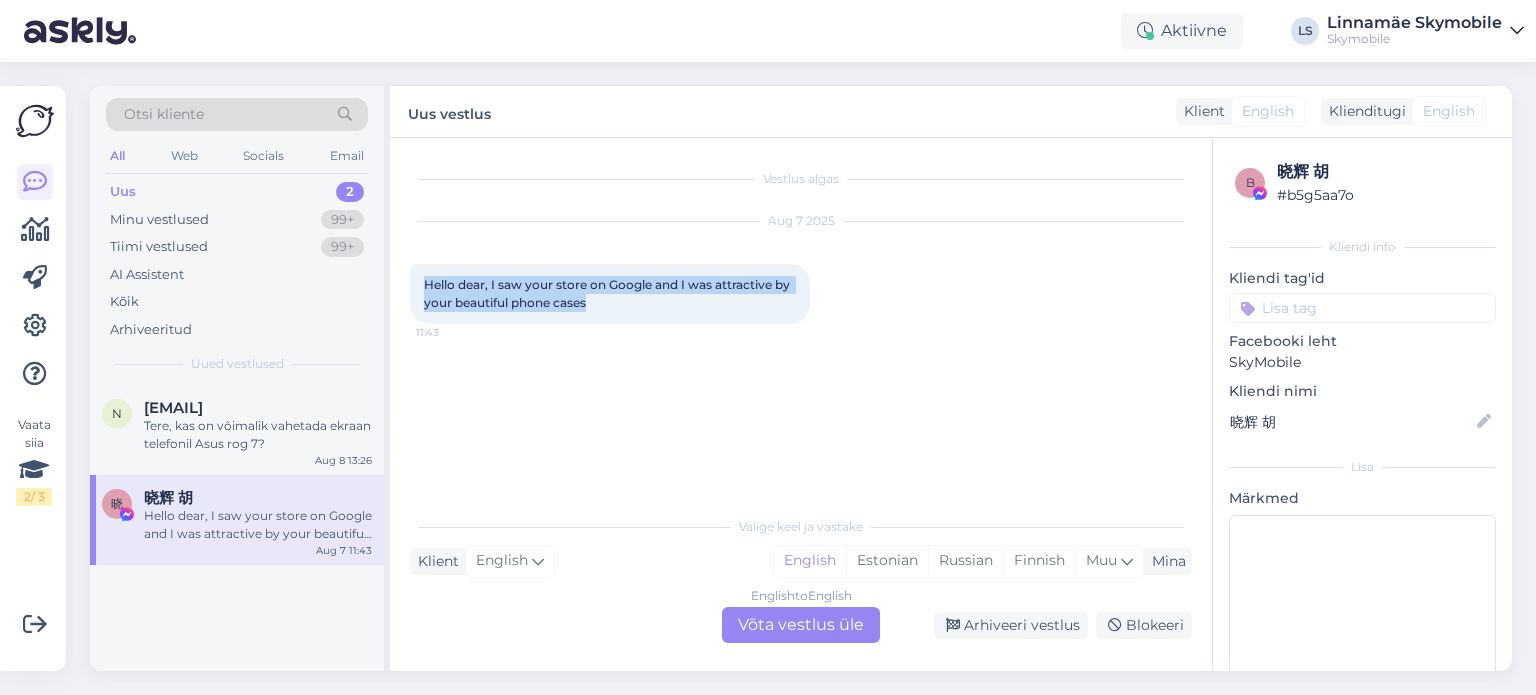 drag, startPoint x: 421, startPoint y: 283, endPoint x: 589, endPoint y: 303, distance: 169.1863 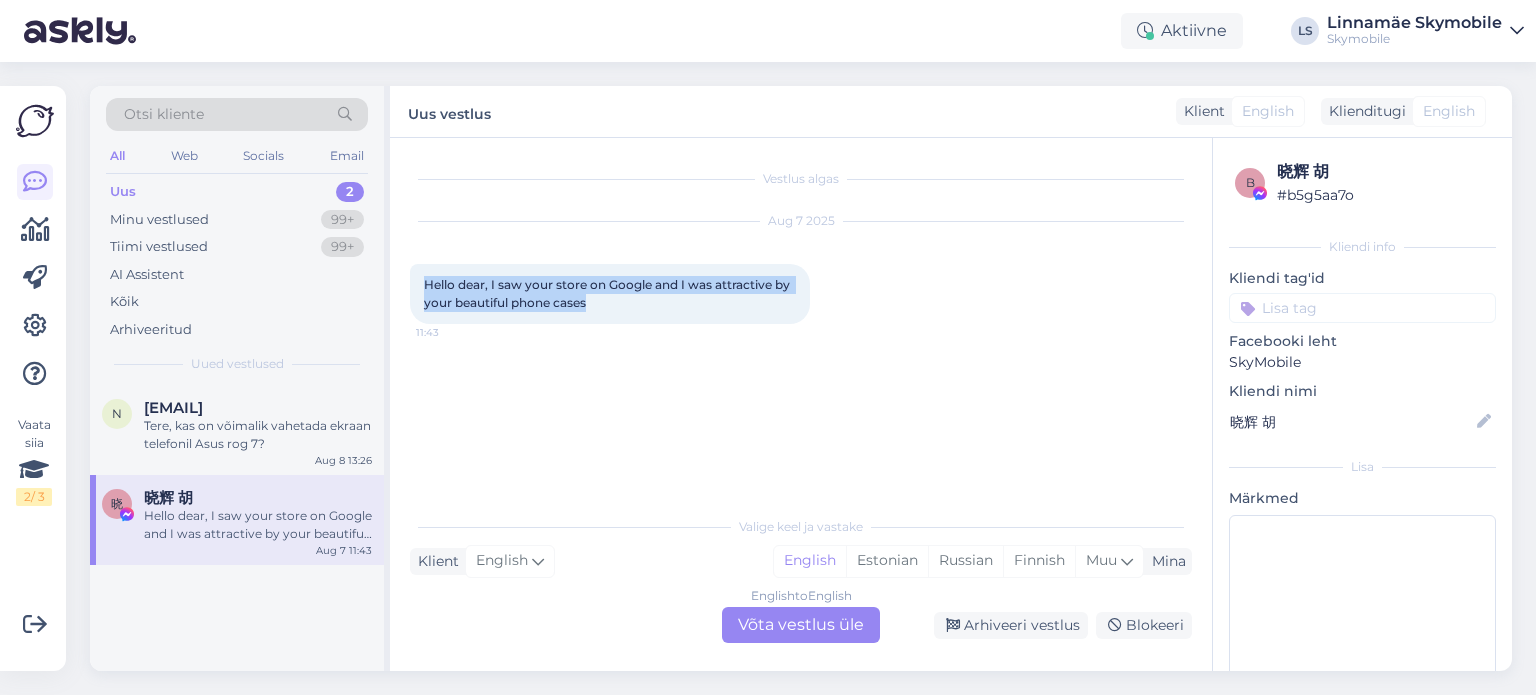 click on "Hello dear, I saw your store on Google and I was attractive by your beautiful phone cases [TIME]" at bounding box center [610, 294] 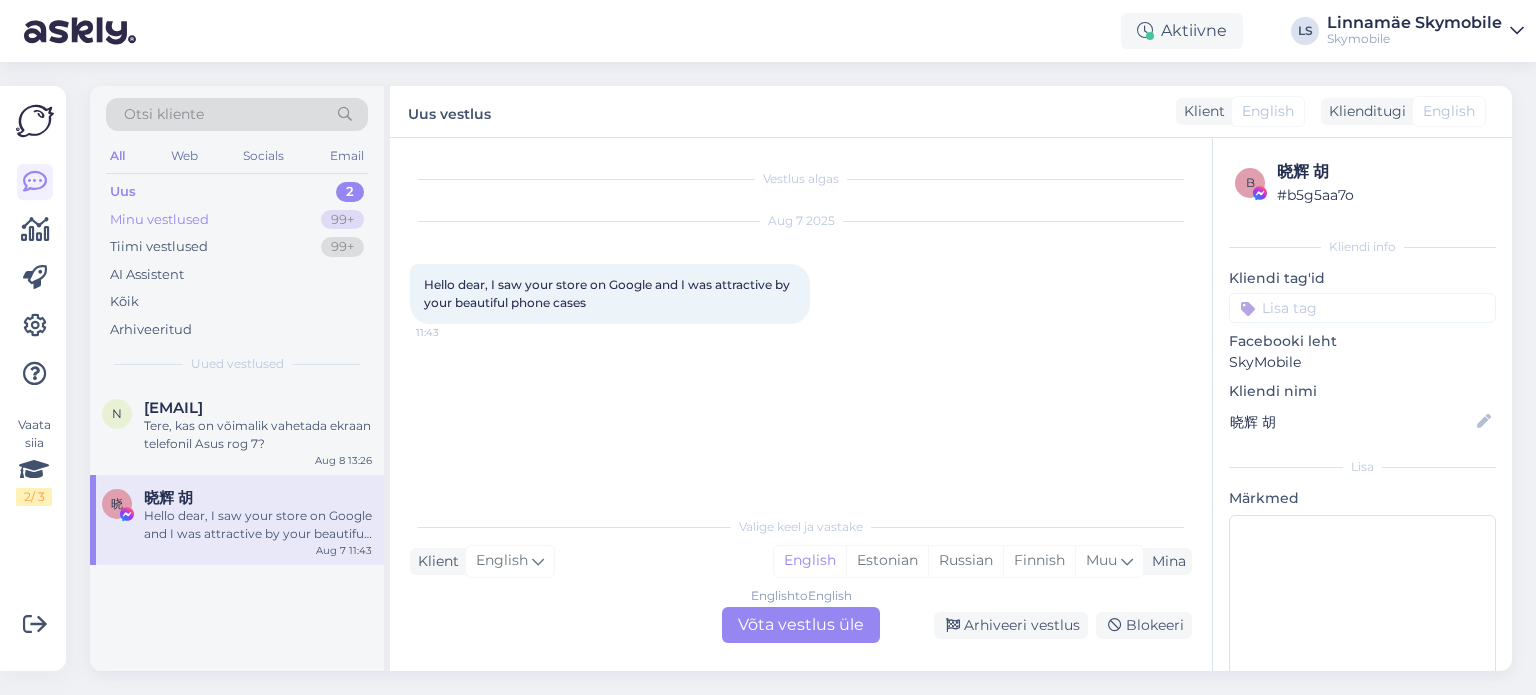 click on "Minu vestlused" at bounding box center (159, 220) 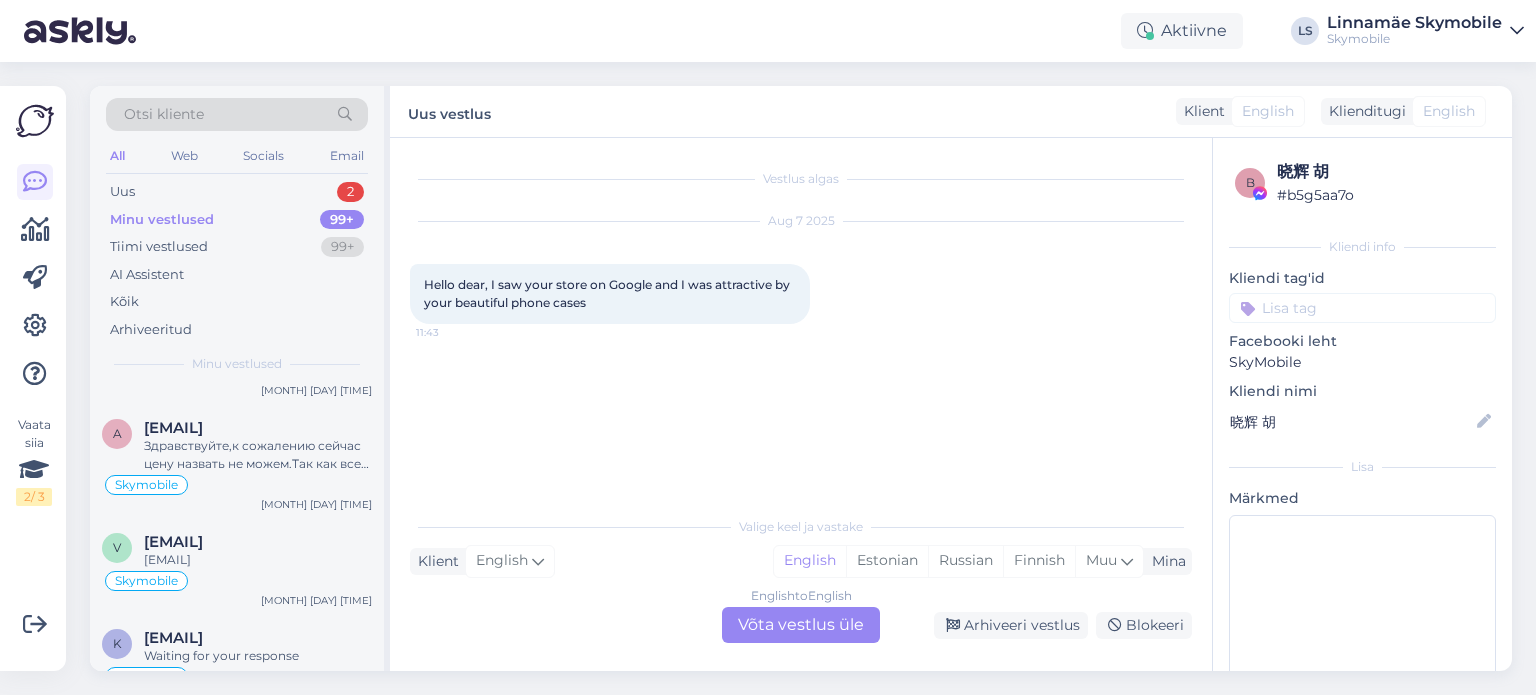 scroll, scrollTop: 0, scrollLeft: 0, axis: both 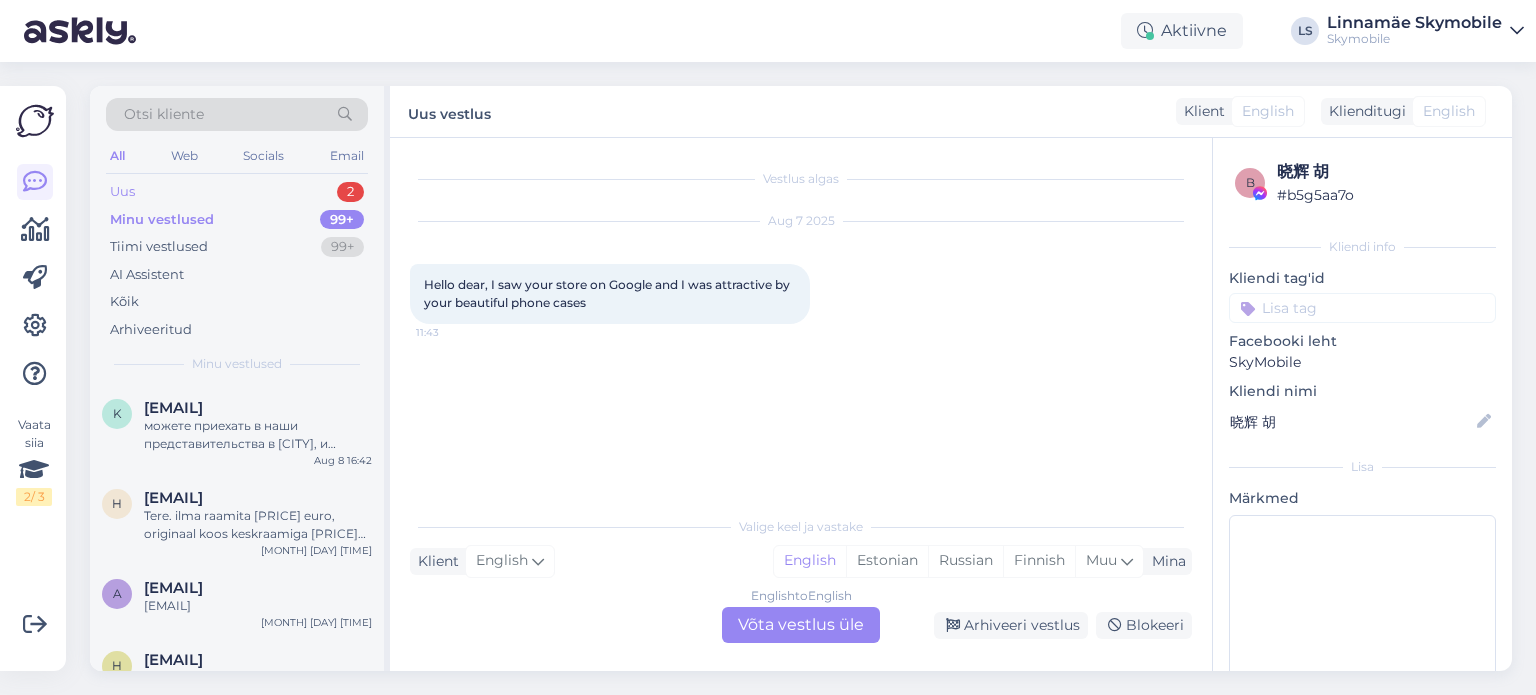 click on "Uus" at bounding box center [122, 192] 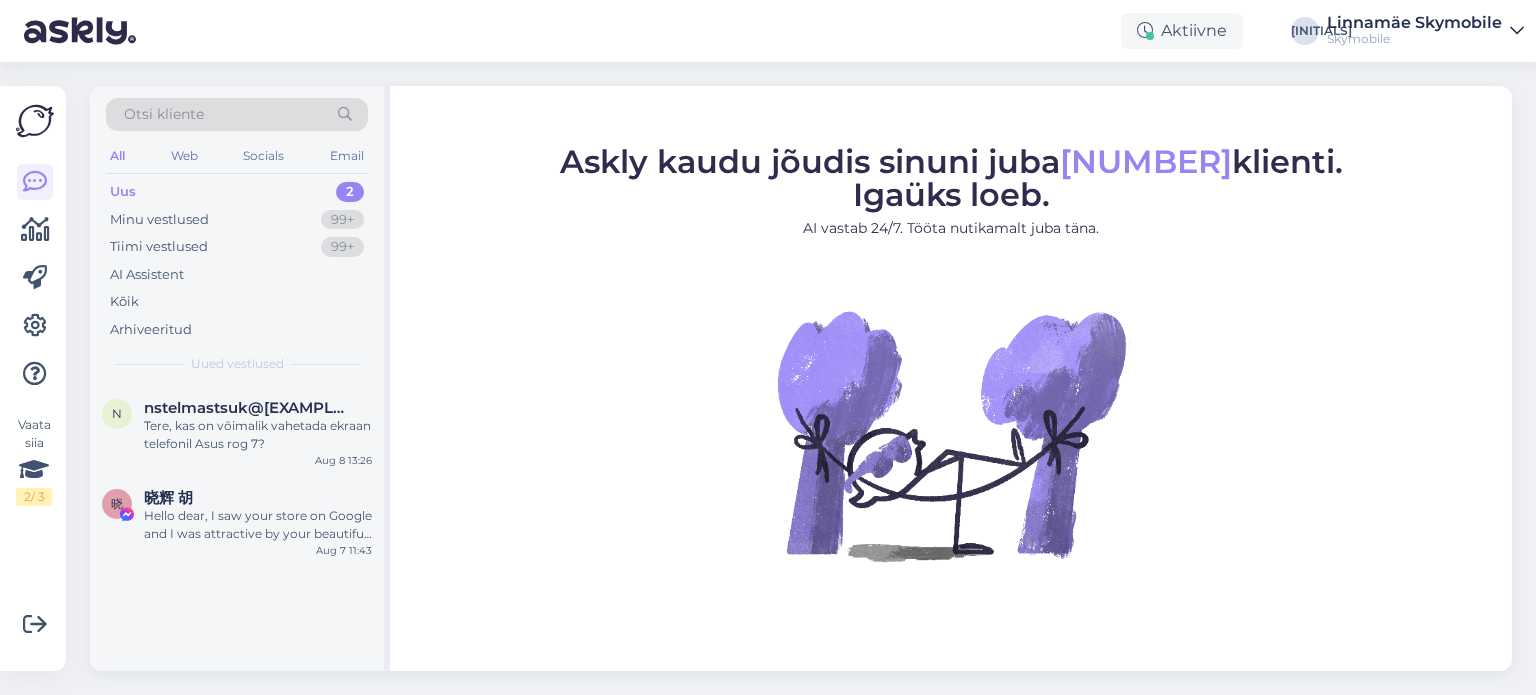 scroll, scrollTop: 0, scrollLeft: 0, axis: both 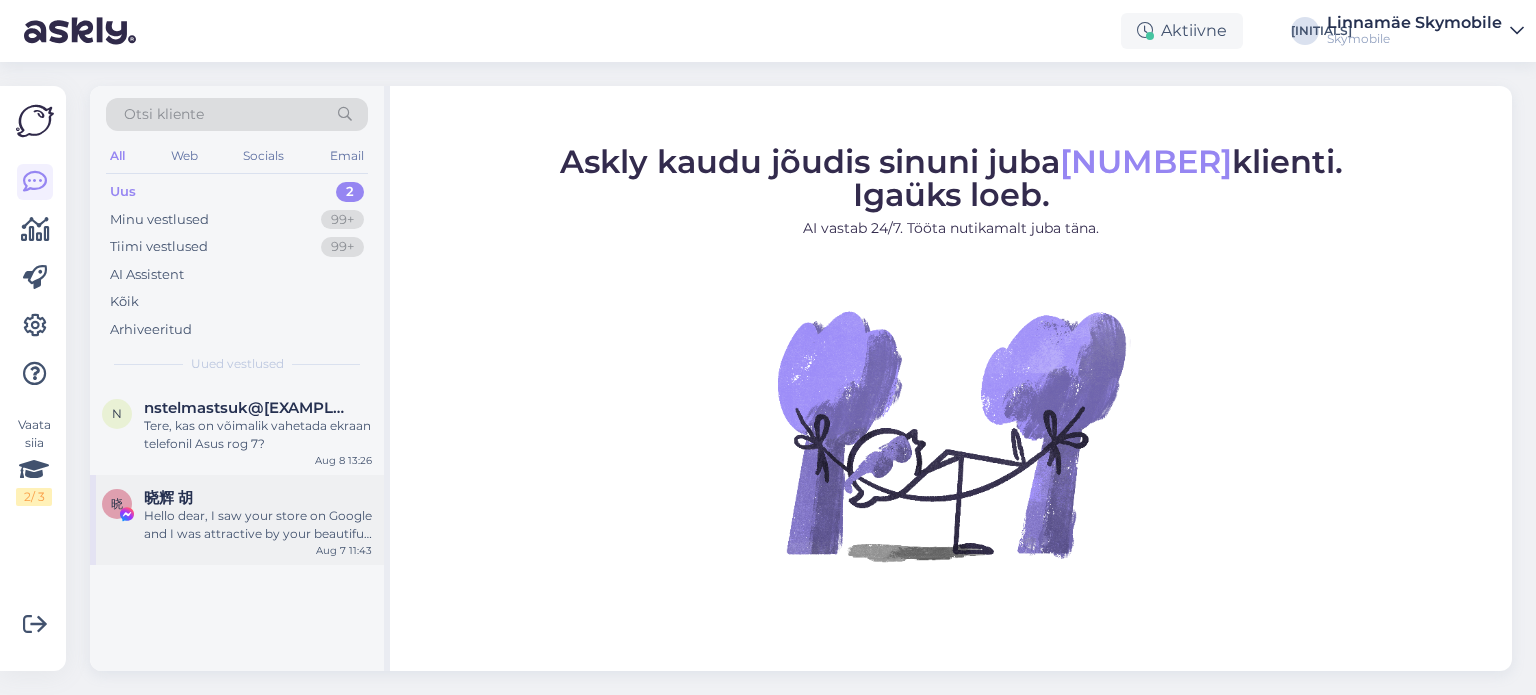 click on "Hello dear, I saw your store on Google and I was attractive by your beautiful phone cases" at bounding box center [258, 525] 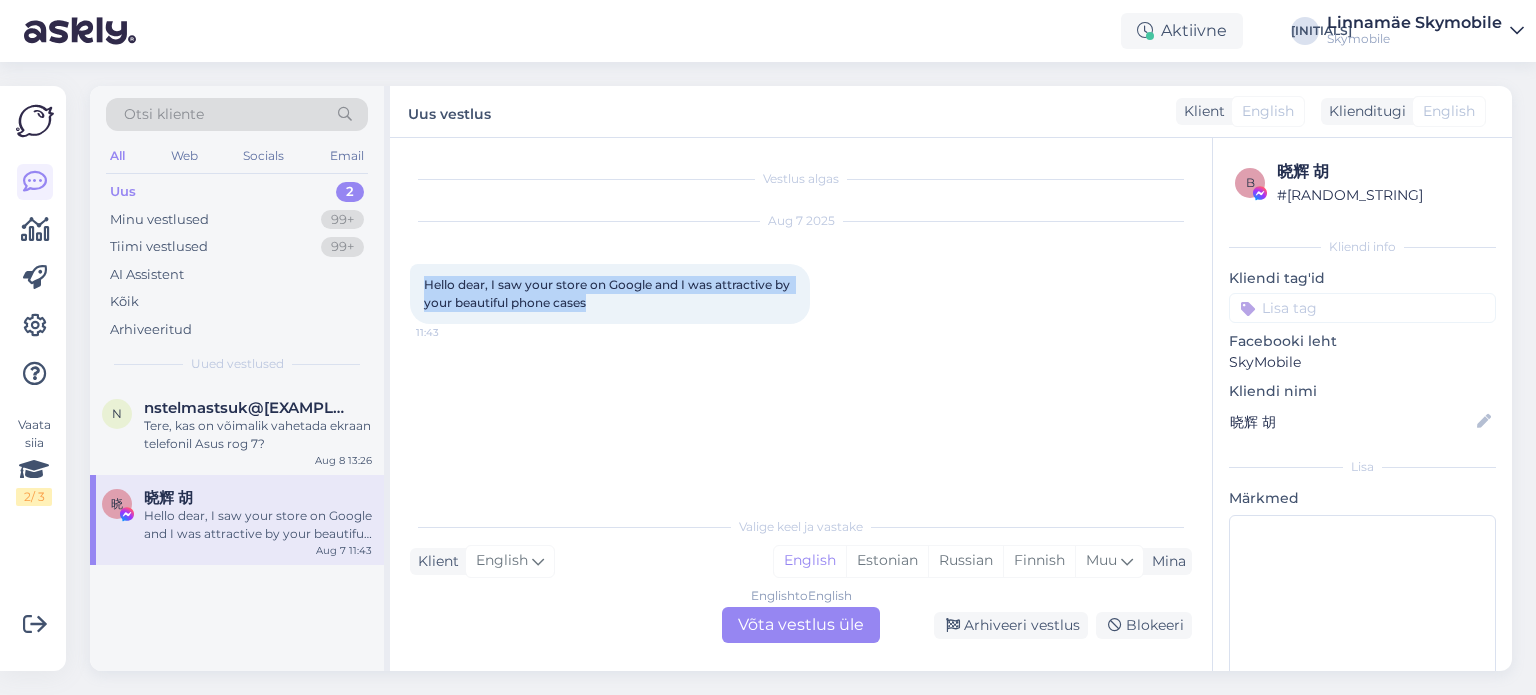 drag, startPoint x: 425, startPoint y: 285, endPoint x: 628, endPoint y: 314, distance: 205.06097 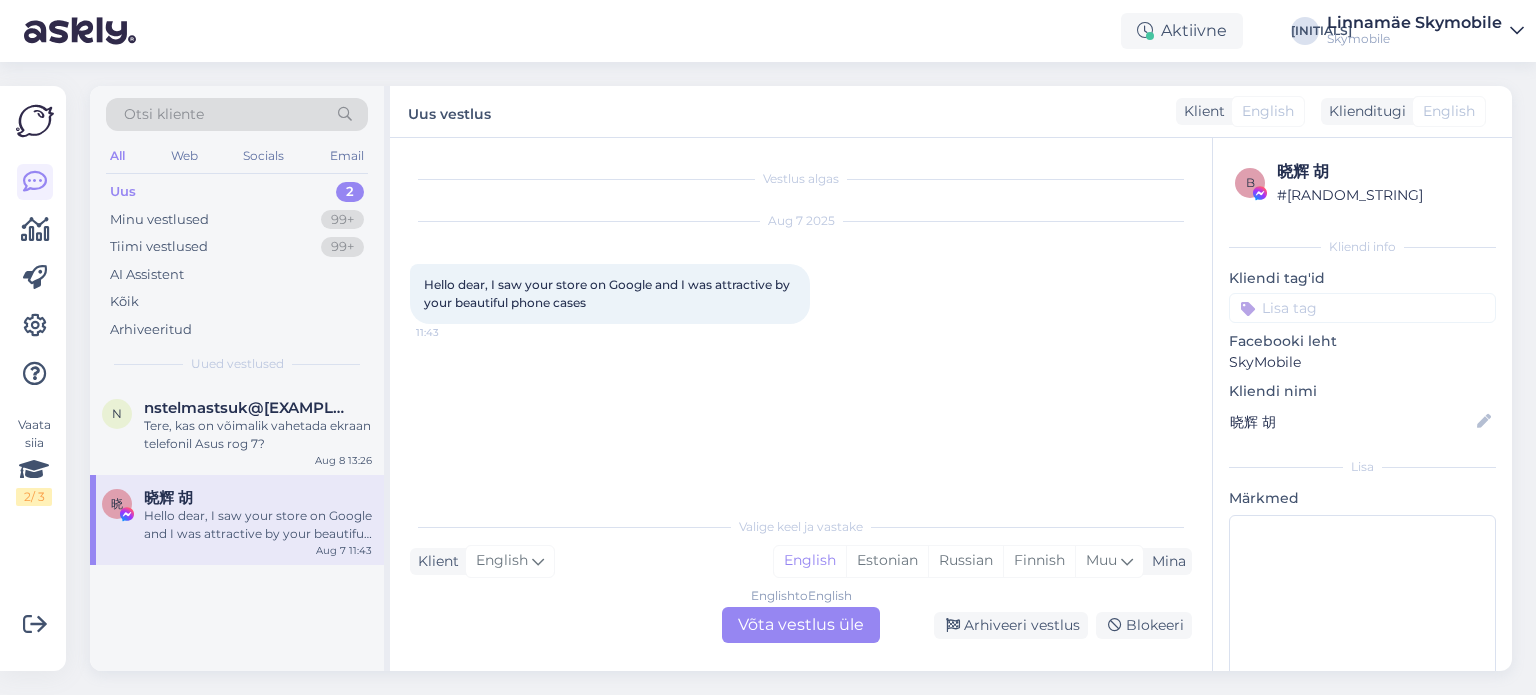 click on "[MONTH] [DAY] [TIME], I saw your store on Google and I was attractive by your beautiful phone cases [TIME]" at bounding box center (810, 323) 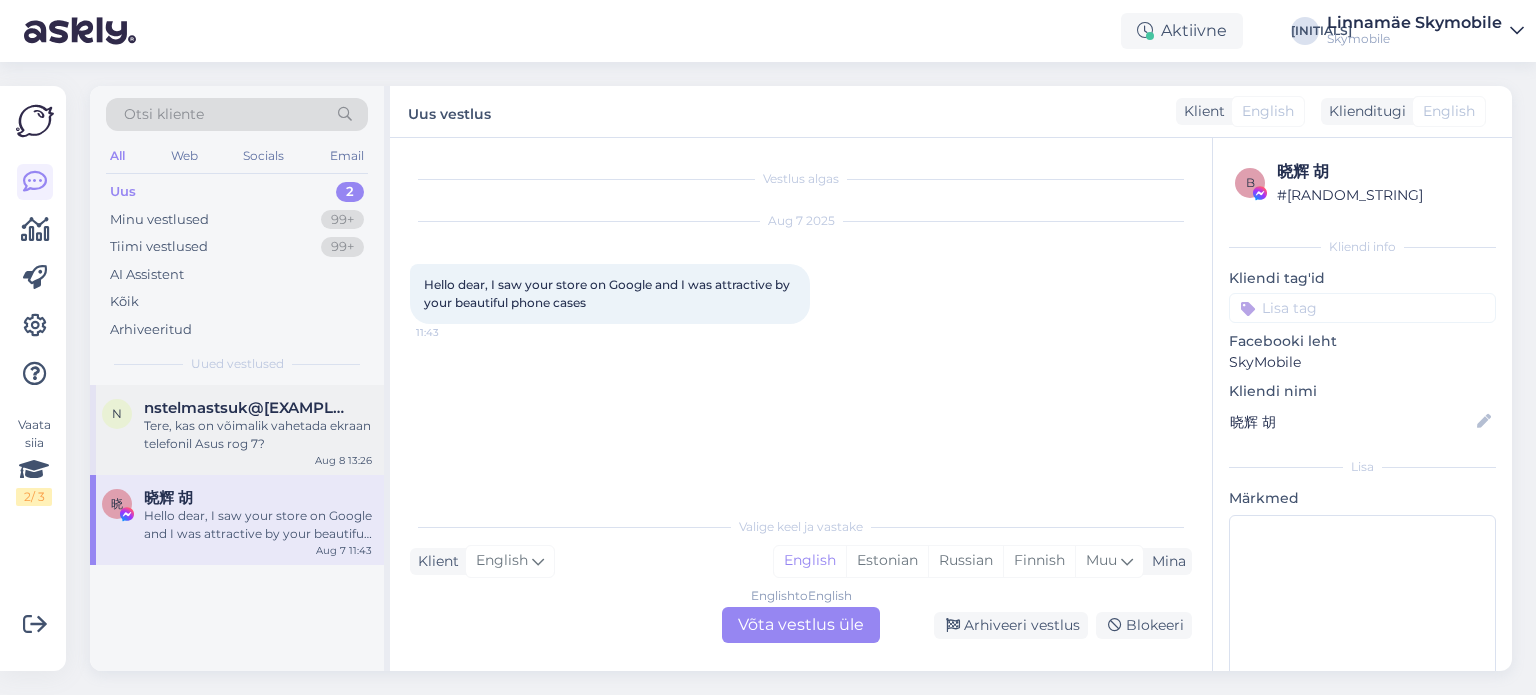 click on "Tere, kas on võimalik vahetada ekraan telefonil Asus rog 7?" at bounding box center (258, 435) 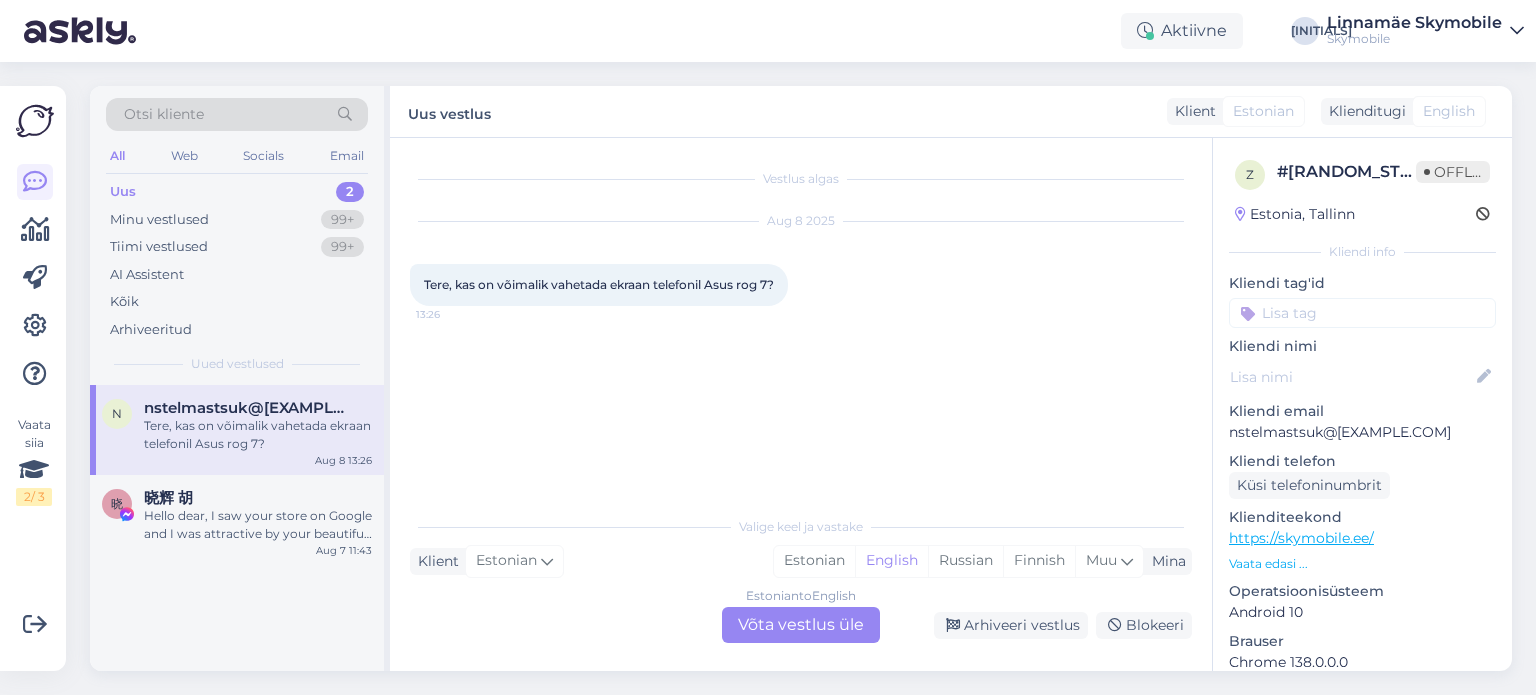 click on "Uus 2" at bounding box center (237, 192) 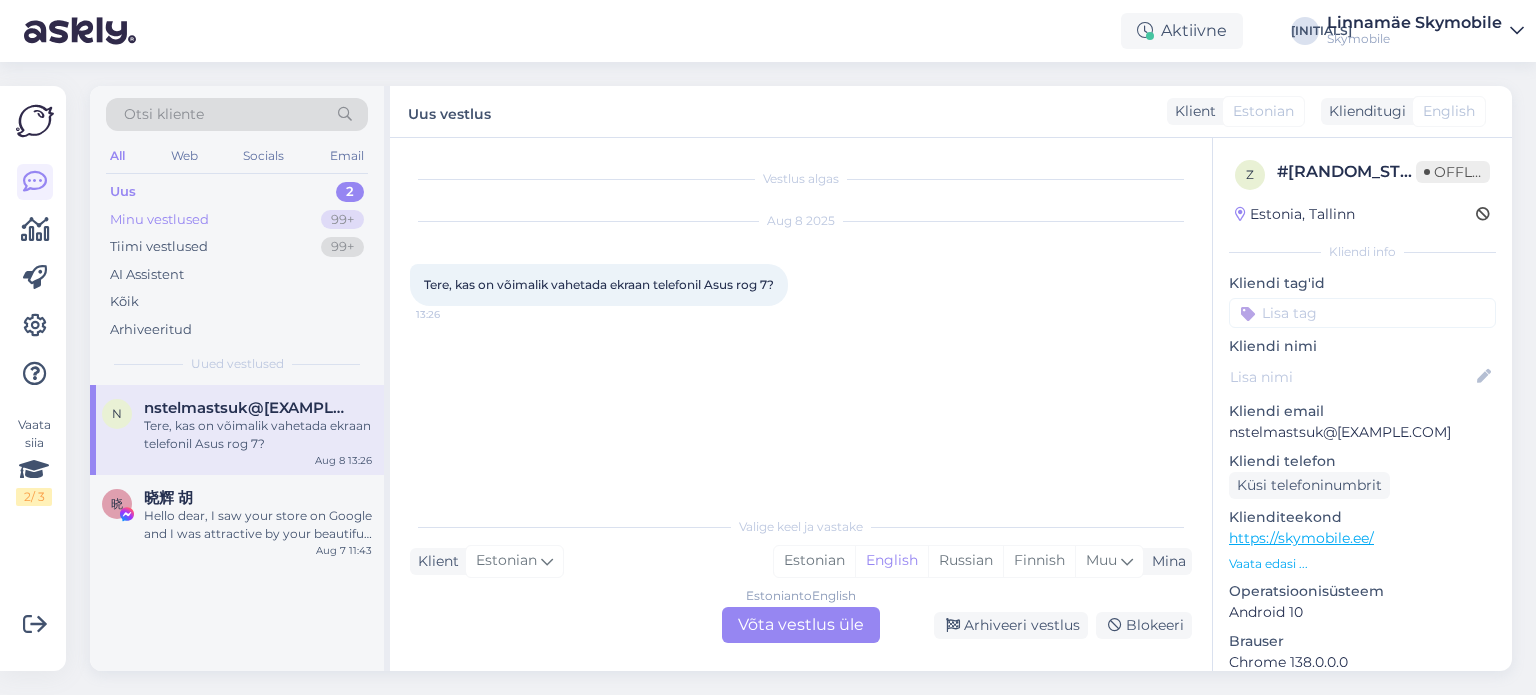 click on "Minu vestlused" at bounding box center (159, 220) 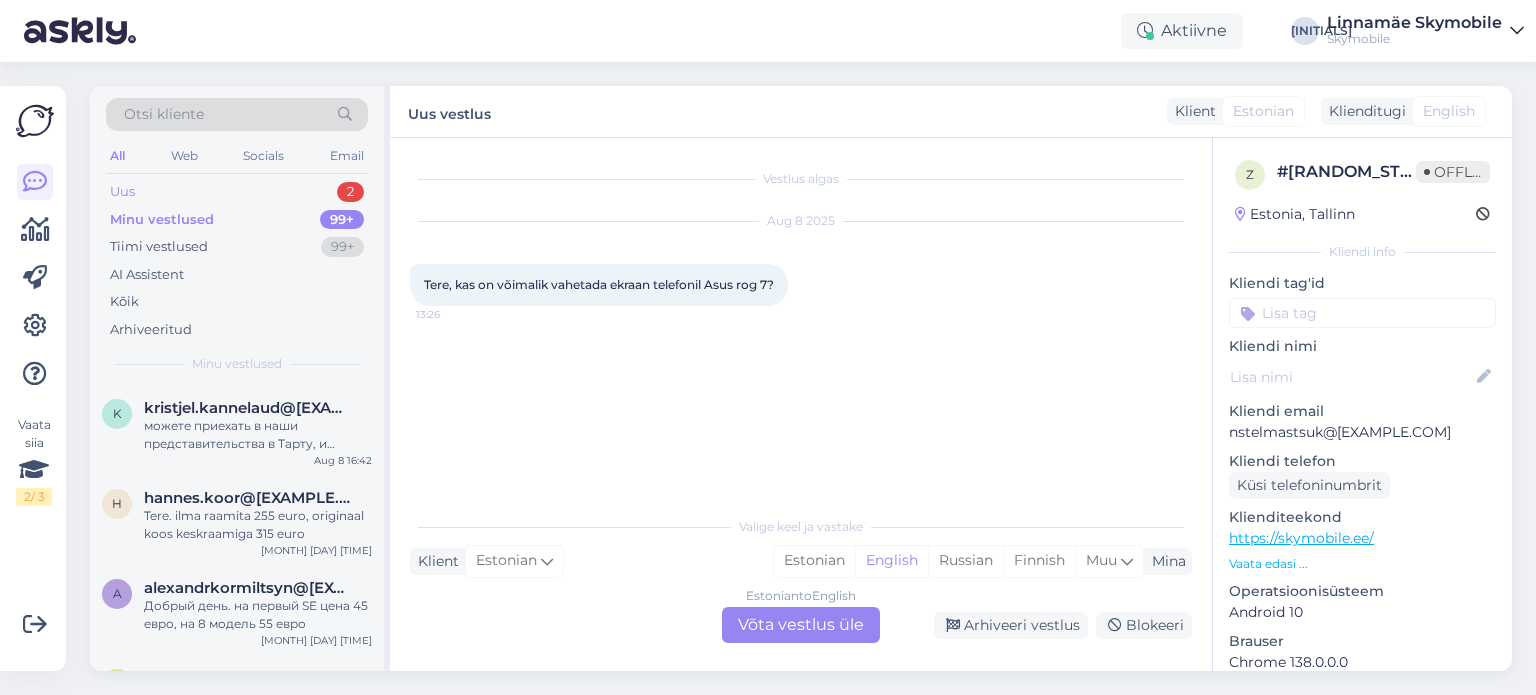 click on "Uus" at bounding box center [122, 192] 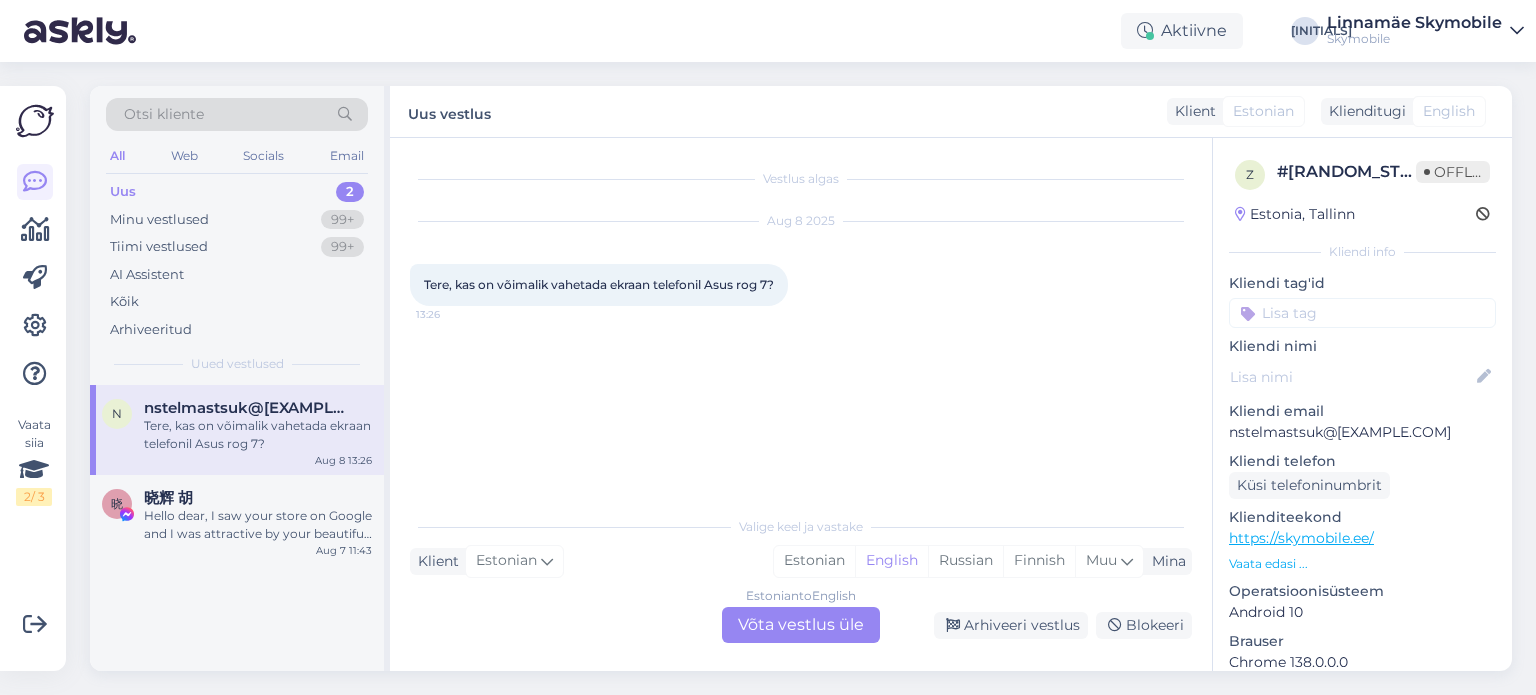 click on "Uus 2" at bounding box center (237, 192) 